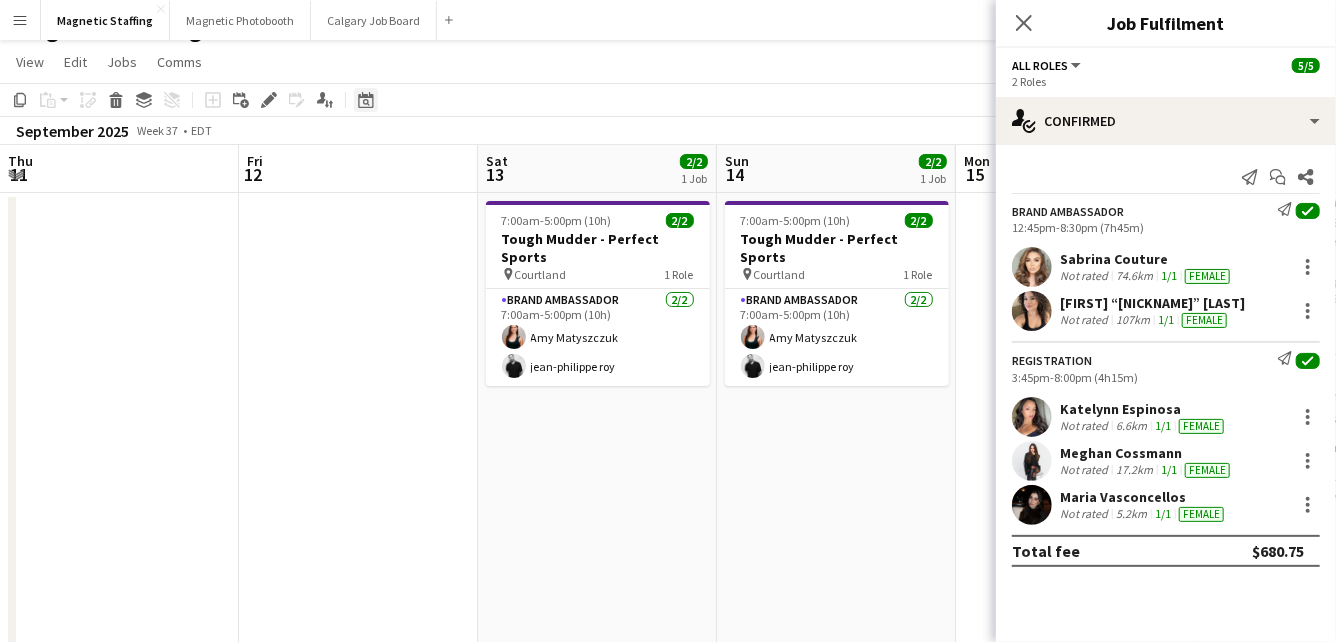 scroll, scrollTop: 0, scrollLeft: 0, axis: both 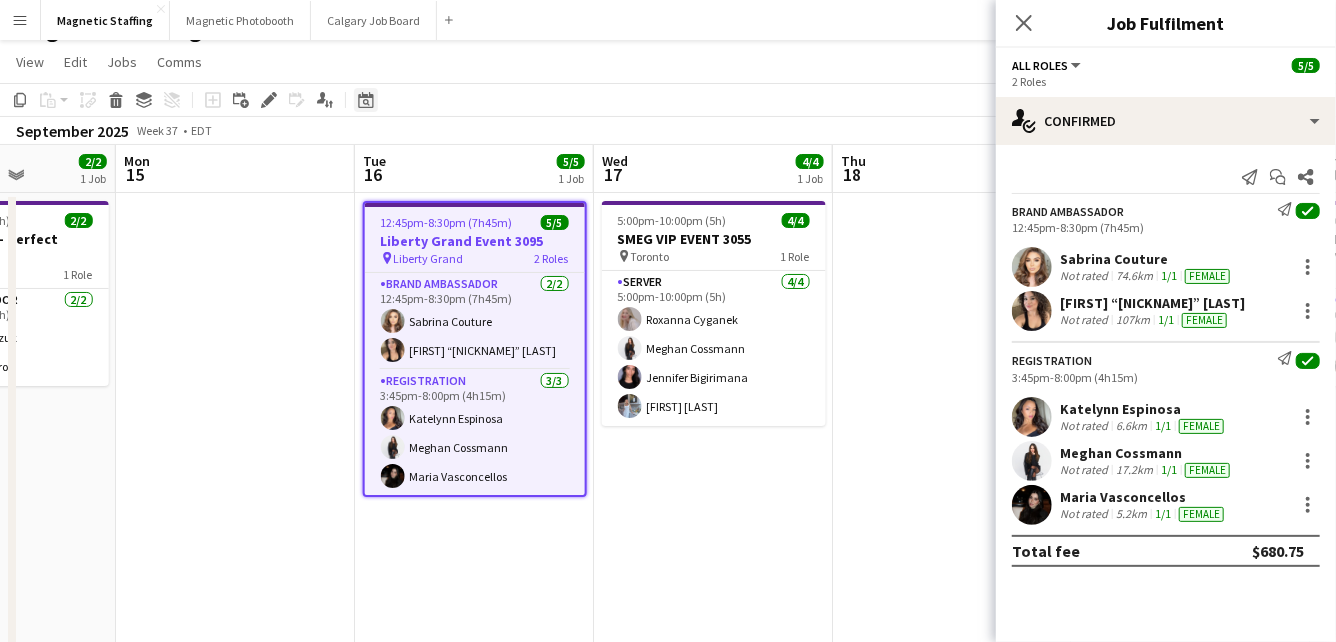 click 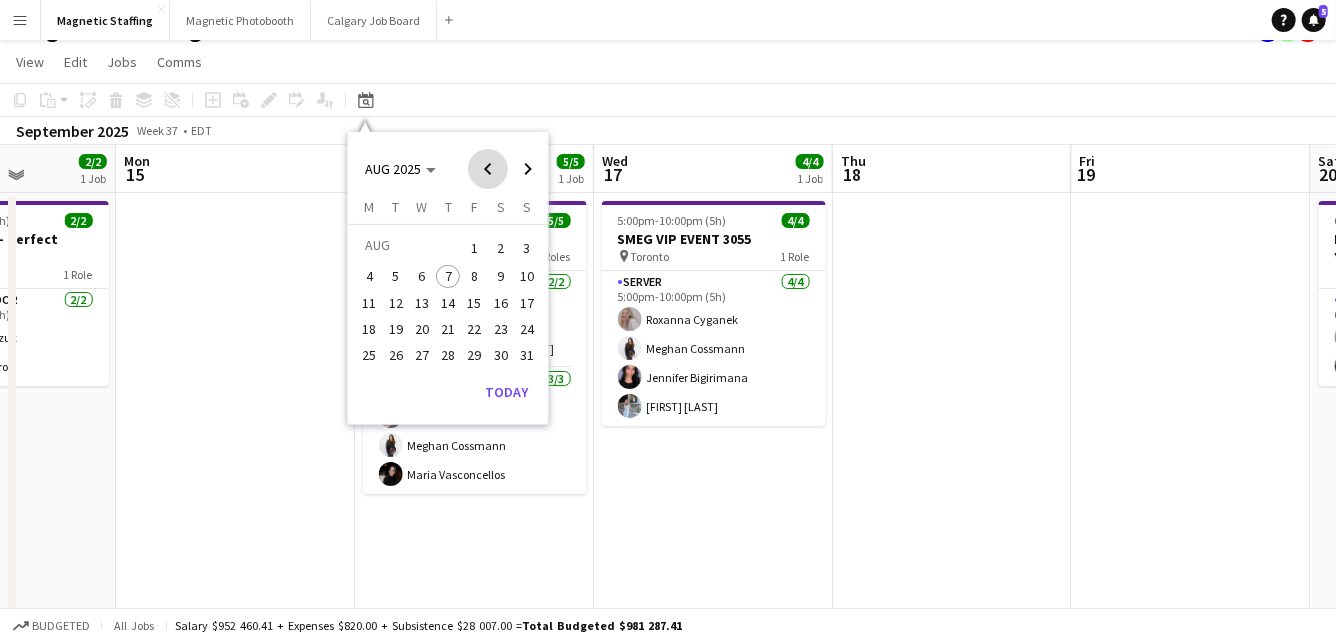 click at bounding box center (488, 169) 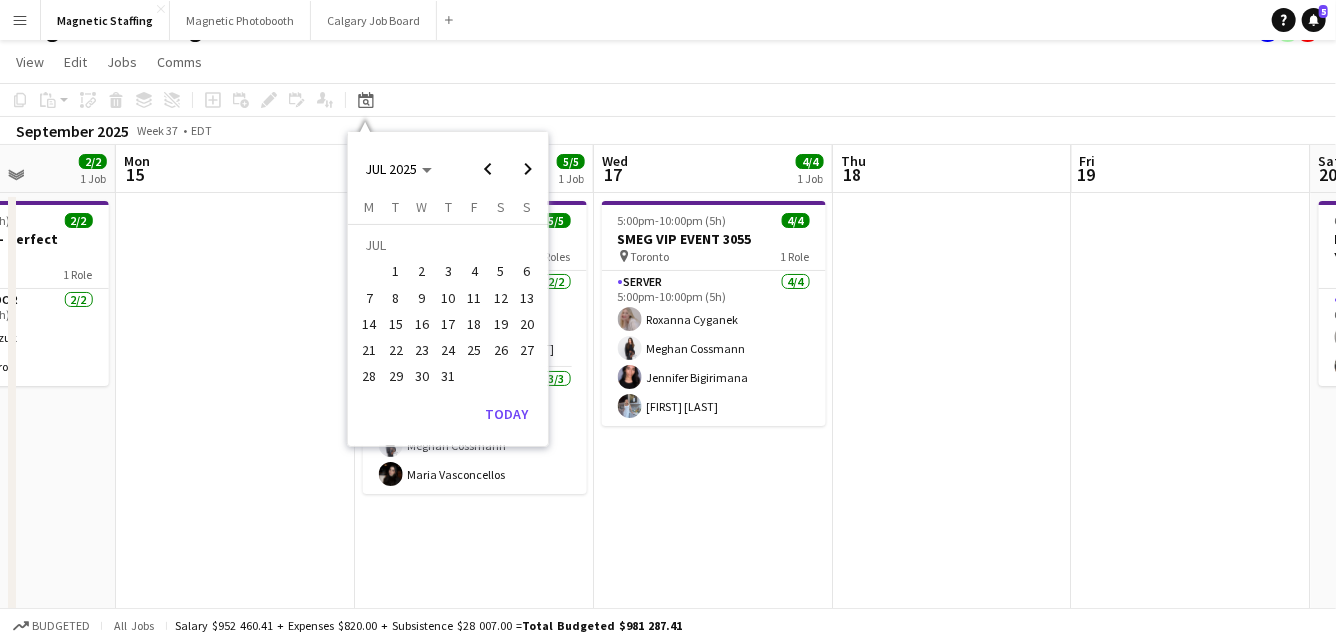 click on "24" at bounding box center [448, 350] 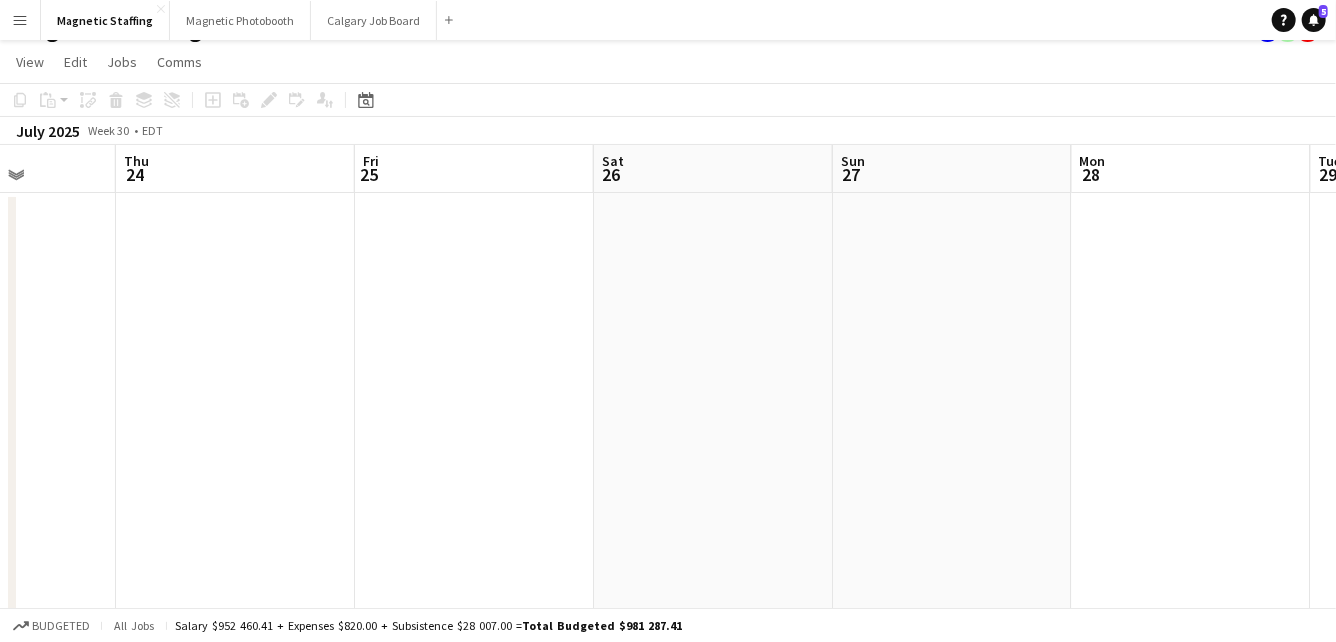 scroll, scrollTop: 0, scrollLeft: 687, axis: horizontal 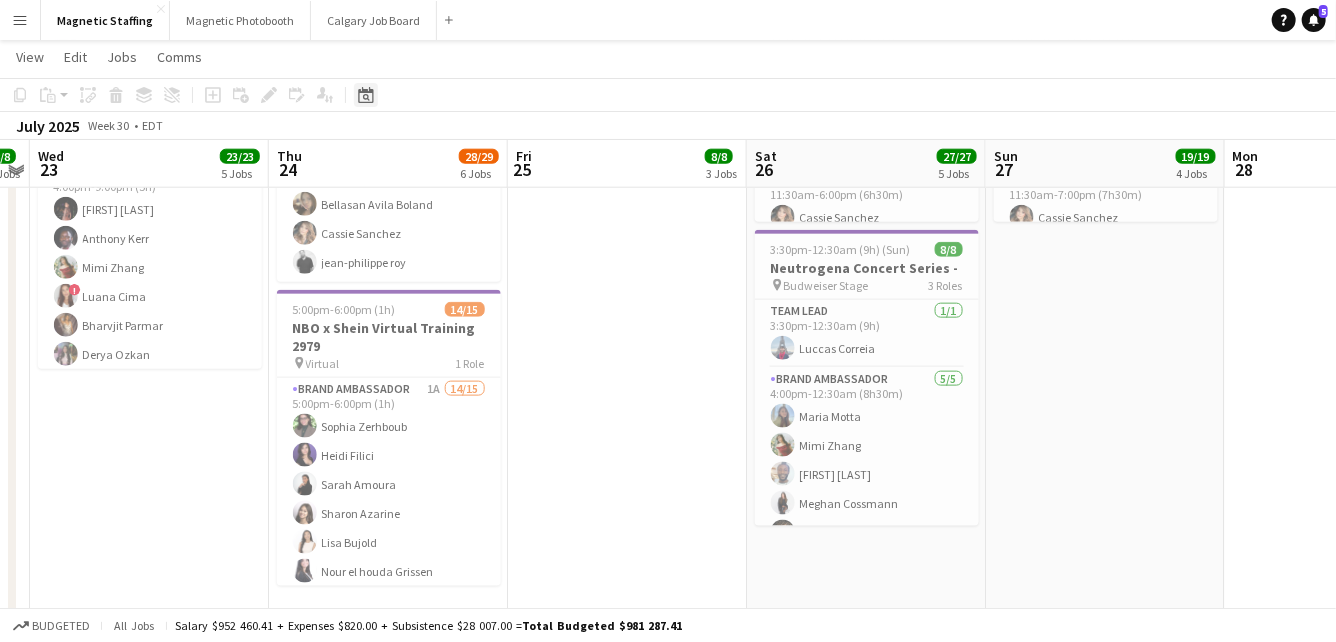click on "Date picker" 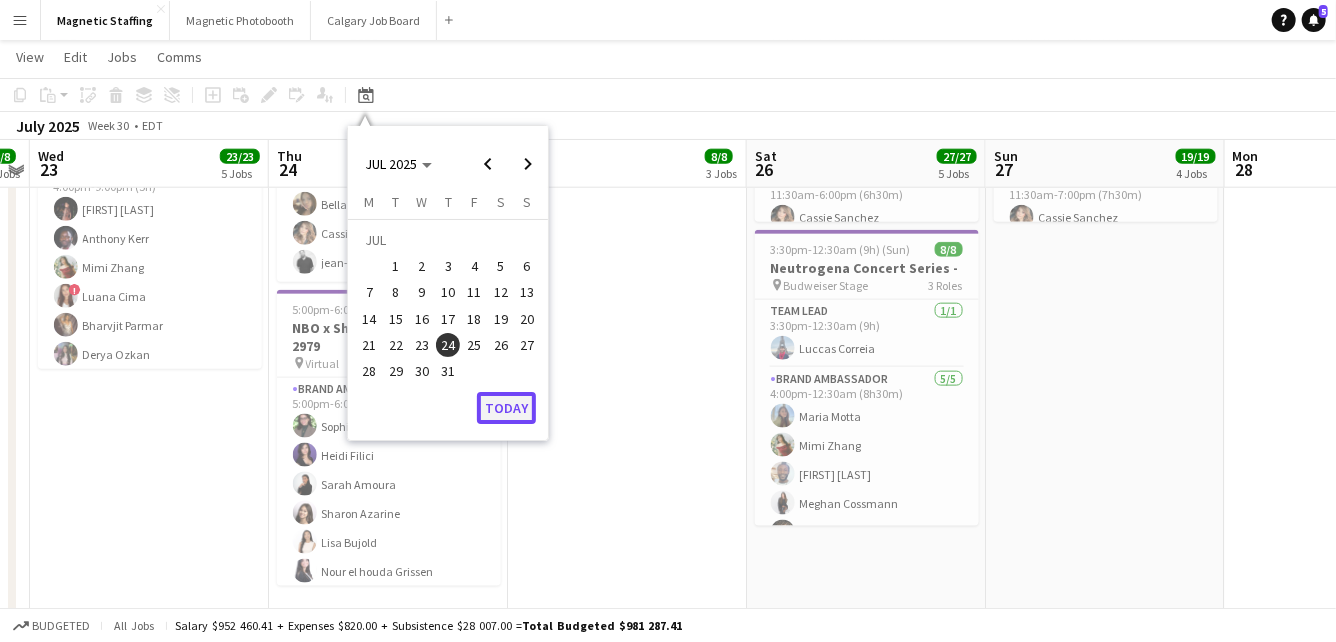 click on "Today" at bounding box center [506, 408] 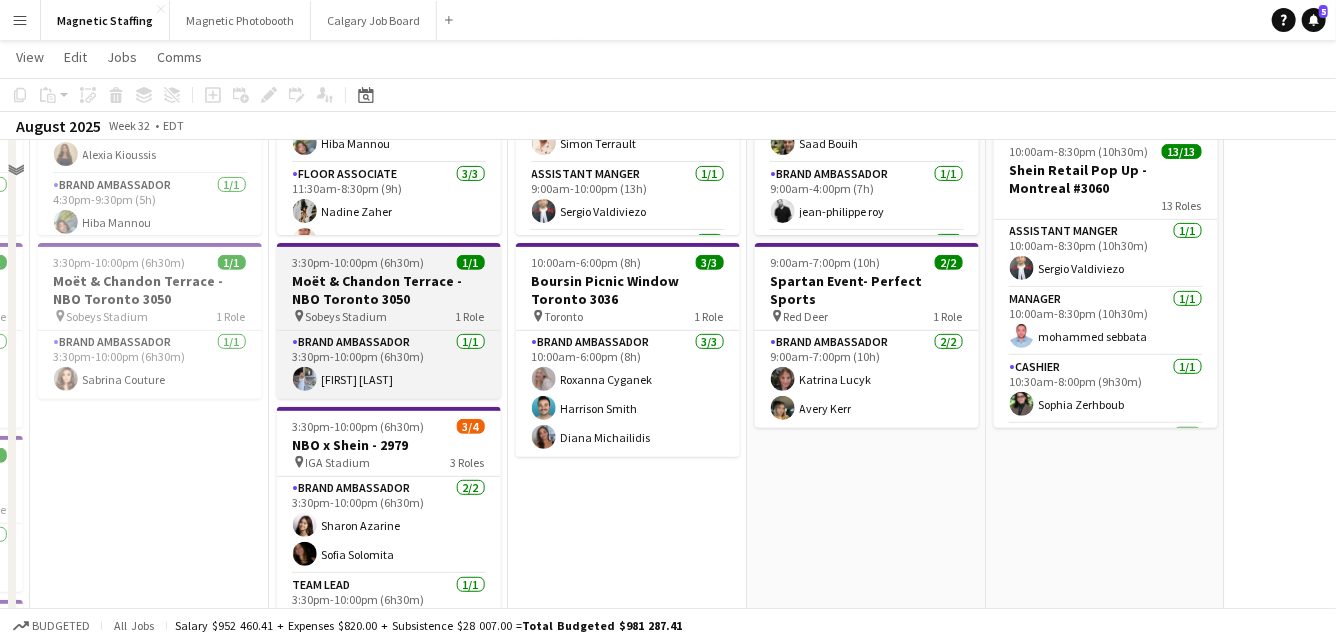 scroll, scrollTop: 320, scrollLeft: 0, axis: vertical 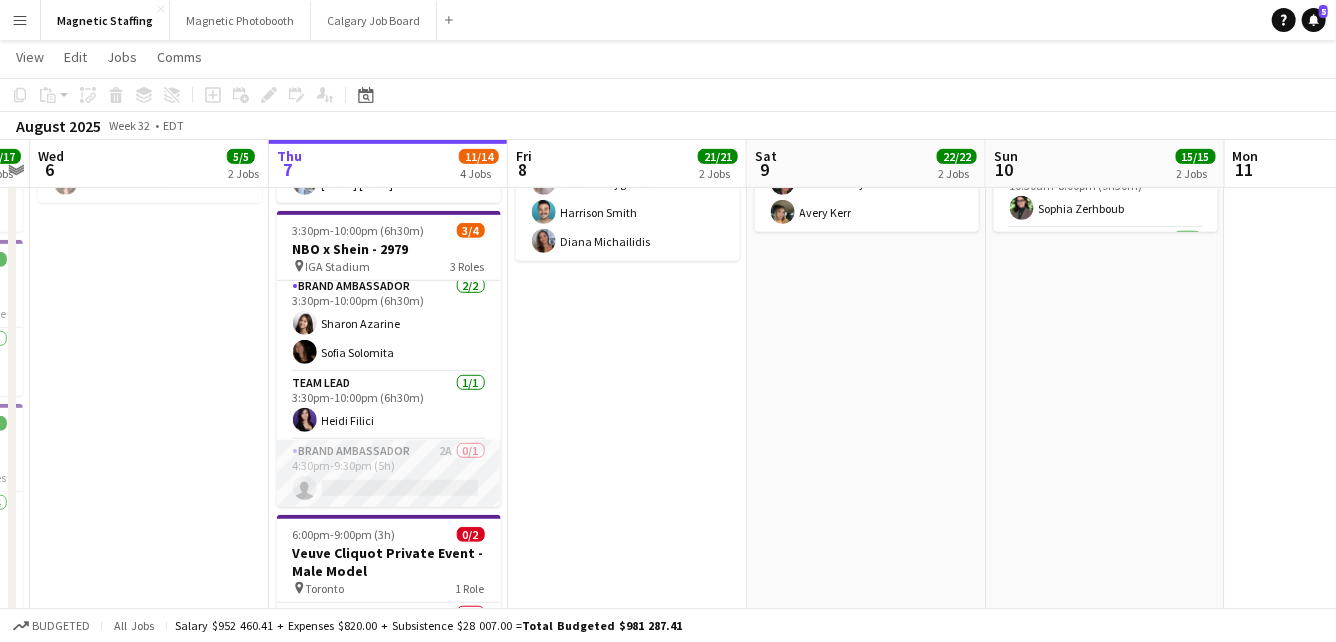 click on "Brand Ambassador   2A   0/1   4:30pm-9:30pm (5h)
single-neutral-actions" at bounding box center (389, 474) 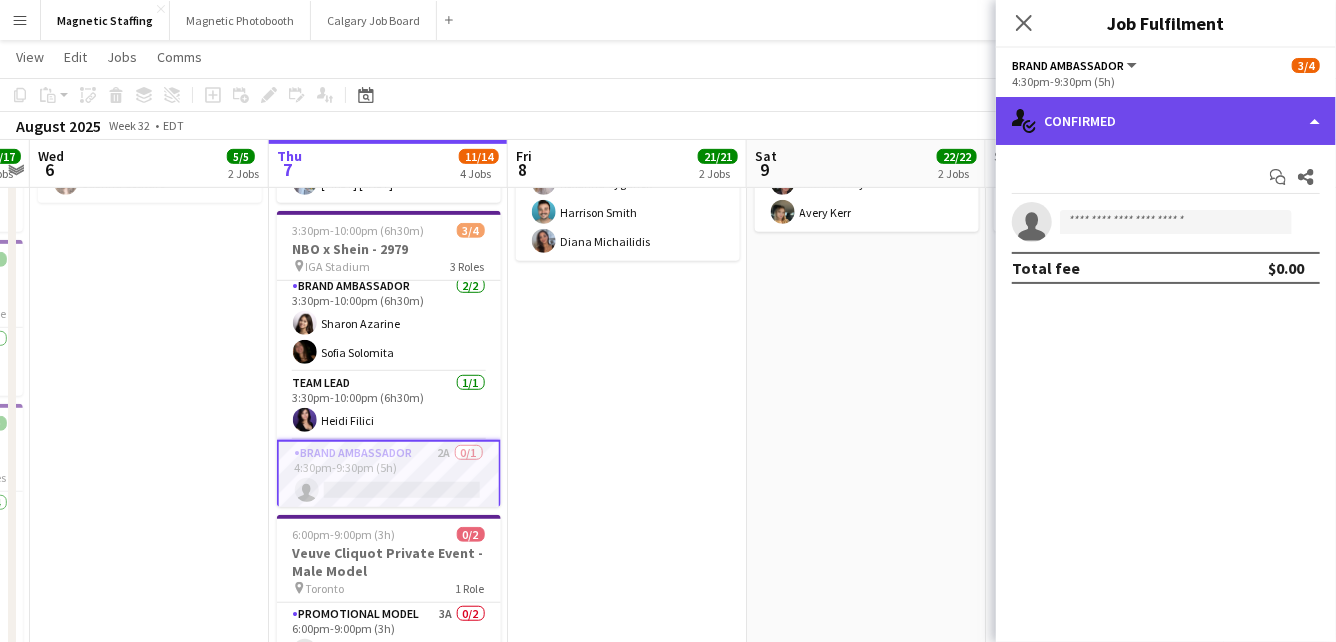 click on "single-neutral-actions-check-2
Confirmed" 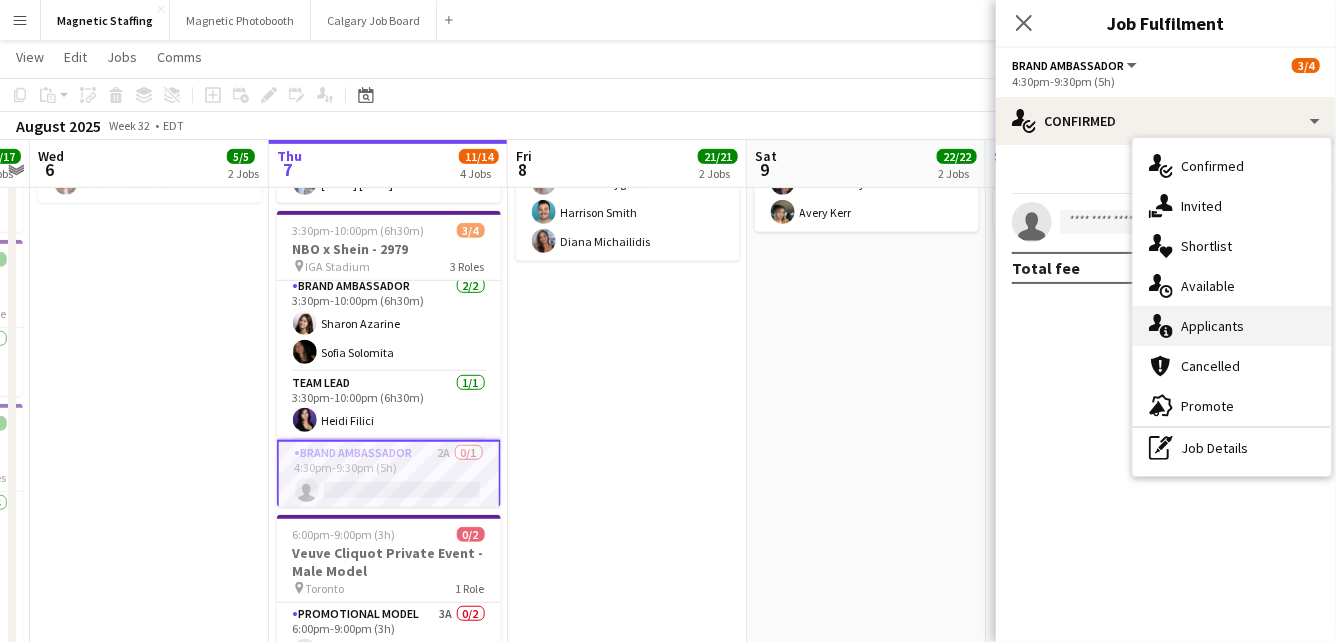 click on "single-neutral-actions-information
Applicants" at bounding box center (1232, 326) 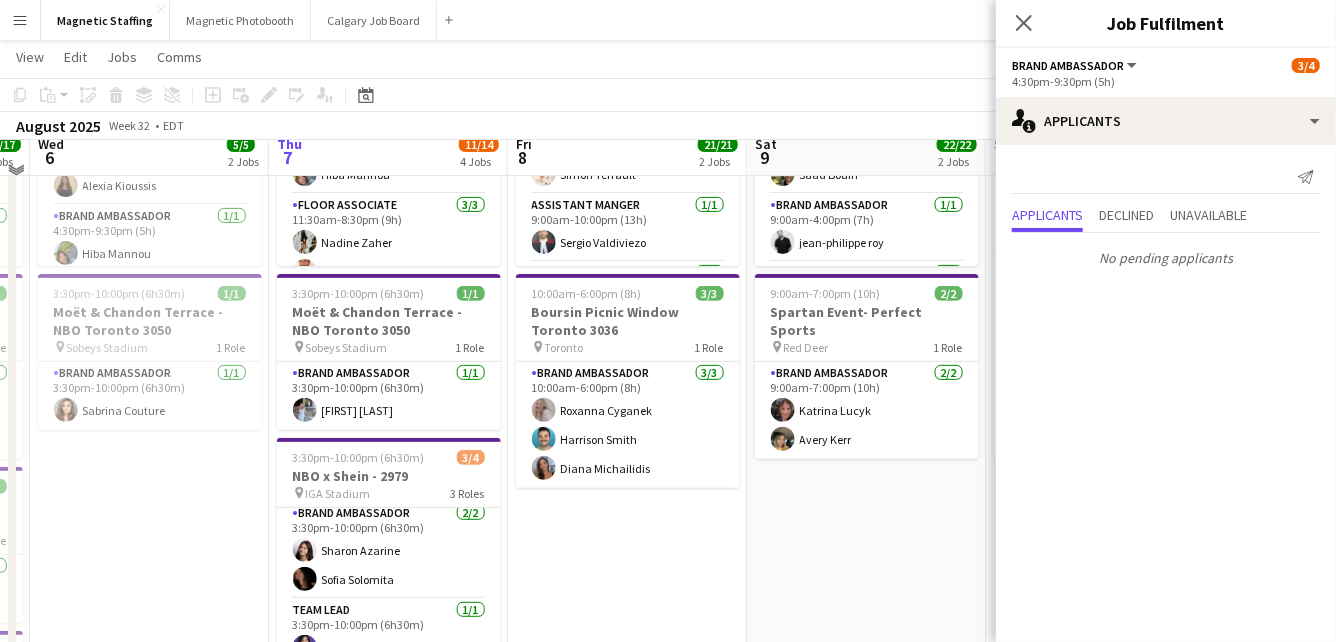 scroll, scrollTop: 250, scrollLeft: 0, axis: vertical 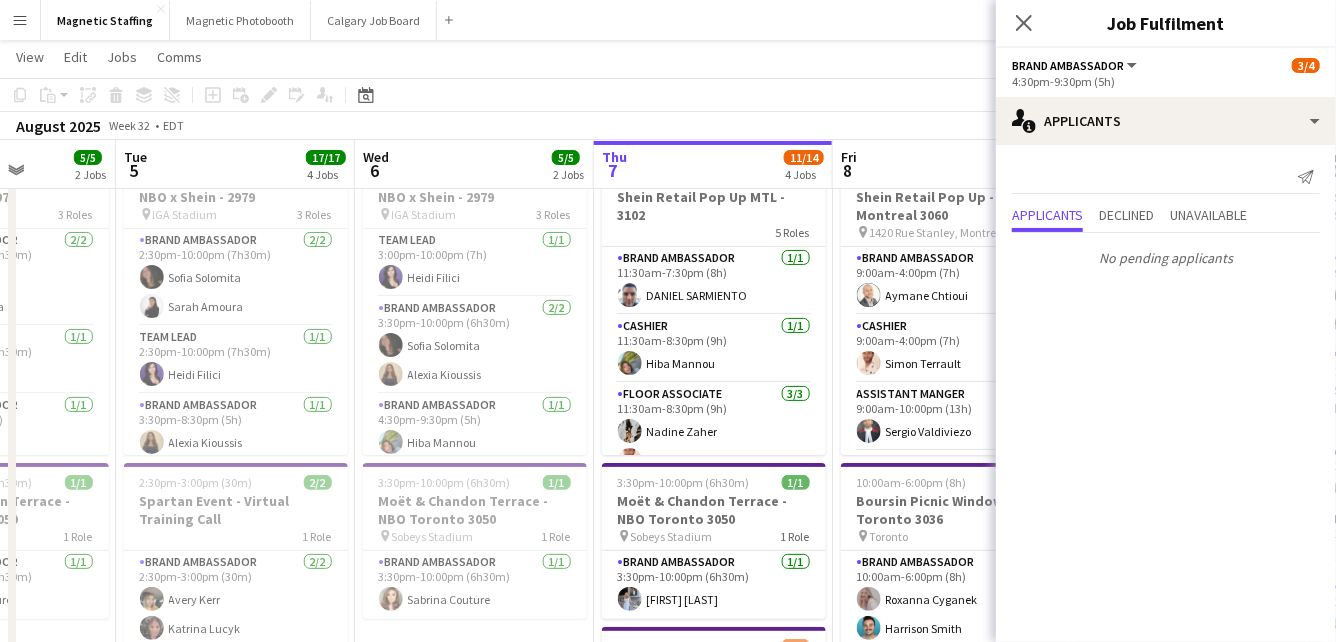 drag, startPoint x: 423, startPoint y: 548, endPoint x: 747, endPoint y: 531, distance: 324.44568 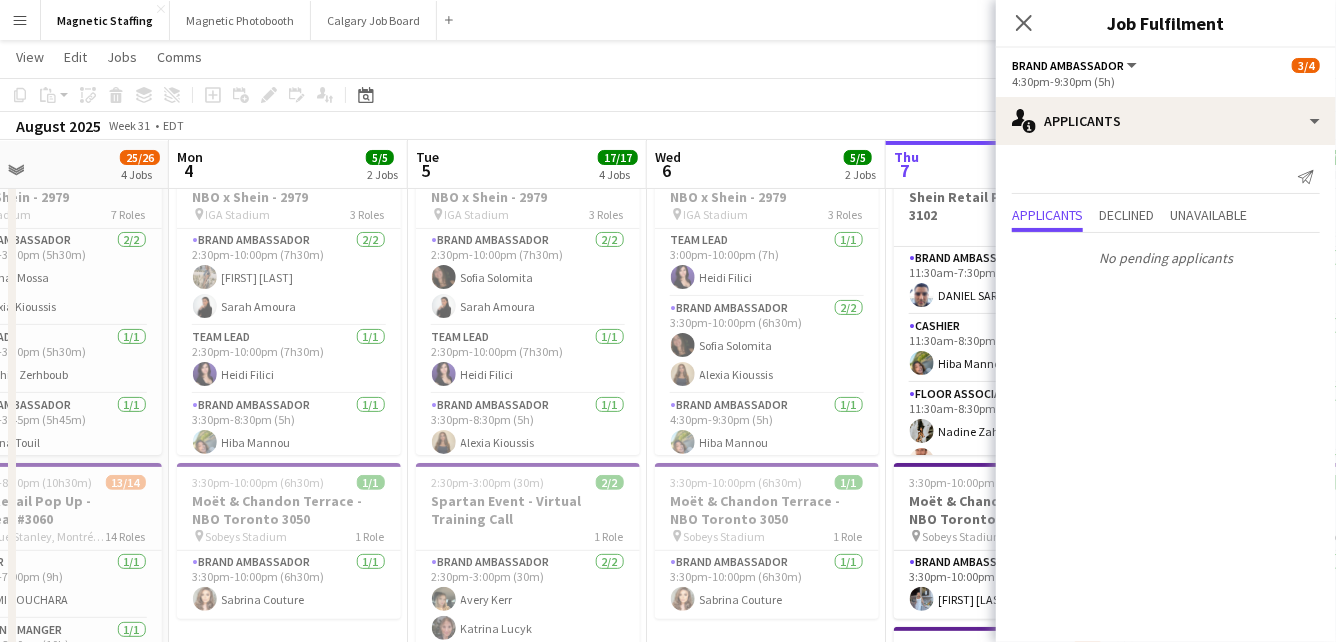 drag, startPoint x: 401, startPoint y: 562, endPoint x: 699, endPoint y: 532, distance: 299.50626 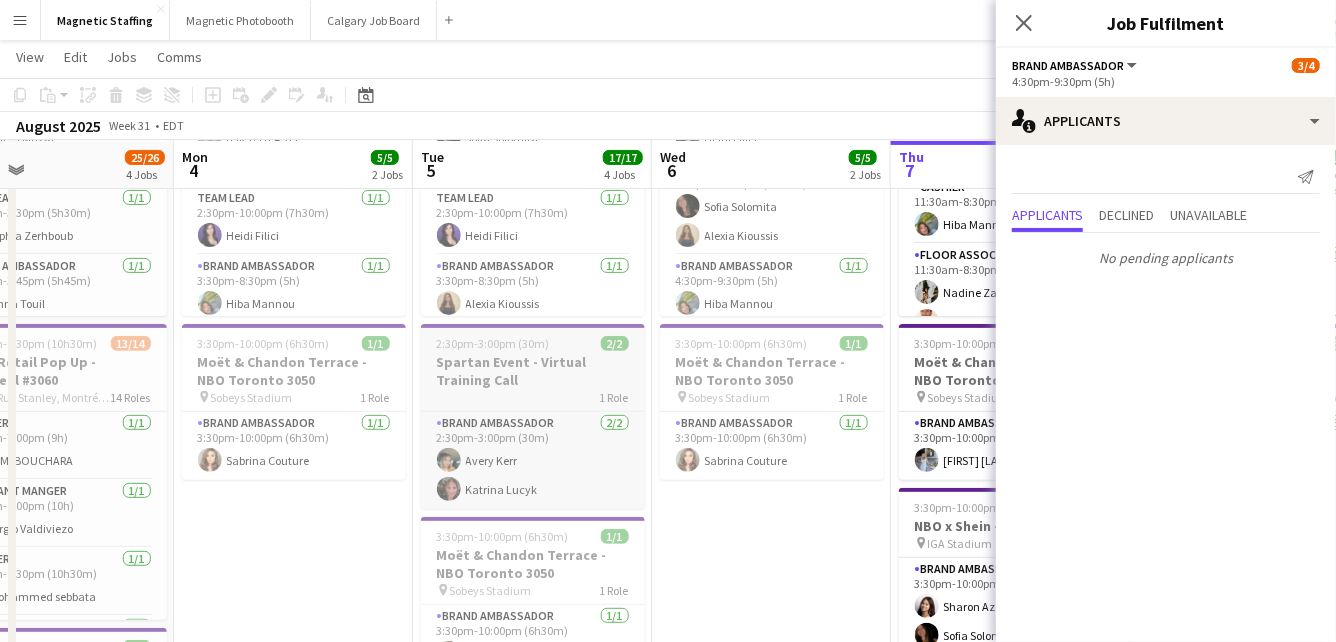 scroll, scrollTop: 210, scrollLeft: 0, axis: vertical 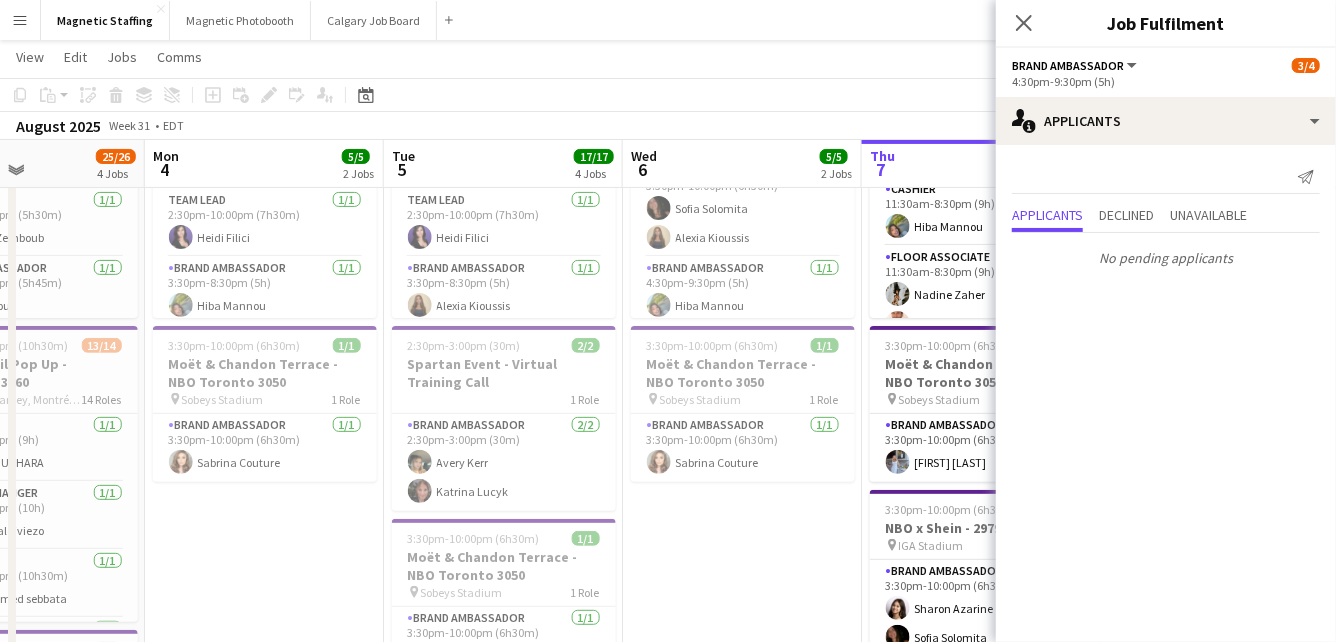 drag, startPoint x: 509, startPoint y: 526, endPoint x: 473, endPoint y: 523, distance: 36.124783 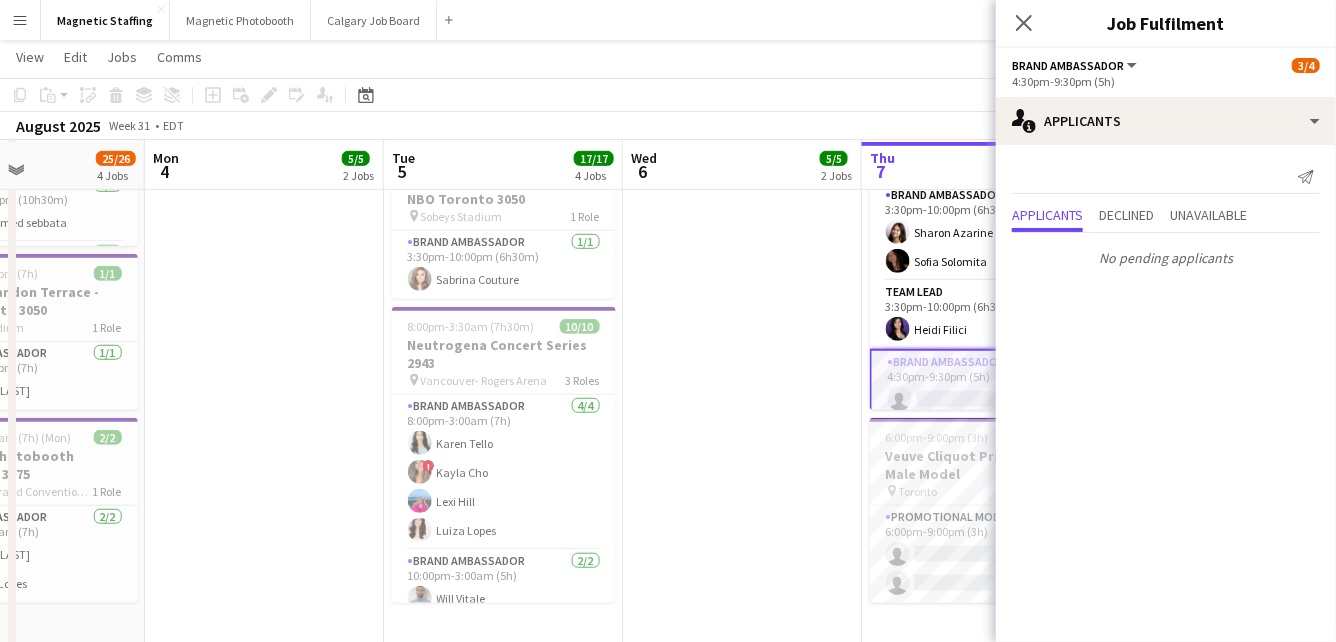 scroll, scrollTop: 588, scrollLeft: 0, axis: vertical 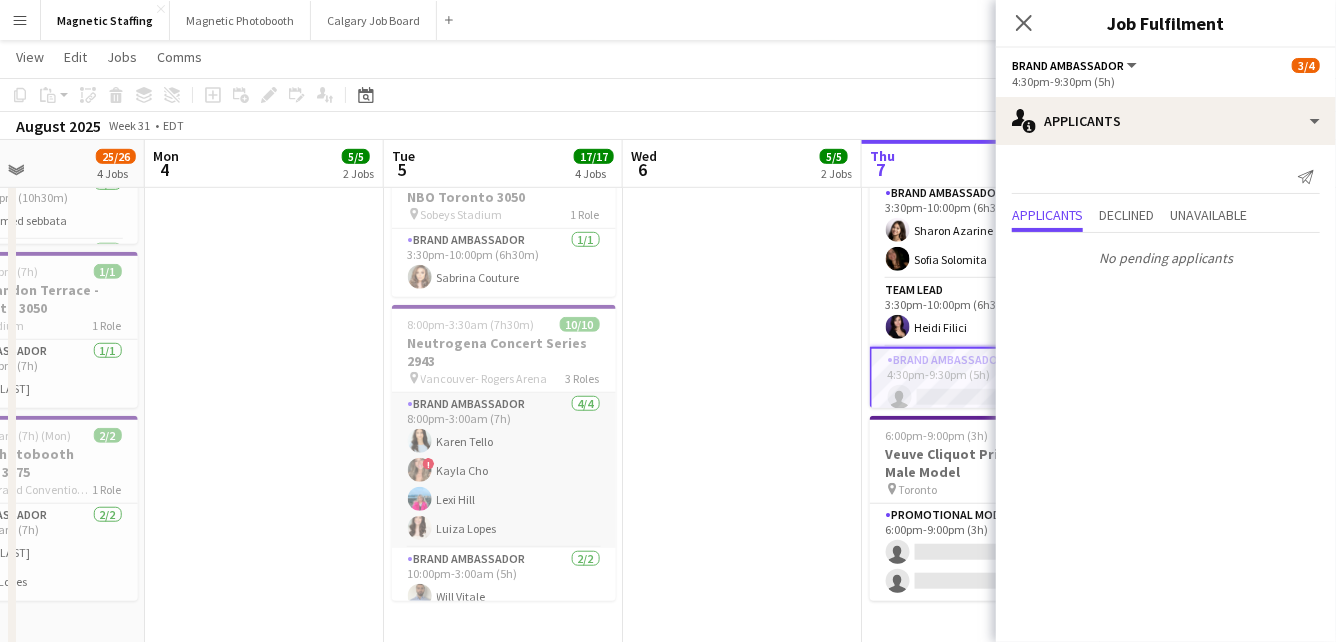 click on "[TITLE]   [NUMBER]/[NUMBER]   [TIME] ([DURATION])
[NAME] ! [NAME] [NAME] [NAME]" at bounding box center (504, 470) 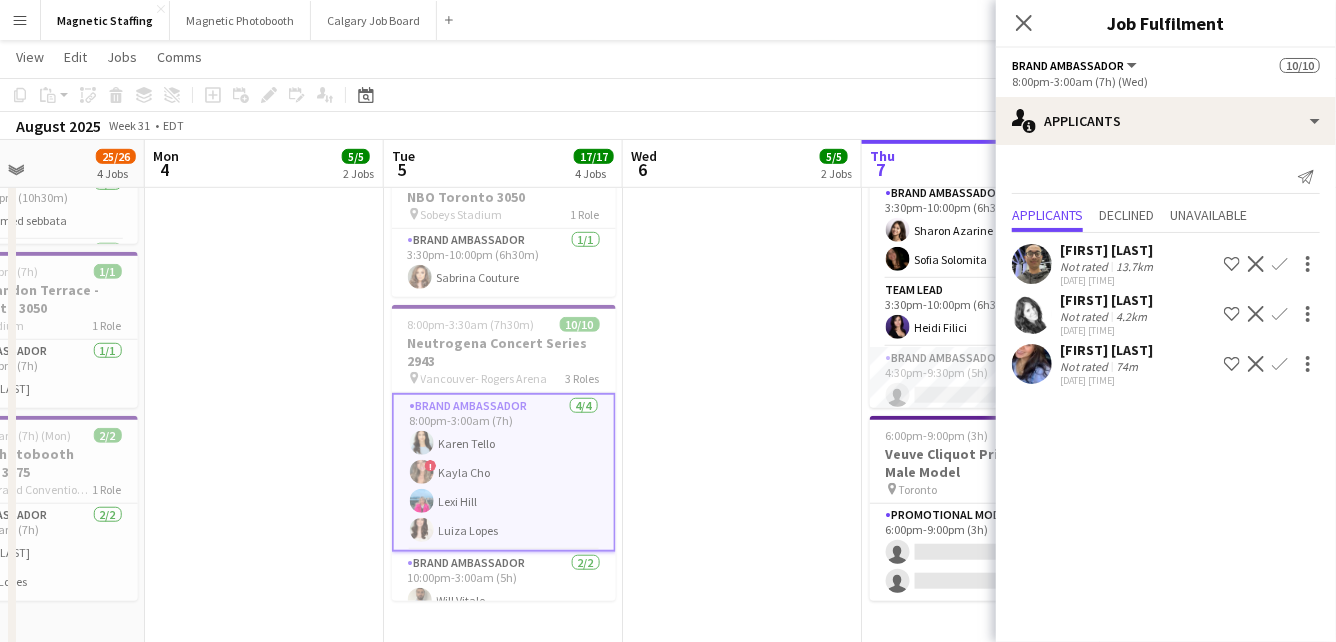 click on "[TITLE]   [NUMBER]/[NUMBER]   [TIME] ([DURATION])
[NAME] ! [NAME] [NAME] [NAME]" at bounding box center (504, 472) 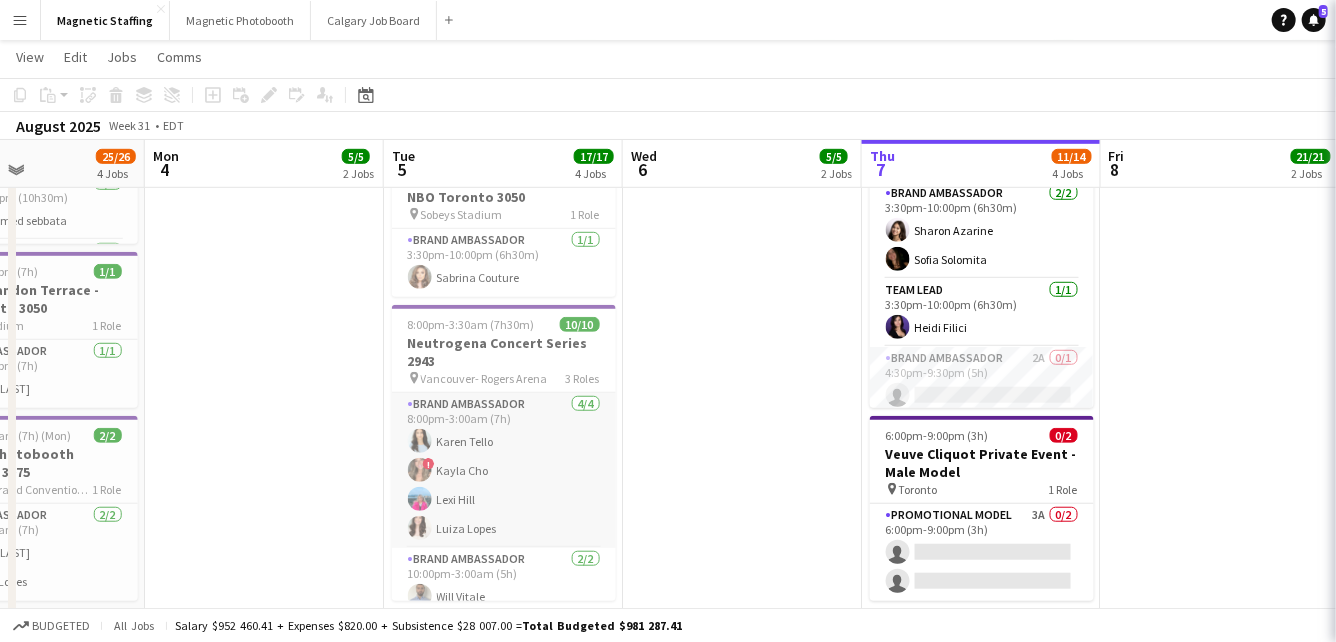 scroll, scrollTop: 0, scrollLeft: 813, axis: horizontal 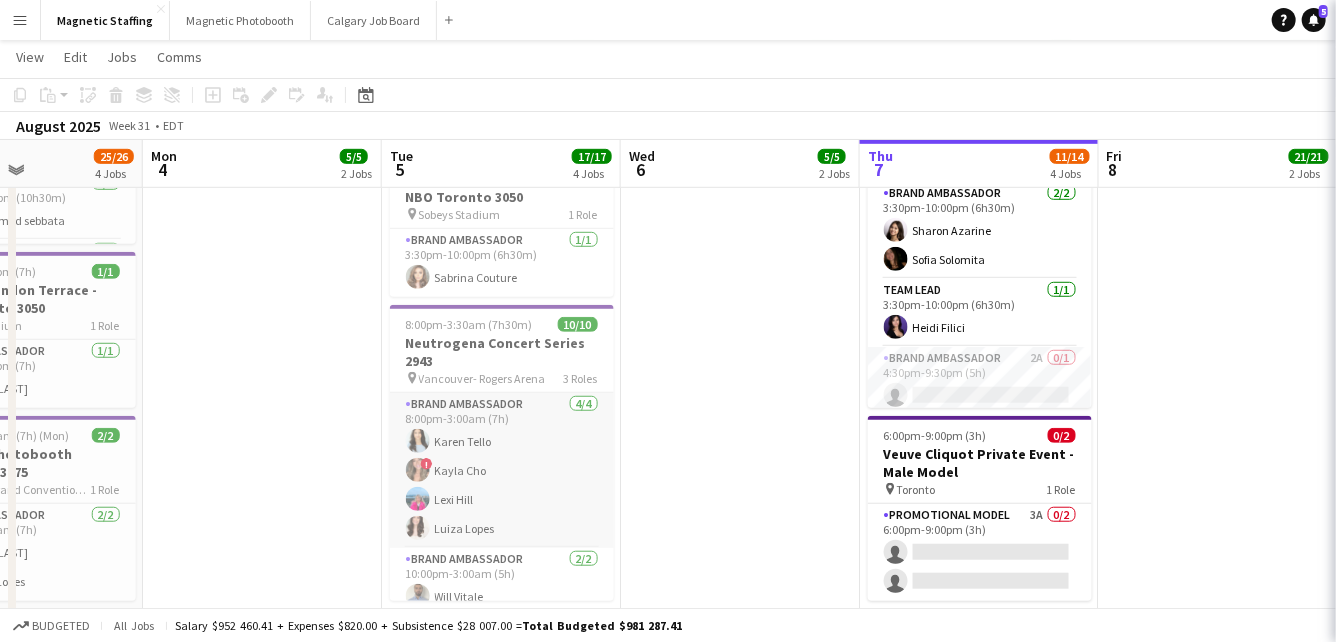 click on "[TITLE]   [NUMBER]/[NUMBER]   [TIME] ([DURATION])
[NAME] ! [NAME] [NAME] [NAME]" at bounding box center (502, 470) 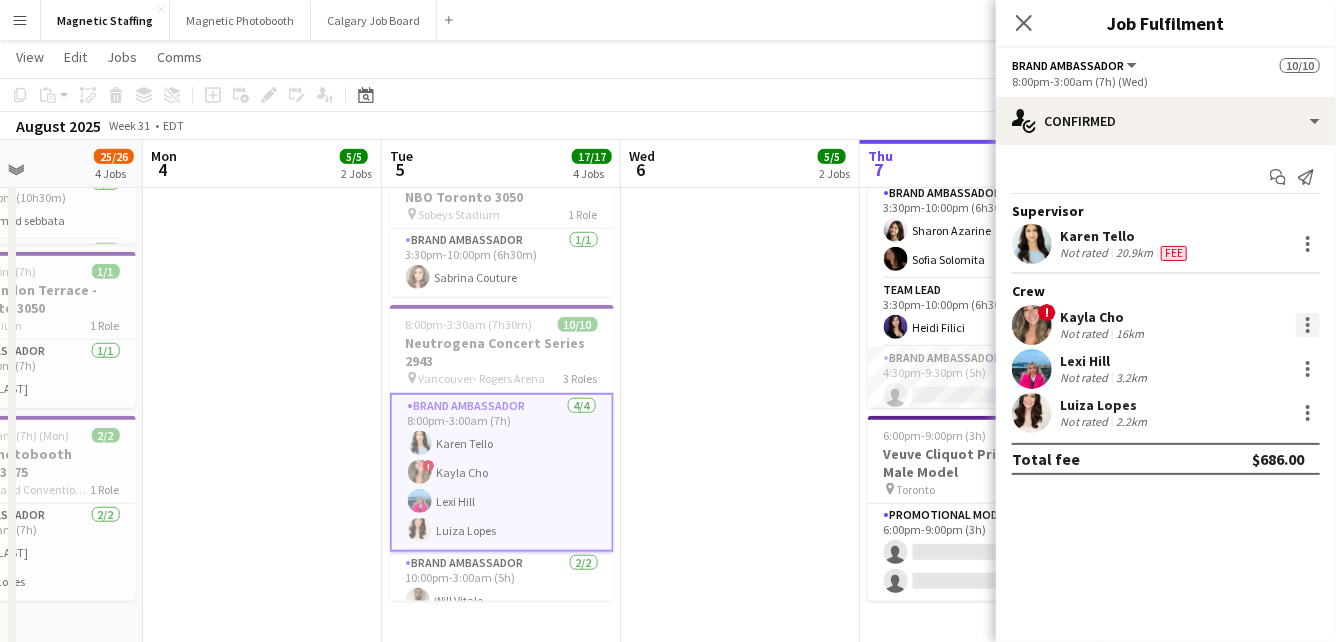 click at bounding box center [1308, 325] 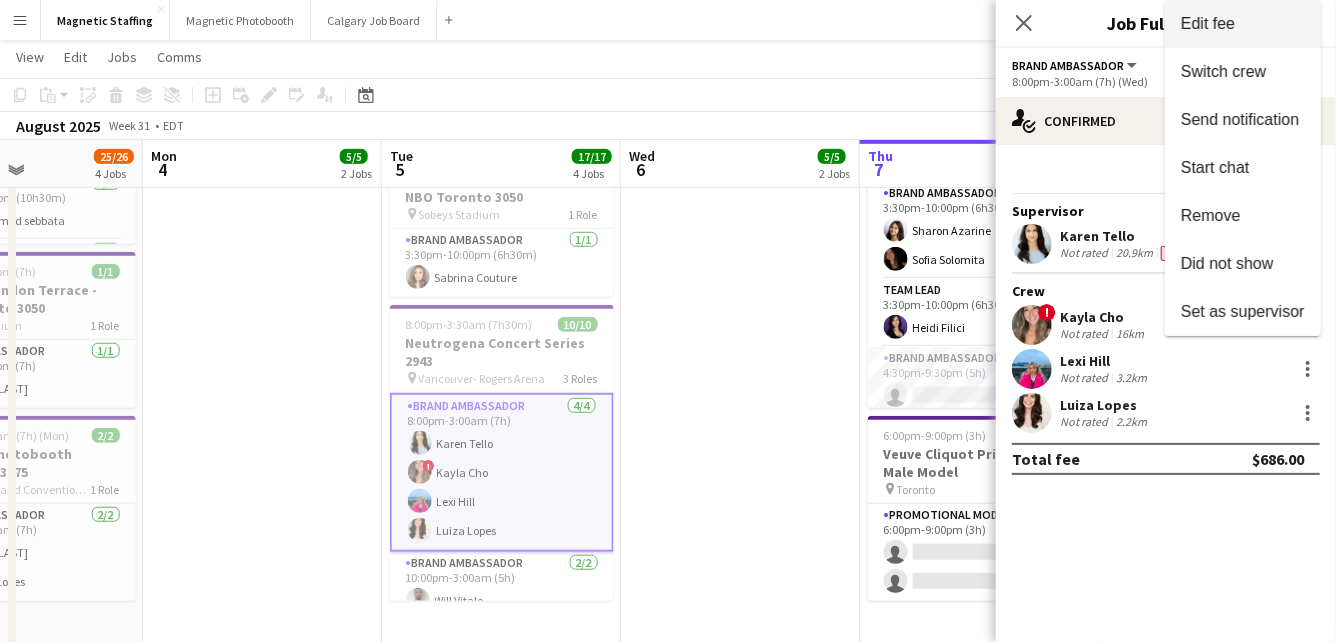 click on "Edit fee" at bounding box center (1243, 24) 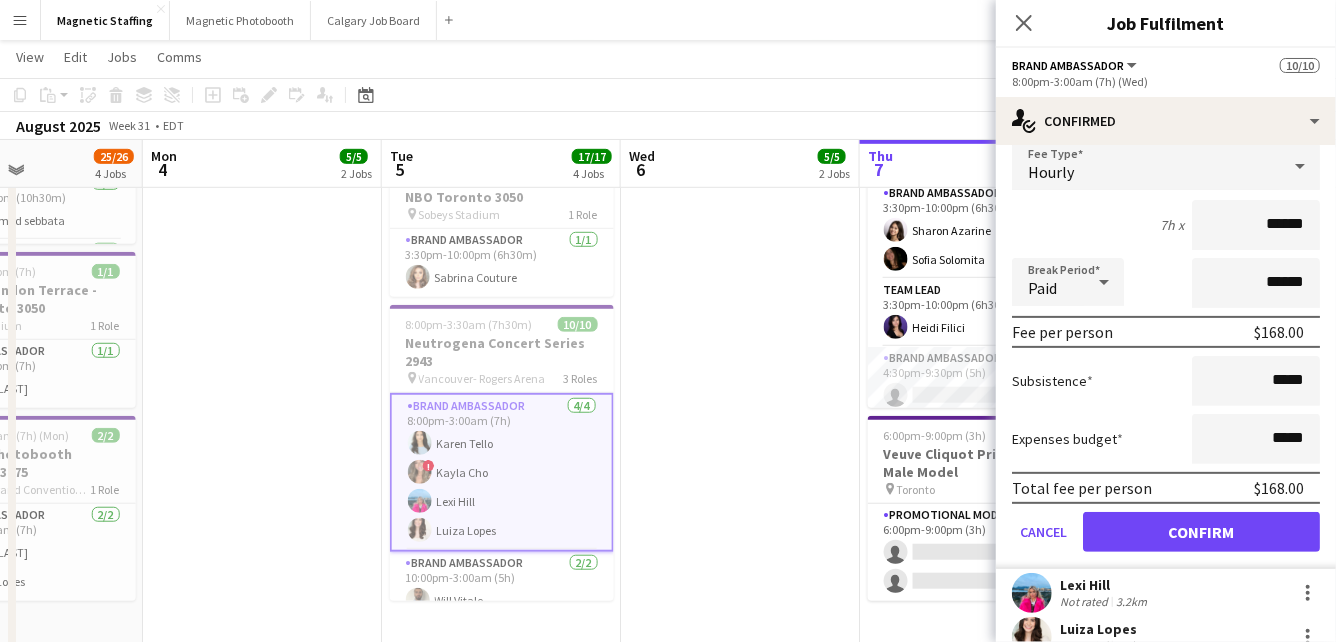 scroll, scrollTop: 229, scrollLeft: 0, axis: vertical 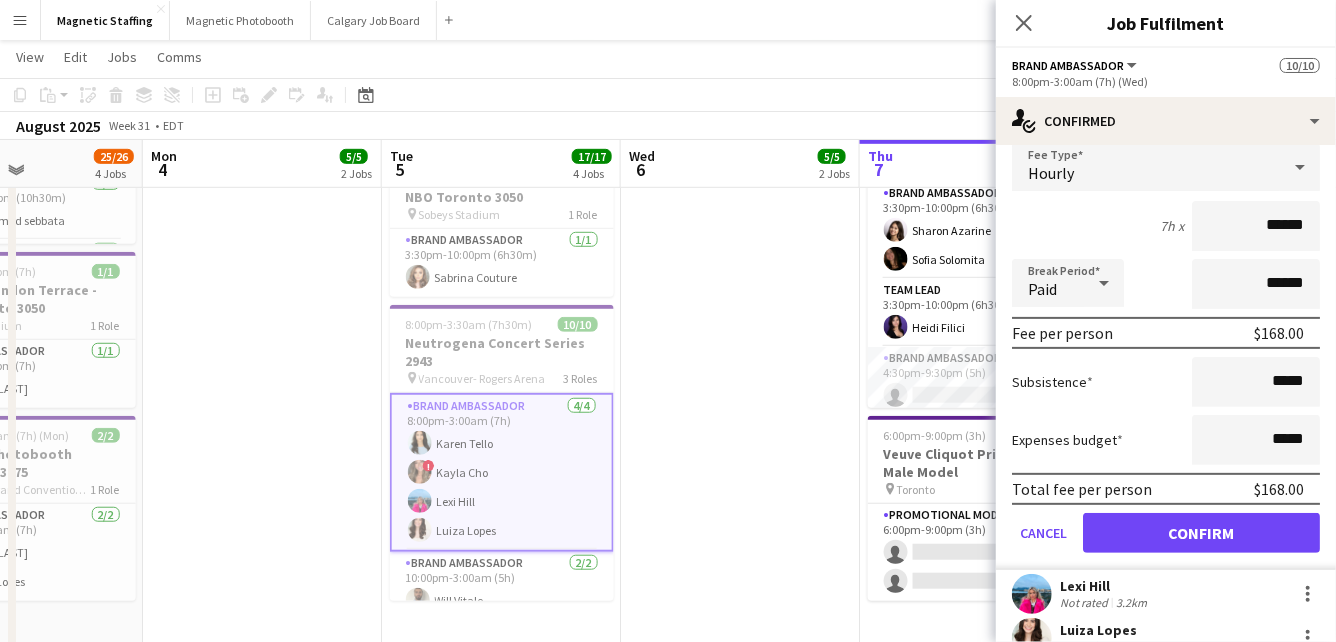 click on "Menu" at bounding box center (20, 20) 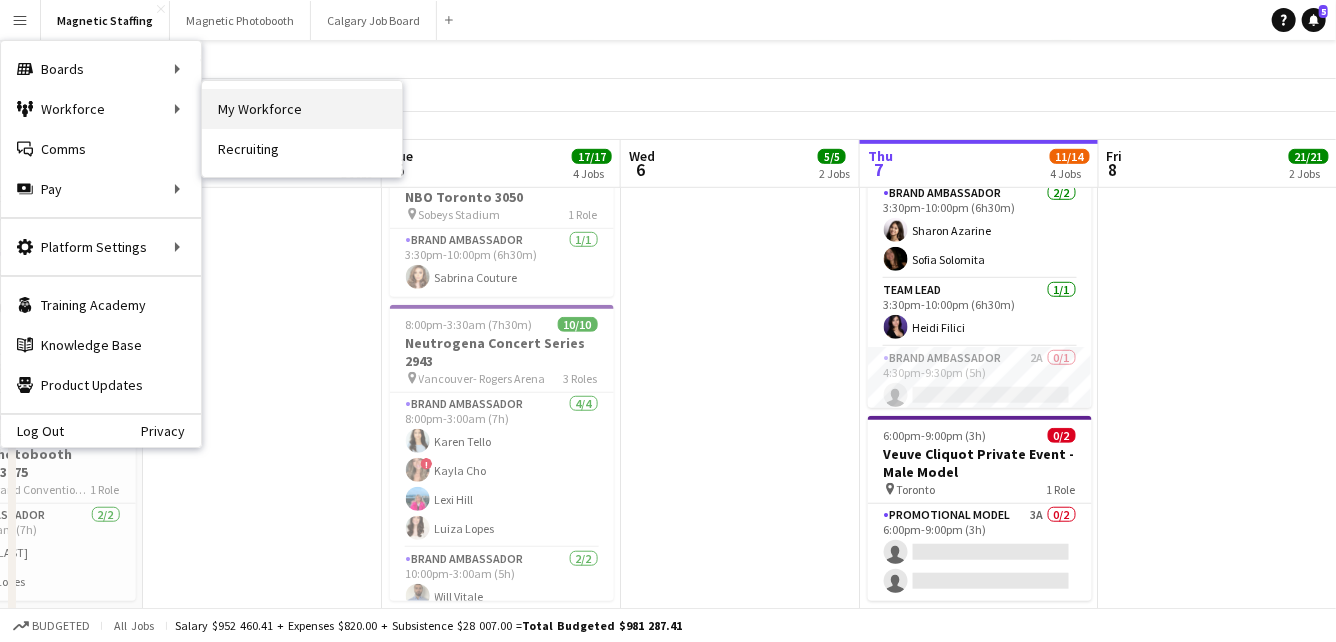 click on "My Workforce" at bounding box center (302, 109) 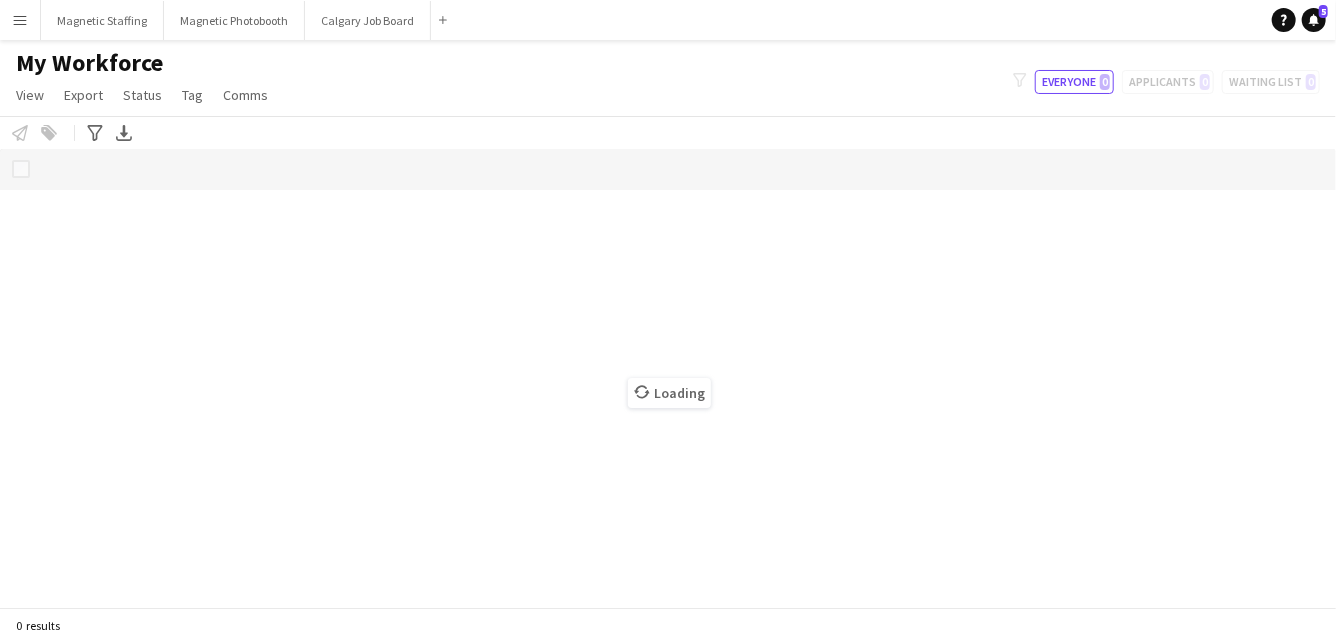 scroll, scrollTop: 0, scrollLeft: 0, axis: both 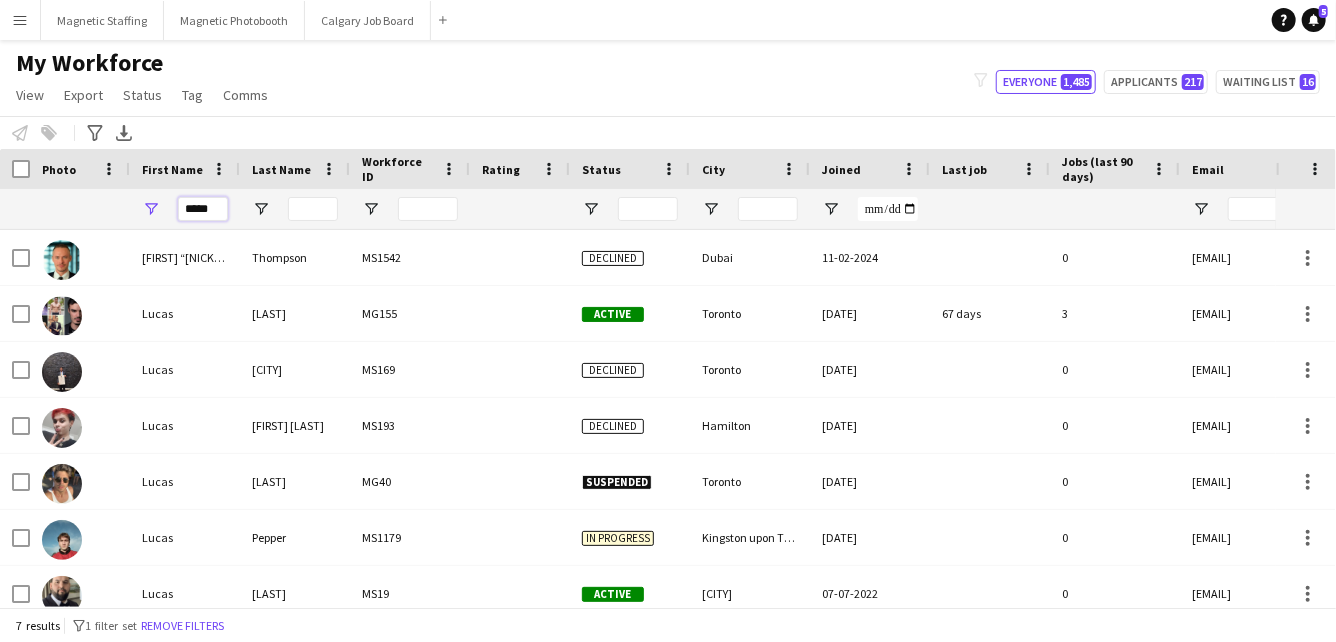 drag, startPoint x: 220, startPoint y: 211, endPoint x: 140, endPoint y: 210, distance: 80.00625 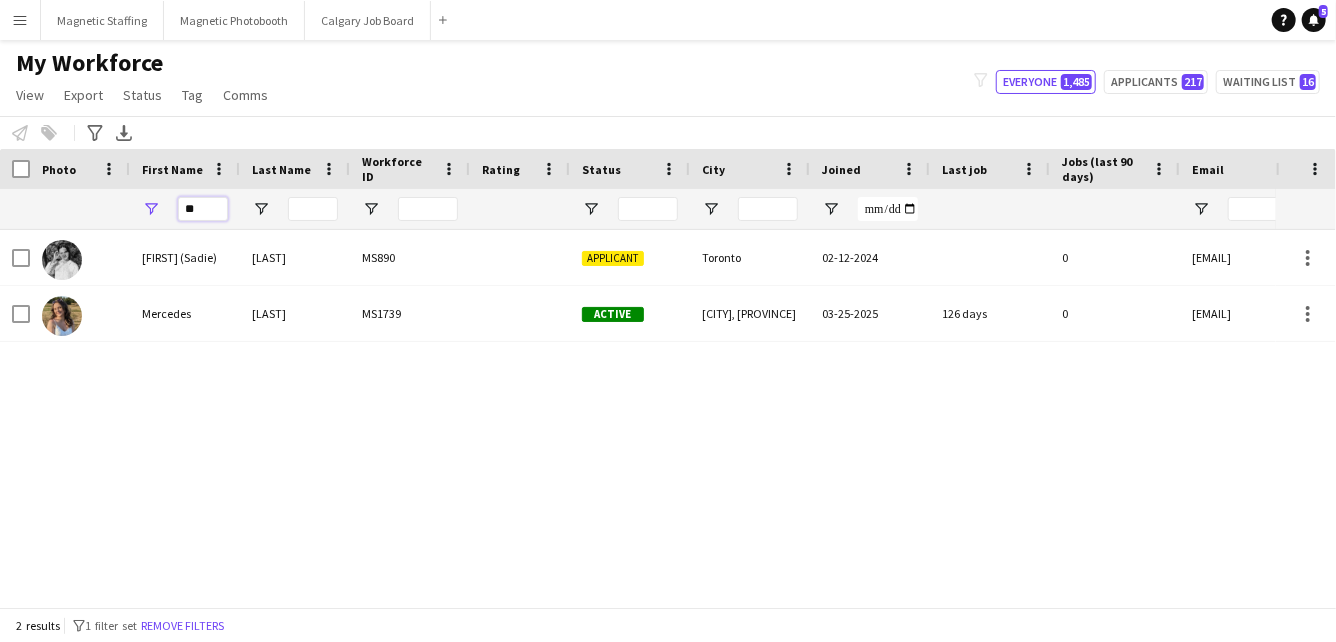 type on "*" 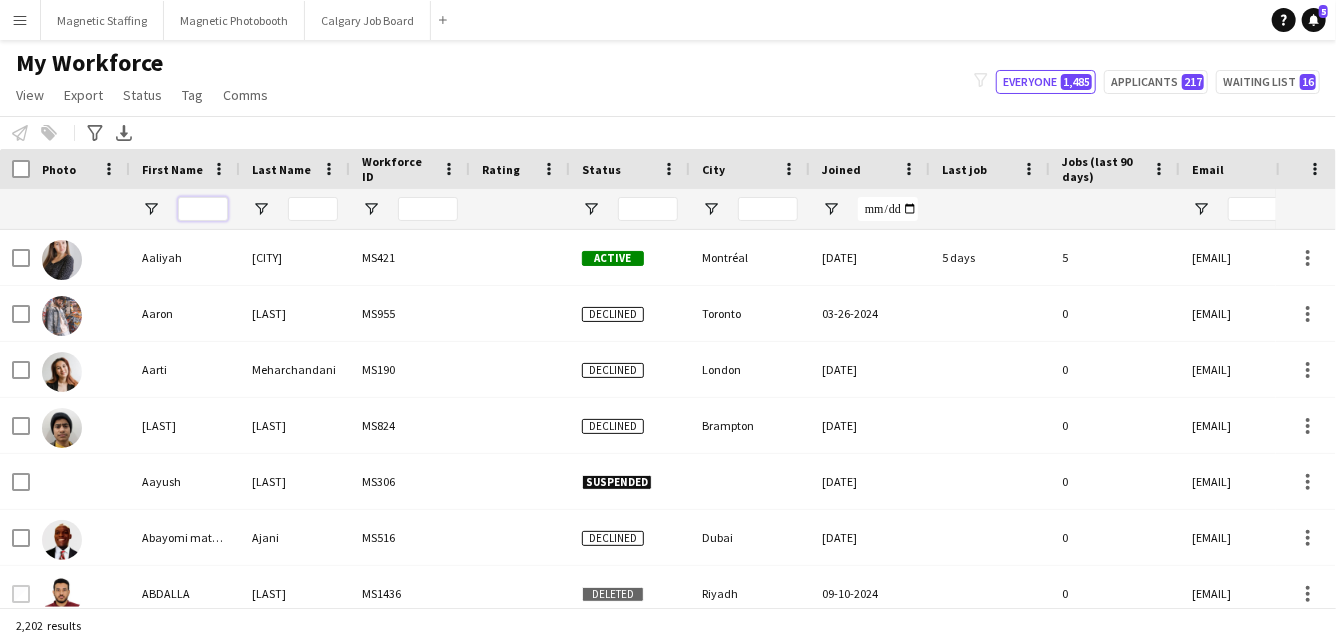 type 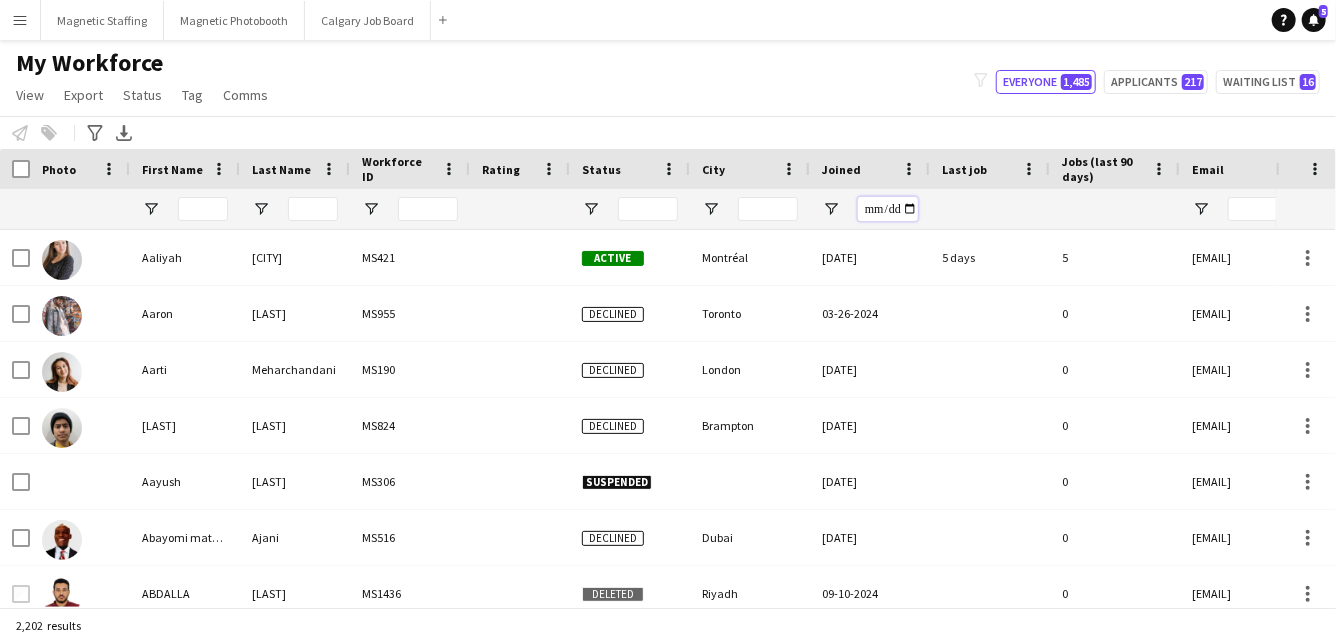 click at bounding box center [888, 209] 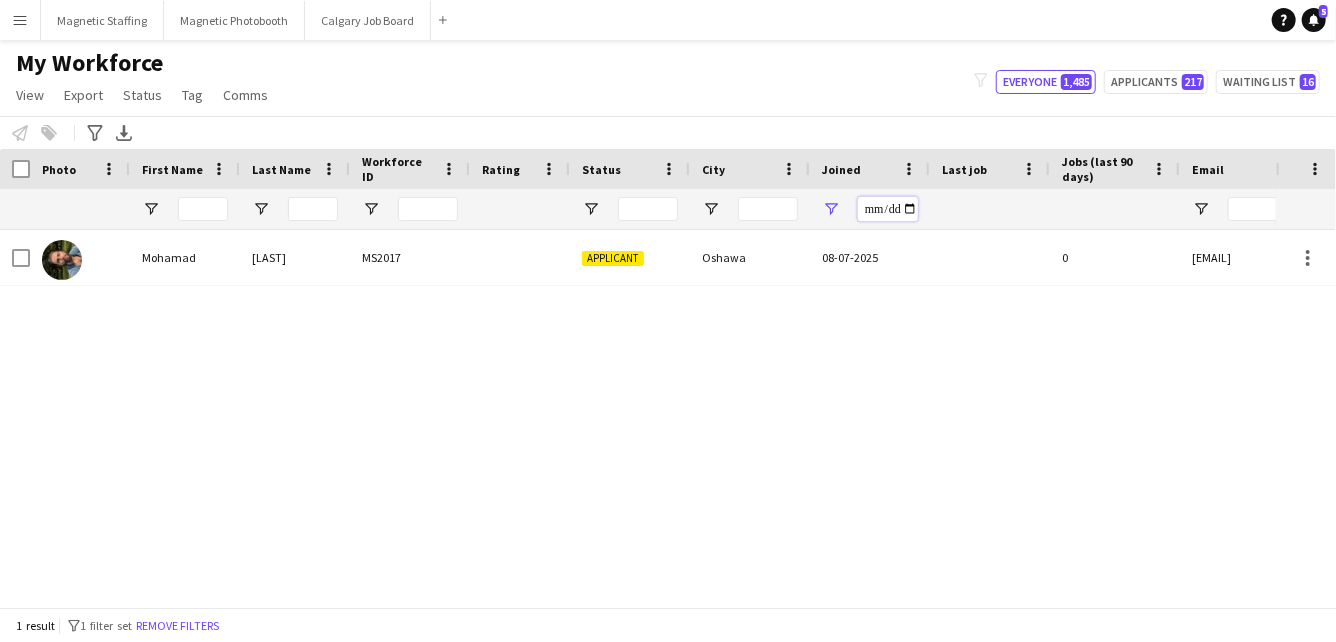 type on "**********" 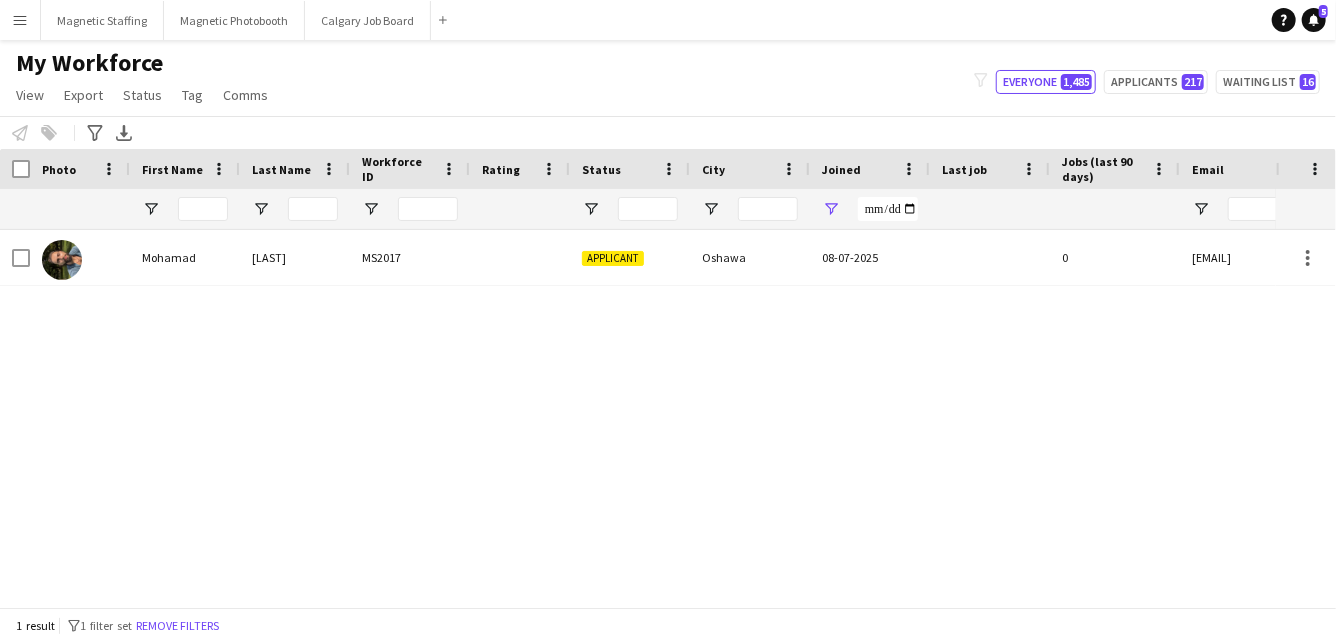 click on "[LAST]" at bounding box center [295, 257] 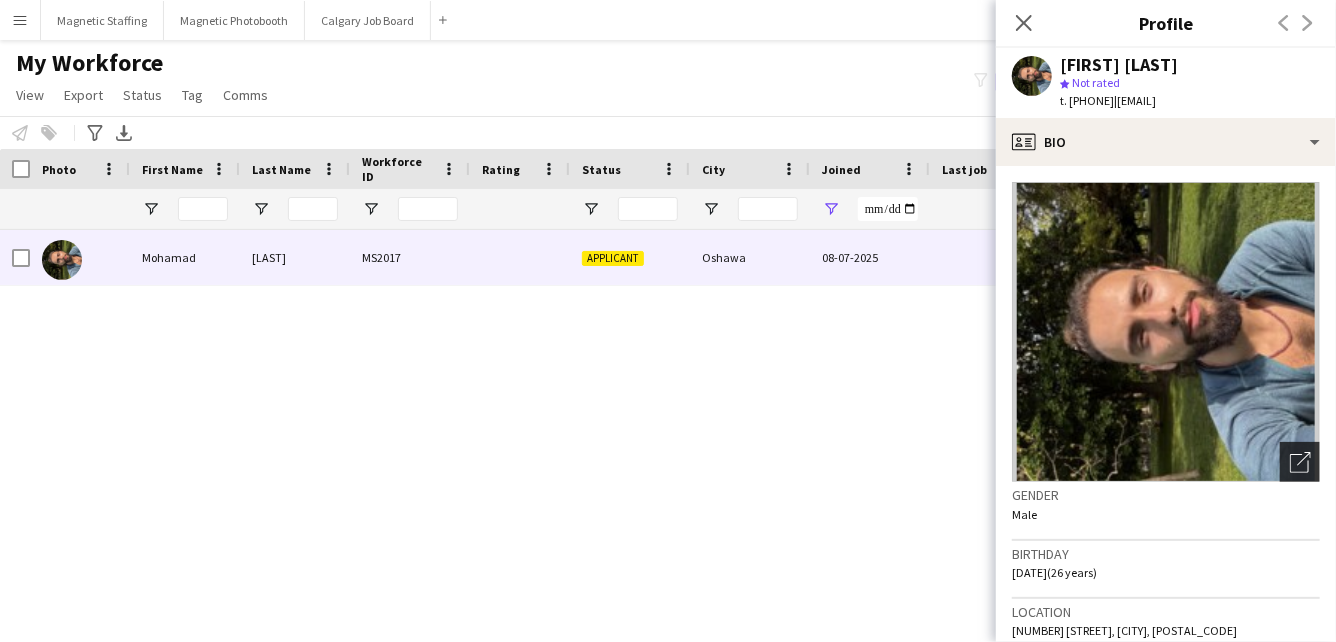 click on "Open photos pop-in" 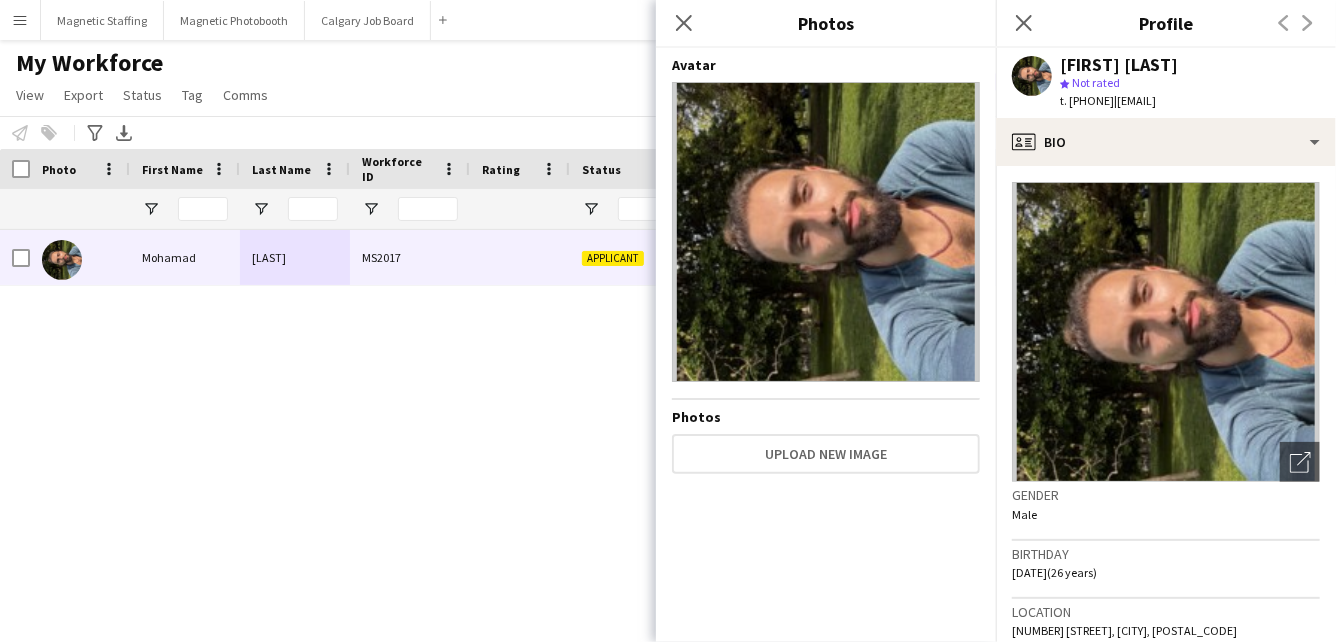click on "Birthday   [DATE]   ([NUMBER] years)" 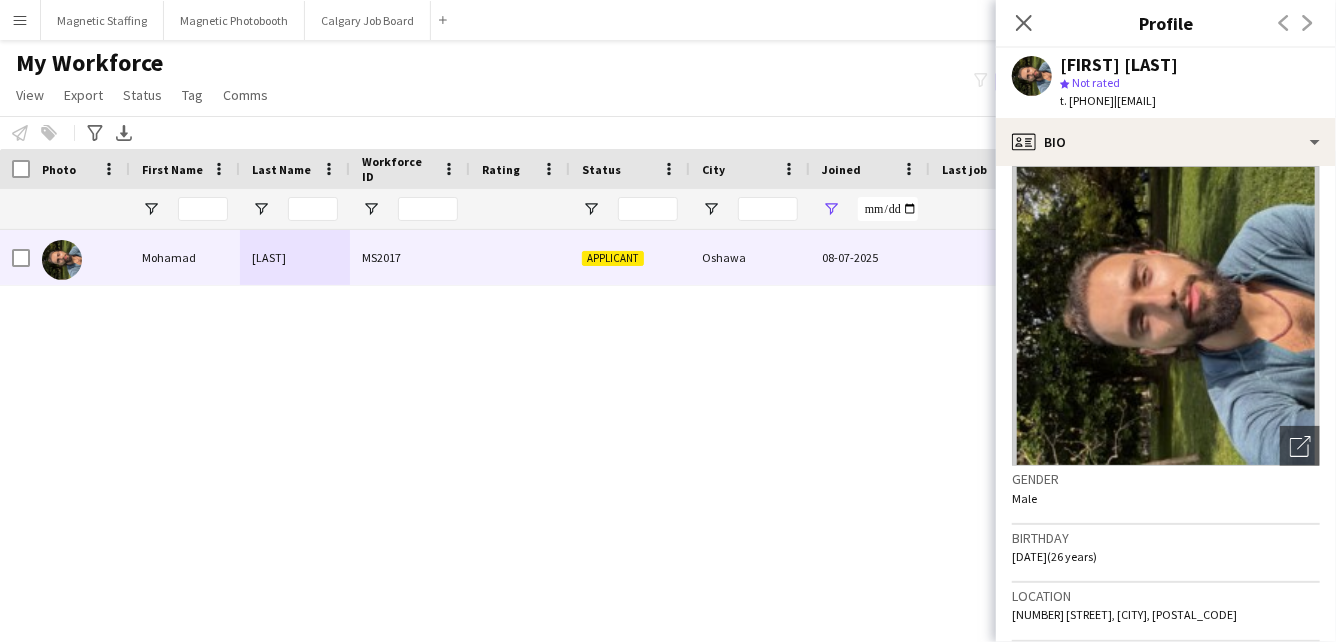 scroll, scrollTop: 0, scrollLeft: 0, axis: both 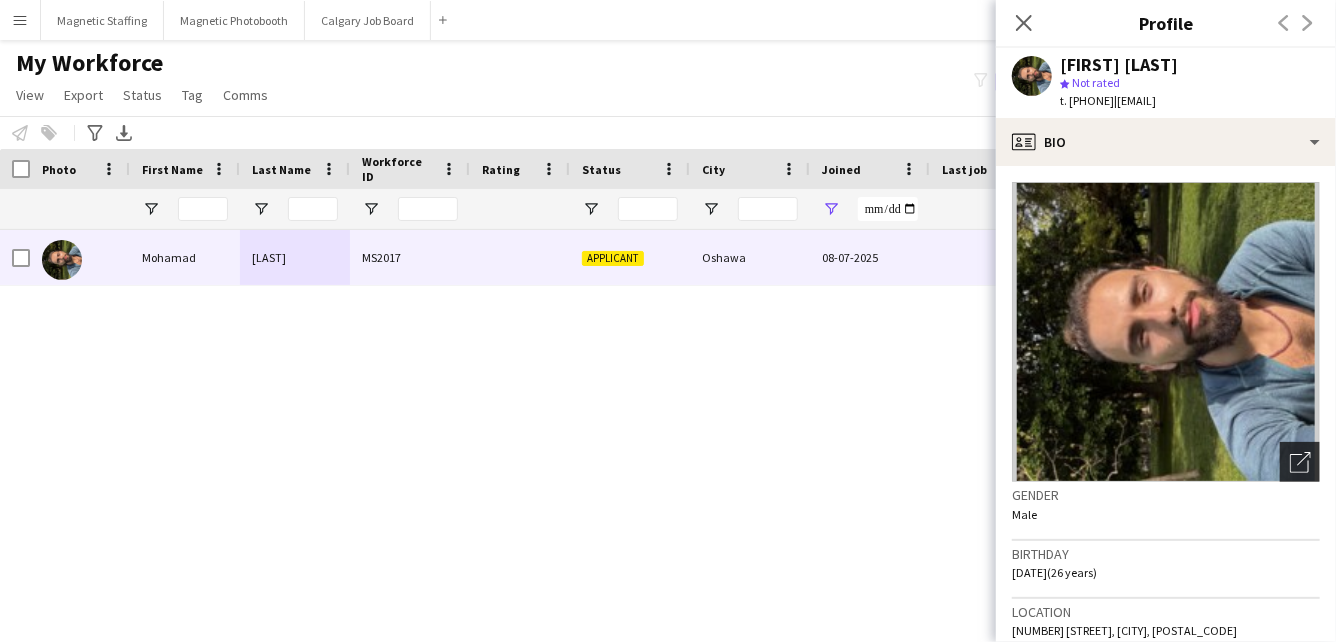 click on "Open photos pop-in" 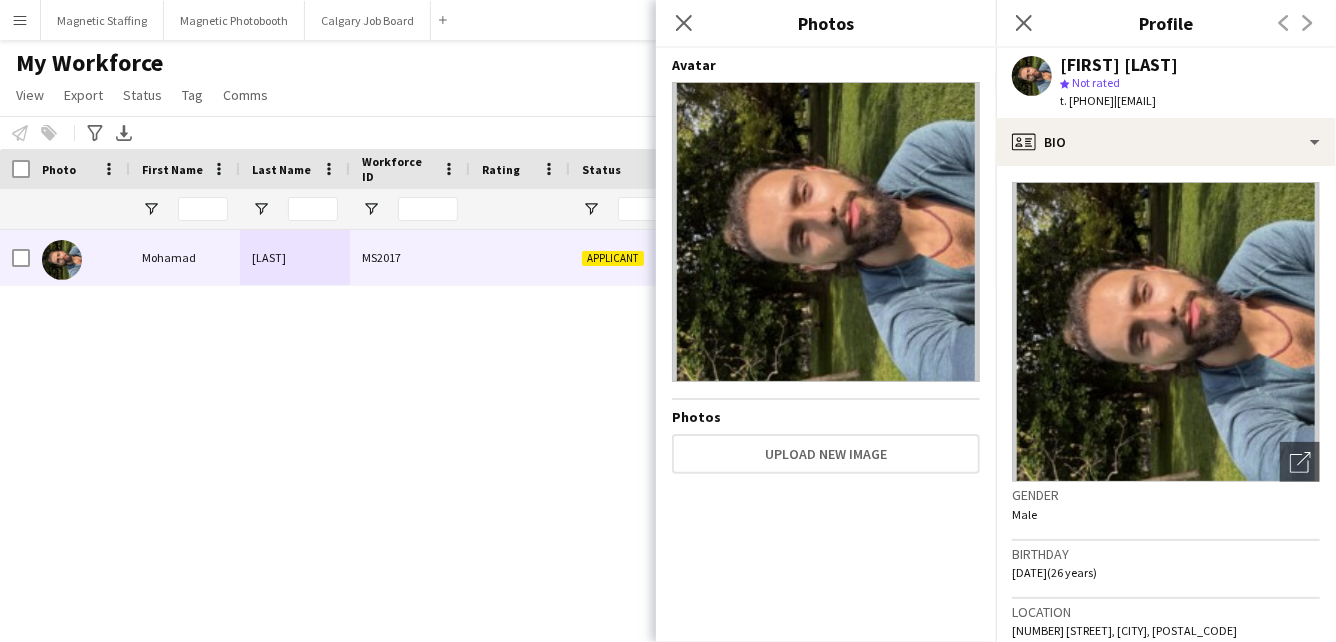 click on "Gender   Male" 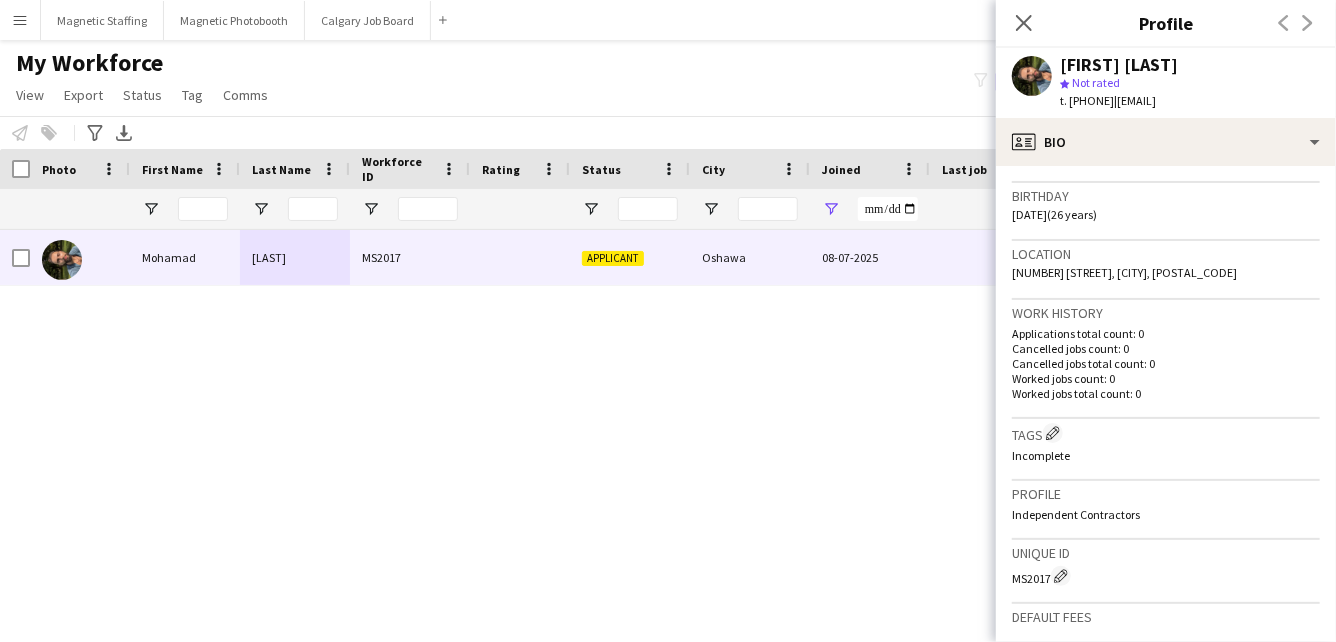 scroll, scrollTop: 670, scrollLeft: 0, axis: vertical 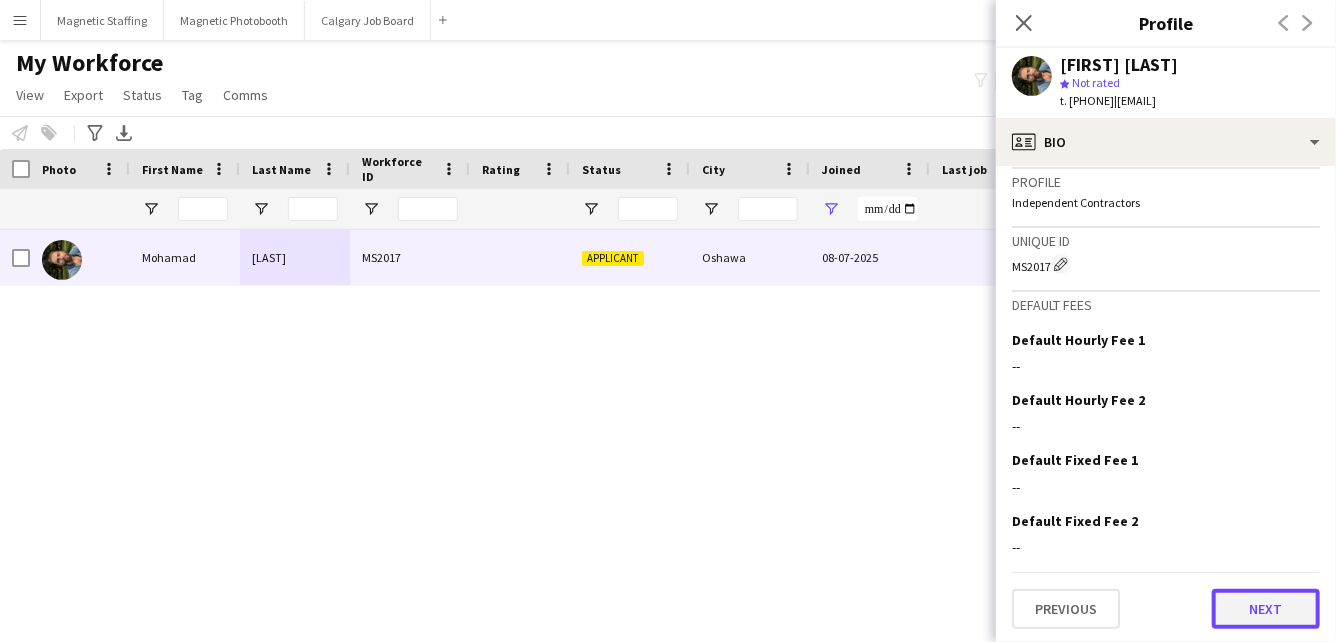 click on "Next" 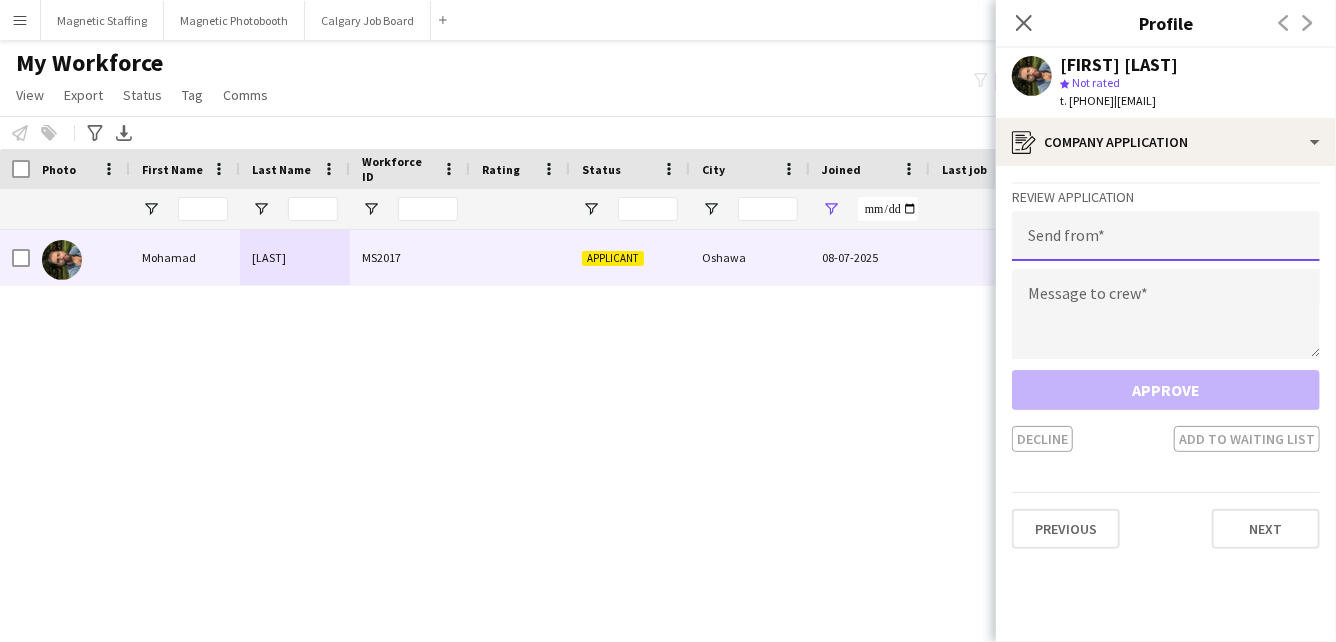 click 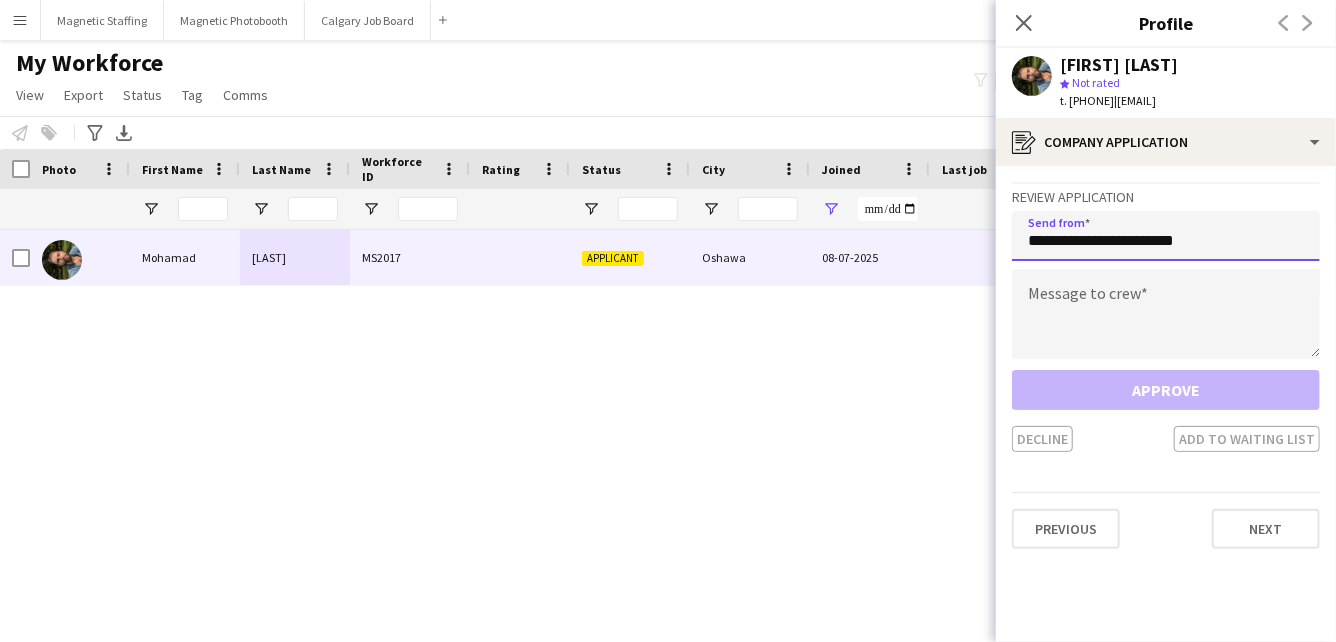 type on "**********" 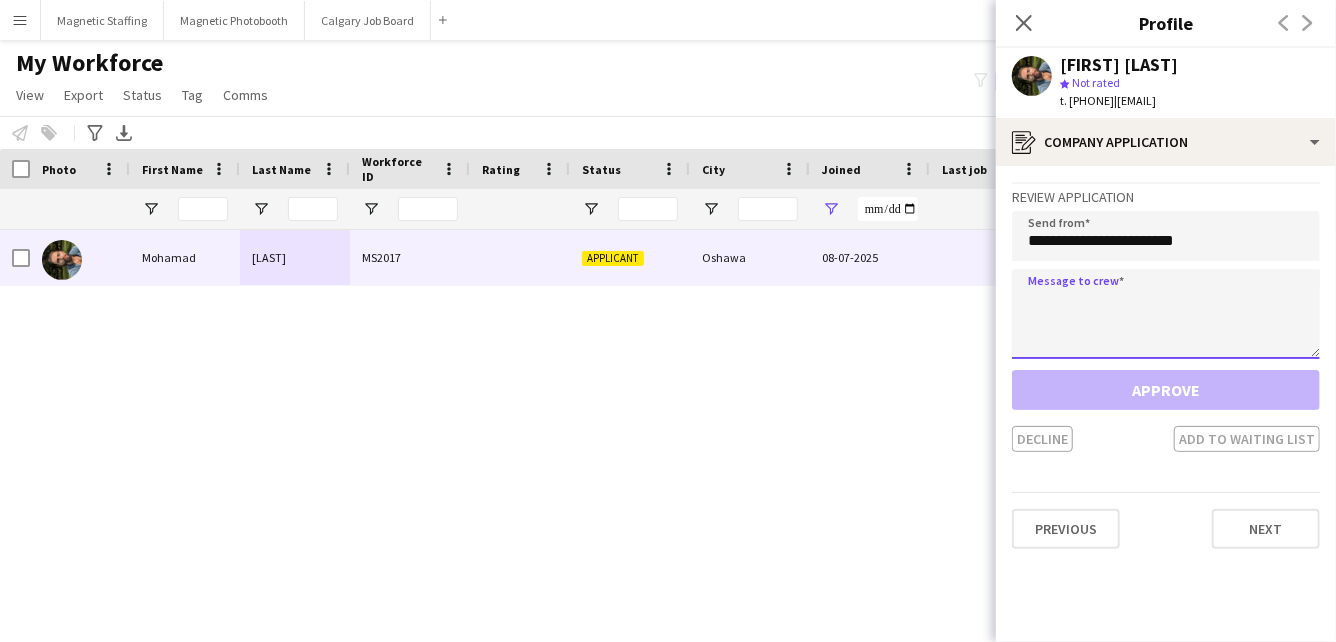 click 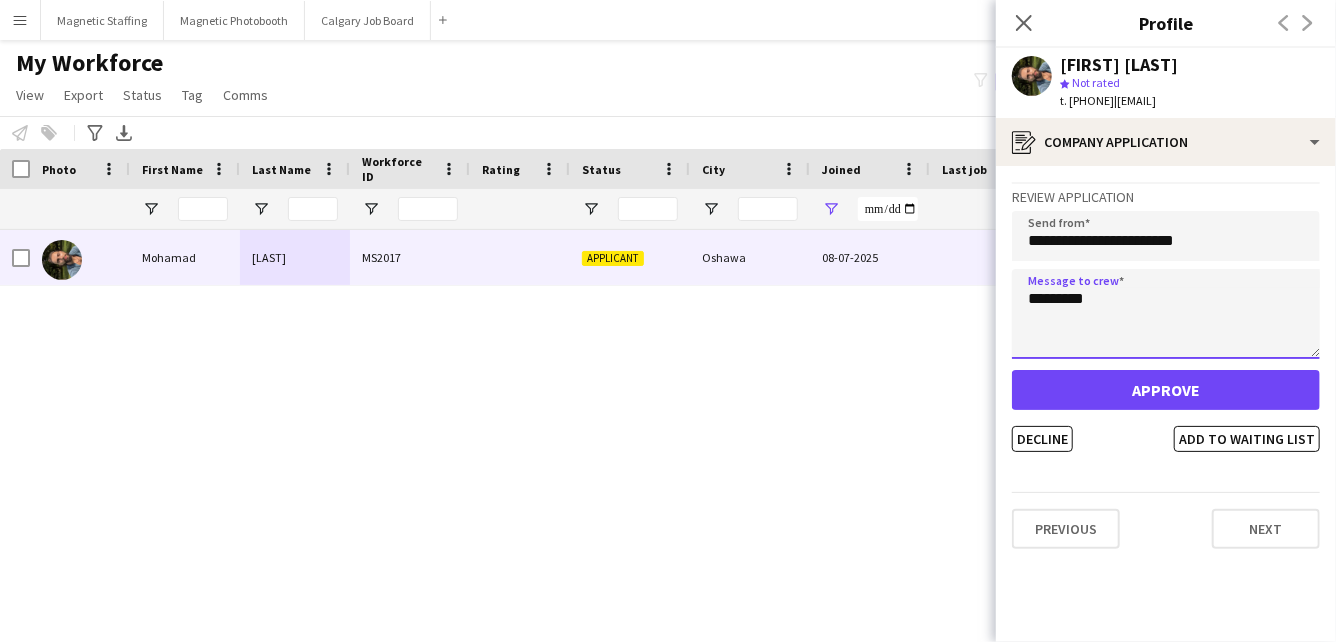 type on "********" 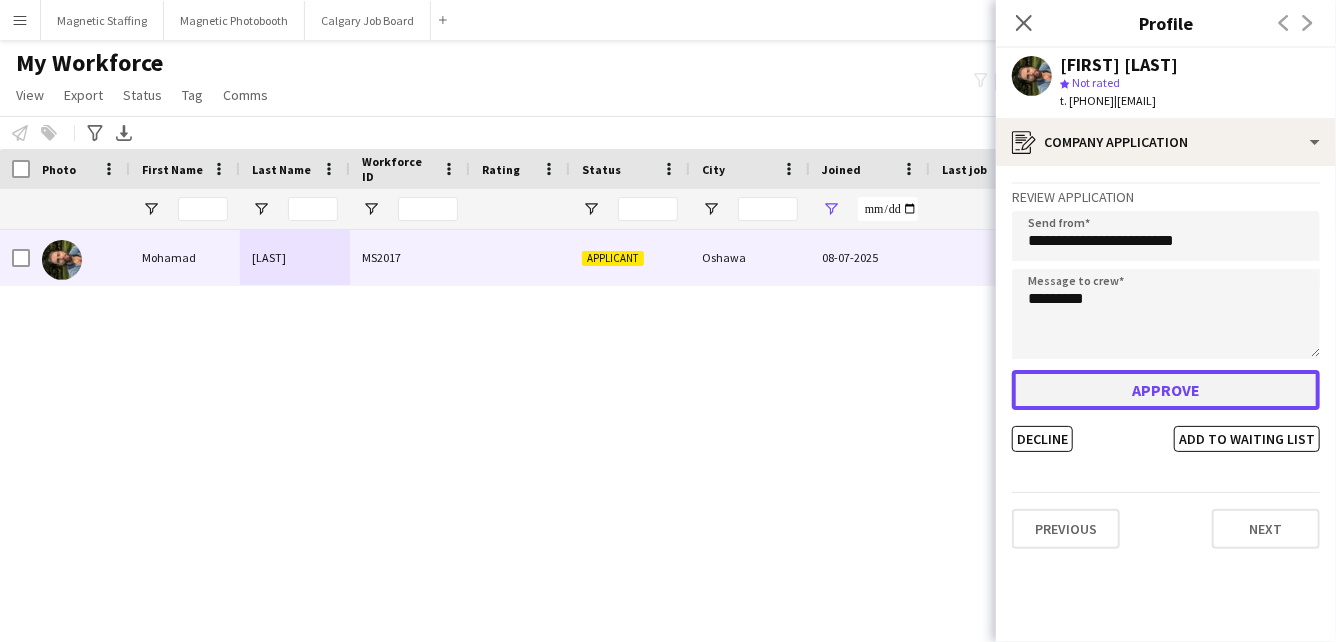 click on "Approve" 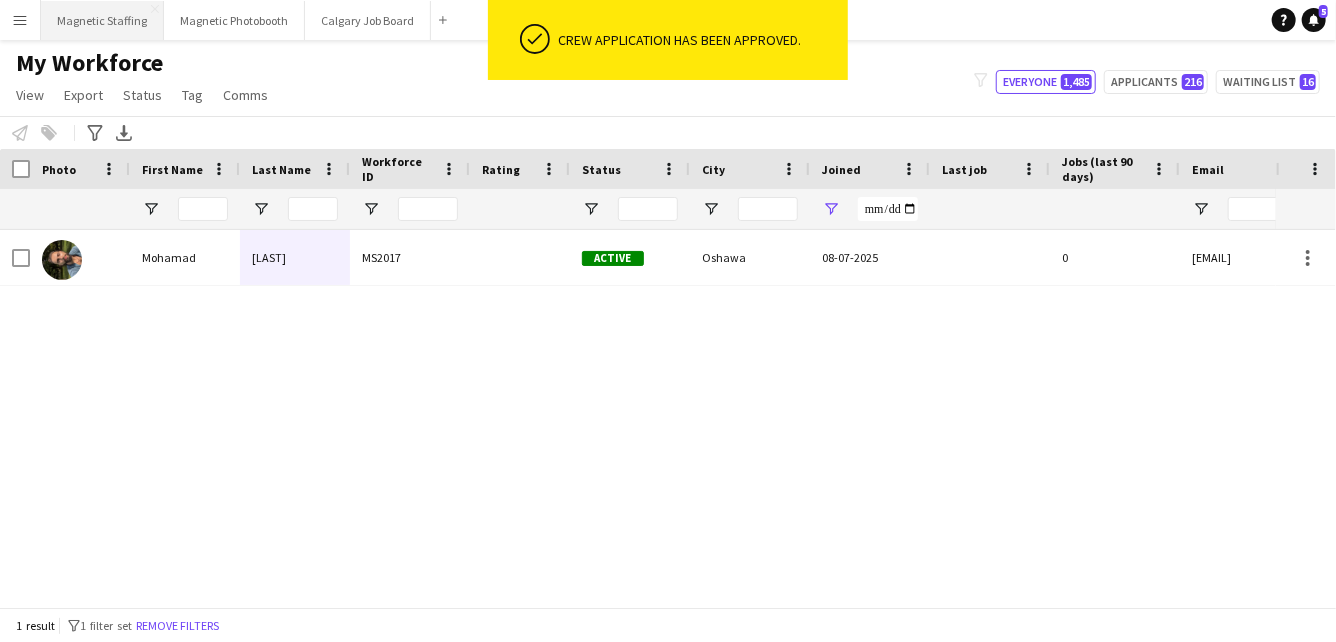 click on "Magnetic Staffing
Close" at bounding box center (102, 20) 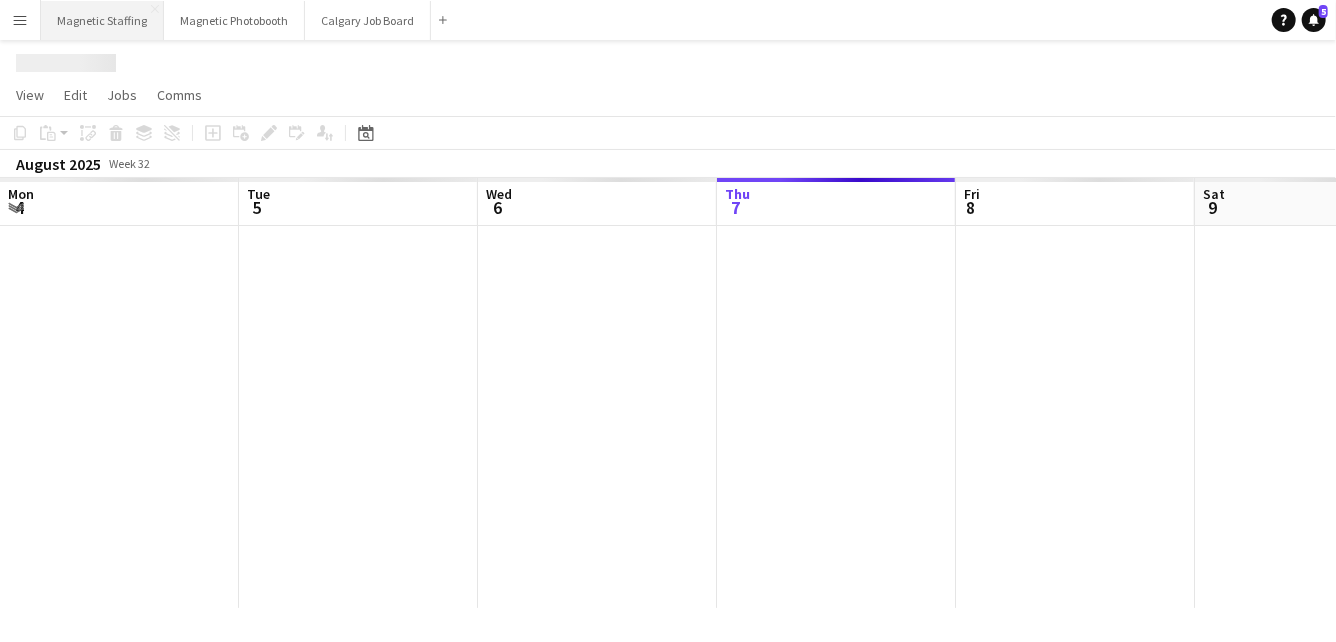 scroll, scrollTop: 0, scrollLeft: 478, axis: horizontal 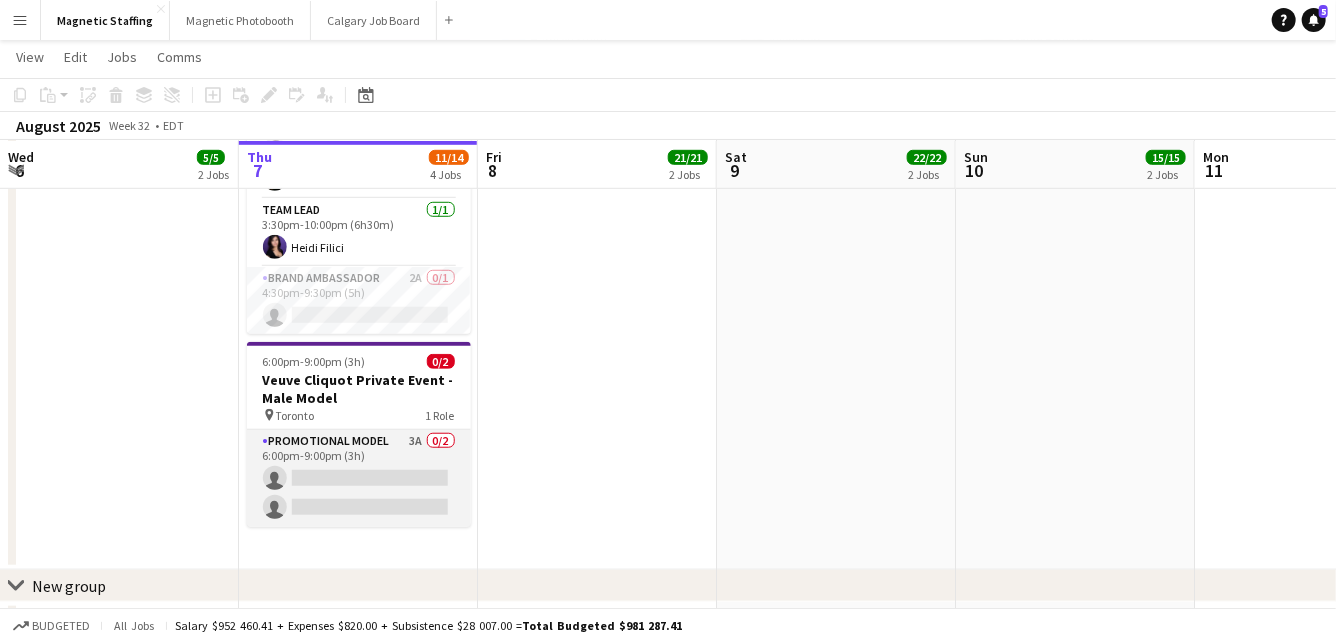 click on "Promotional Model   3A   0/2   6:00pm-9:00pm (3h)
single-neutral-actions
single-neutral-actions" at bounding box center [359, 478] 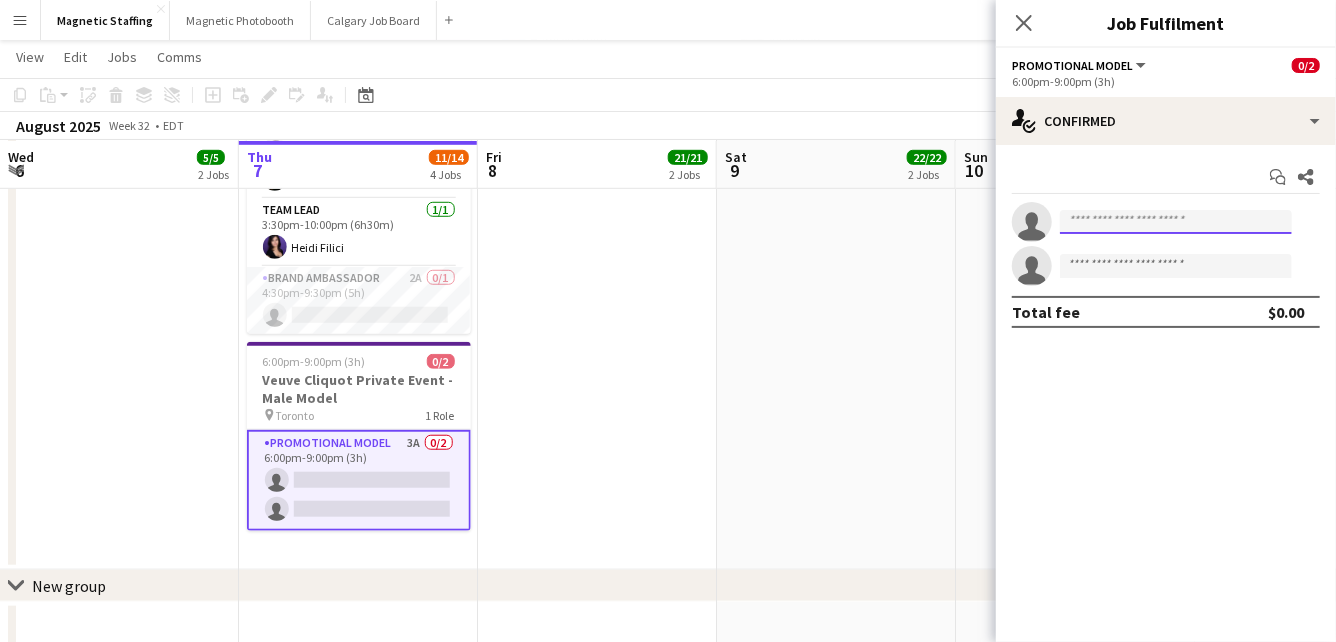 click at bounding box center [1176, 222] 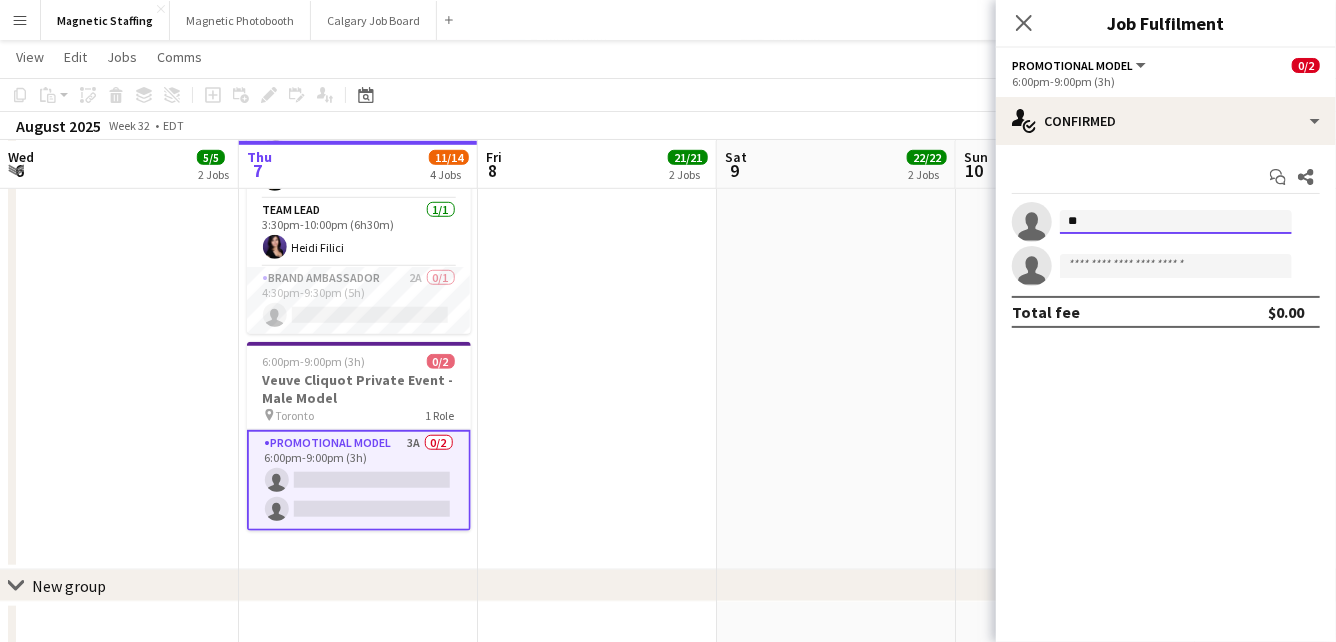 type on "*" 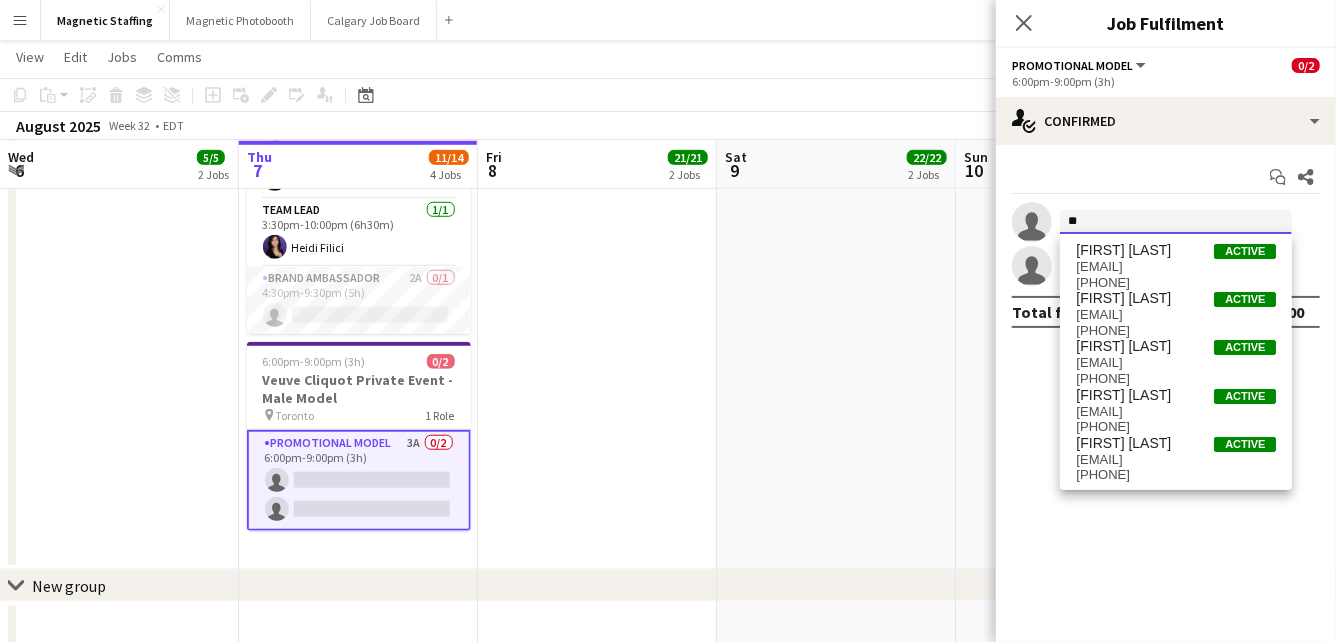 type on "*" 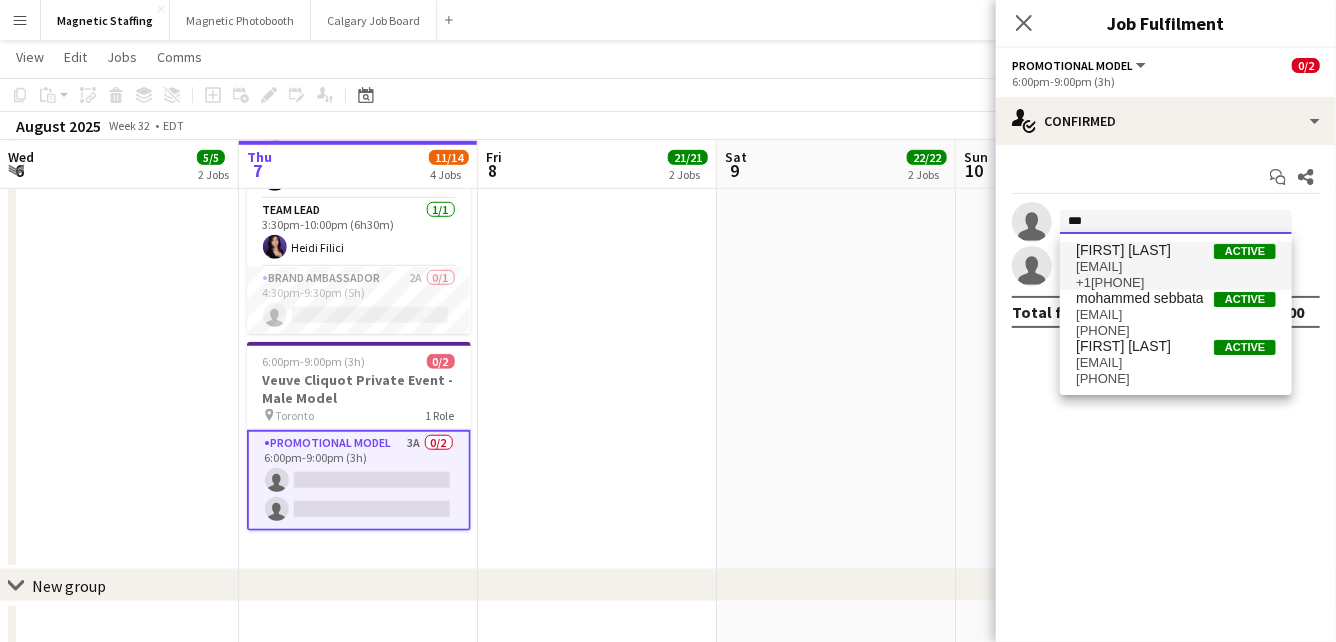 type on "***" 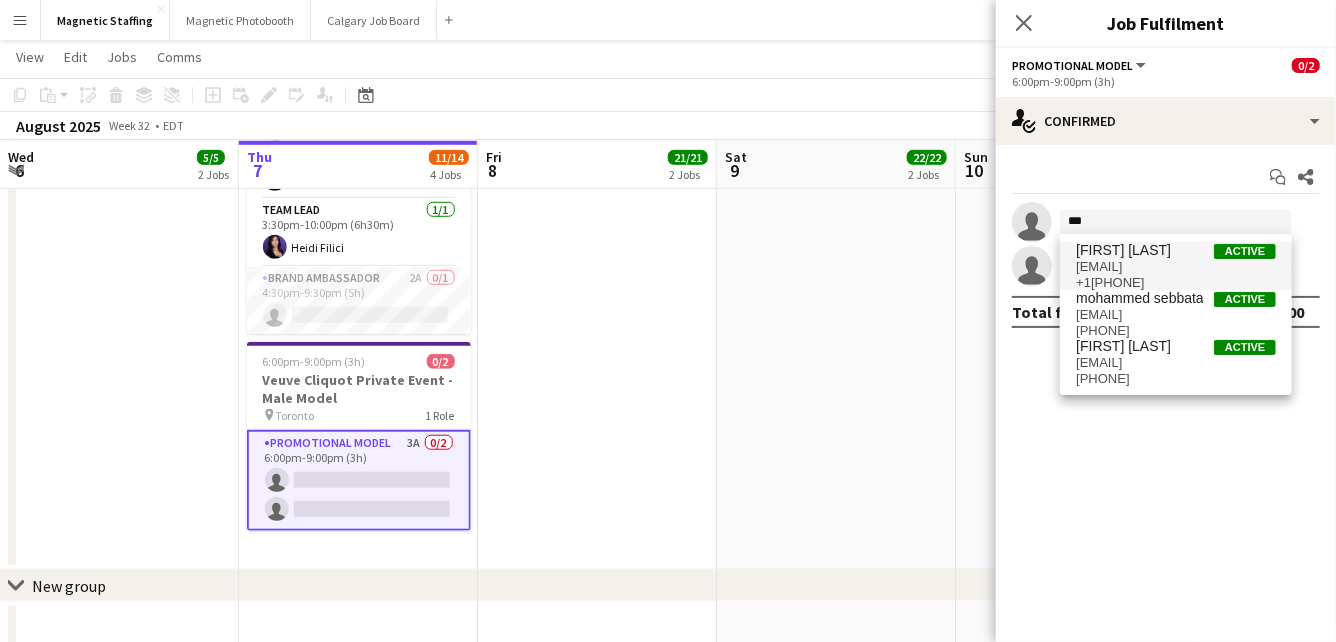 click on "[EMAIL]" at bounding box center (1176, 267) 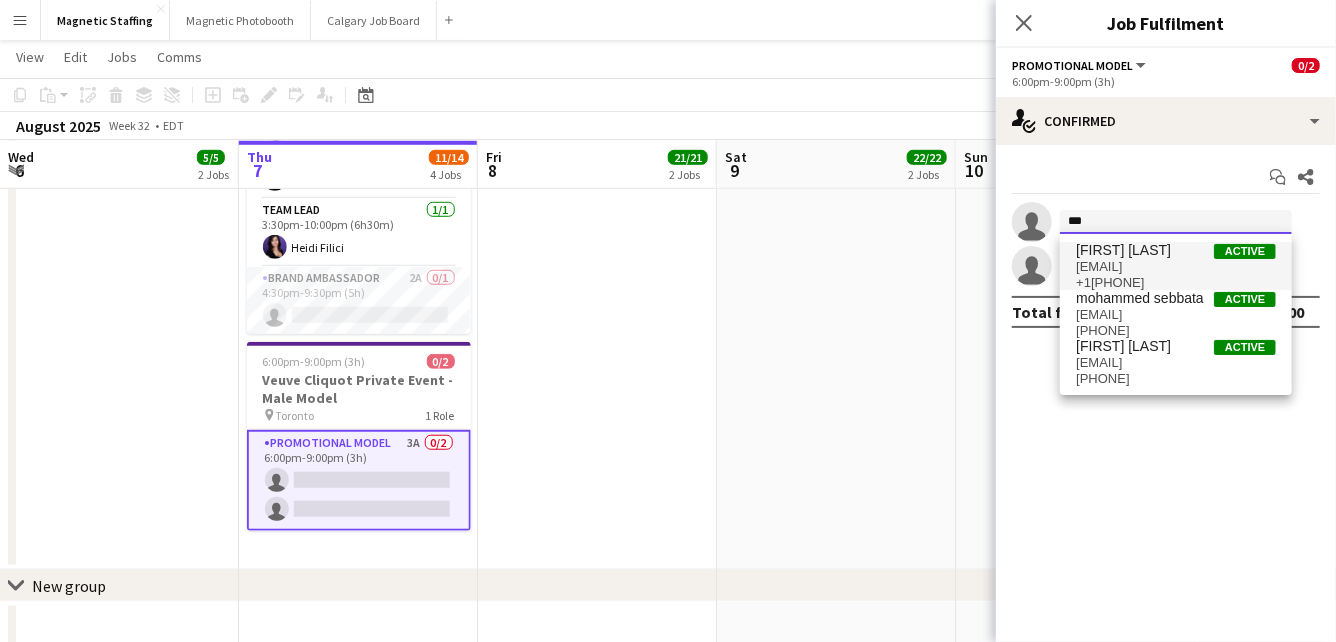 type 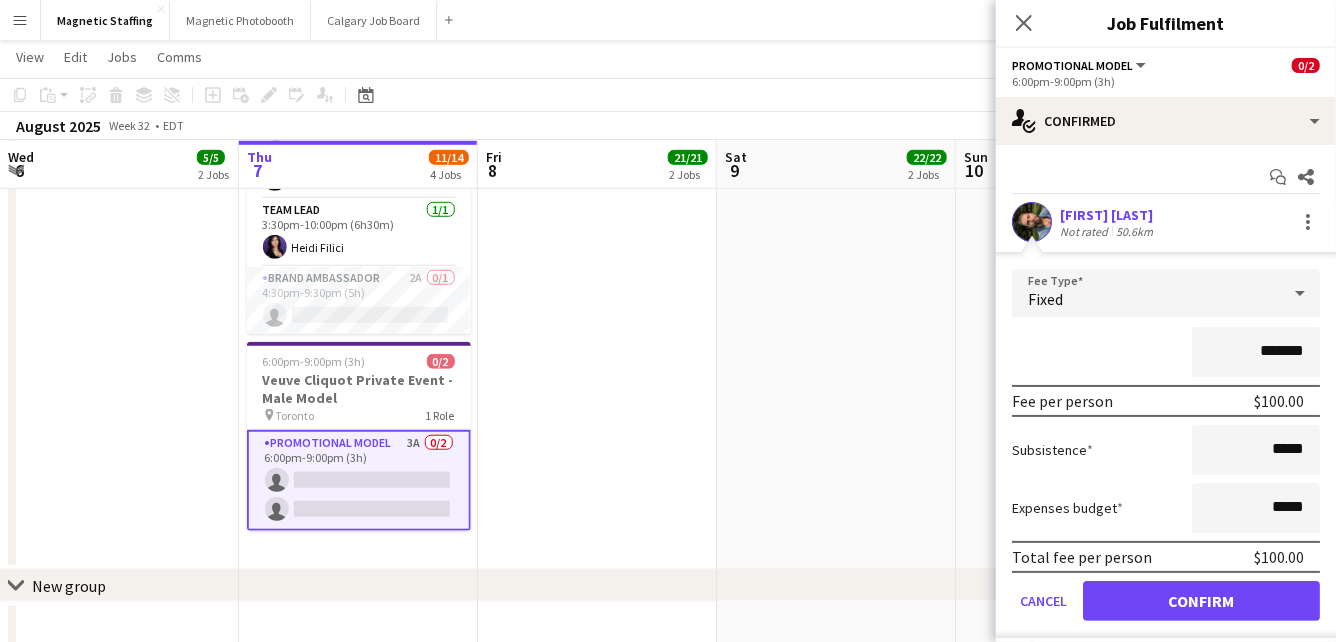 scroll, scrollTop: 77, scrollLeft: 0, axis: vertical 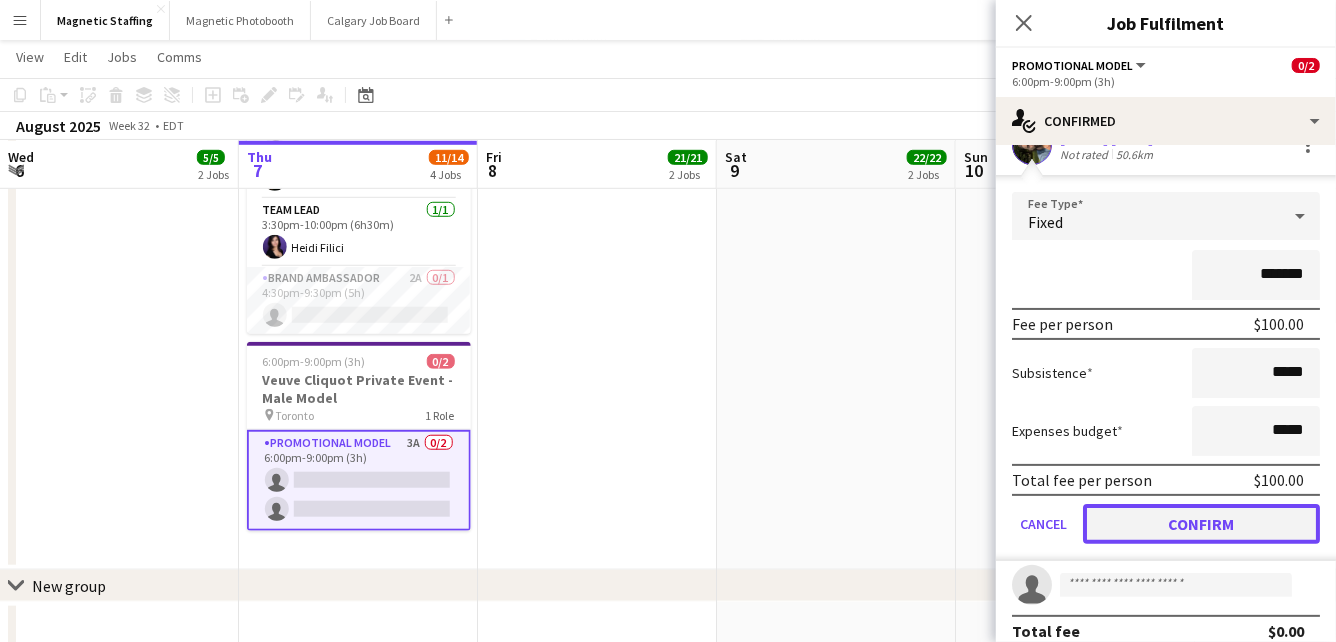 click on "Confirm" at bounding box center (1201, 524) 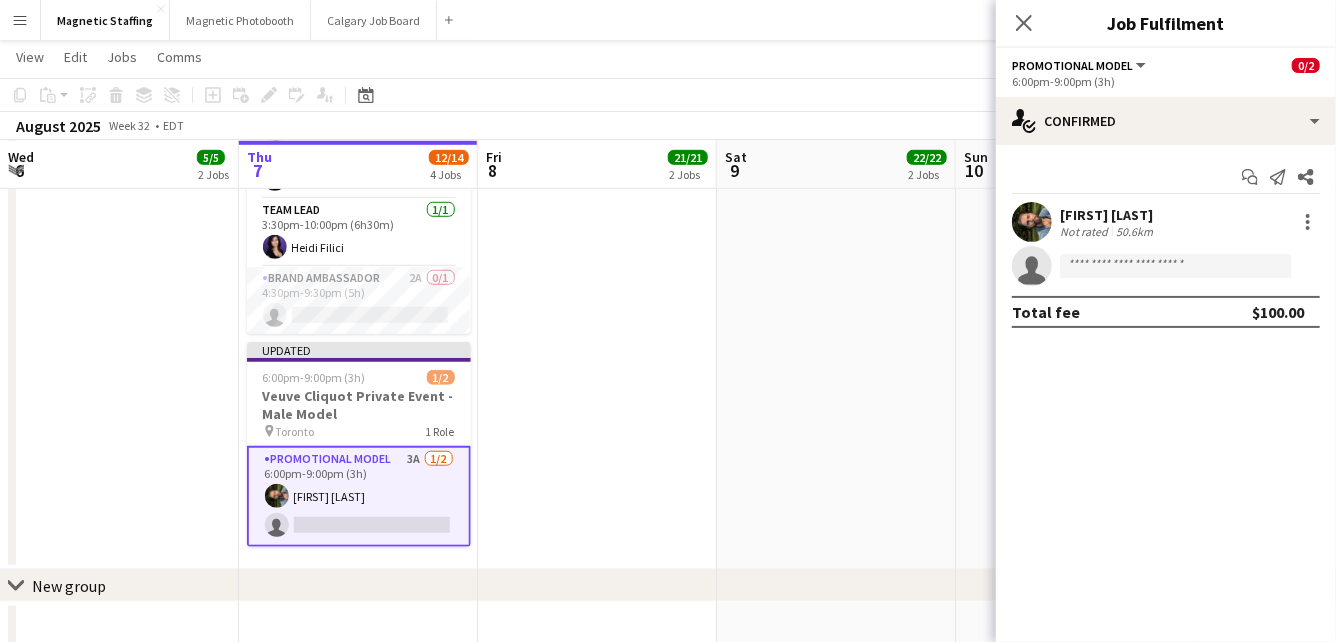 scroll, scrollTop: 0, scrollLeft: 0, axis: both 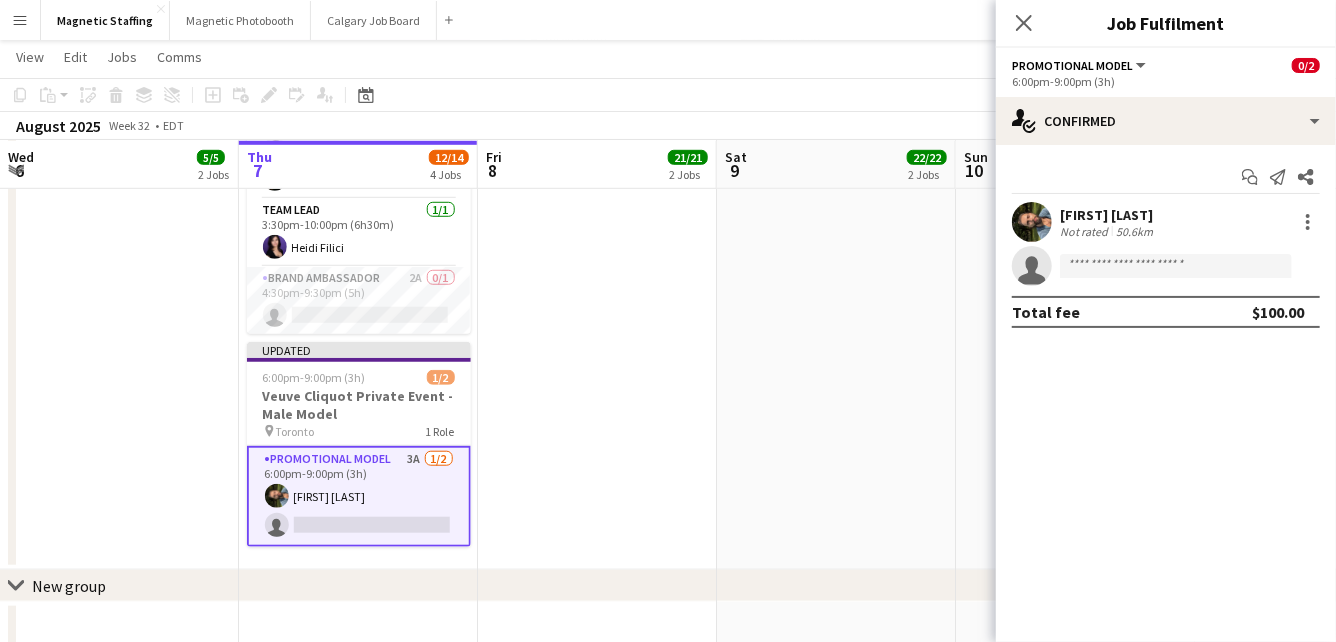 click on "[NUMBER] [STREET], [CITY], [PROVINCE]   [NUMBER] Roles   [TITLE]    [NUMBER]/[NUMBER]   [TIME] ([DURATION])
[NAME]  [TITLE]   [NUMBER]/[NUMBER]   [TIME] ([DURATION])
[NAME]  [TITLE]   [NUMBER]/[NUMBER]   [TIME] ([DURATION])
[NAME]  [TITLE]   [NUMBER]/[NUMBER]   [TIME] ([DURATION])
[NAME]  [TITLE]   [NUMBER]/[NUMBER]   [TIME] ([DURATION])
[NAME]  [TITLE]   [NUMBER]/[NUMBER]   [TIME] ([DURATION])
[NAME]  [TITLE]   [NUMBER]/[NUMBER]   [TIME] ([DURATION])
[NAME]  [TITLE]   [NUMBER]/[NUMBER]   [TIME] ([DURATION])
[NAME]  [TITLE]   [NUMBER]/[NUMBER]   [TIME] ([DURATION])
! [NAME]  [TITLE]   [NUMBER]/[NUMBER]   [TIME] ([DURATION])
[NAME]  [TITLE]   [NUMBER]/[NUMBER]   [TIME] ([DURATION])
[NAME]  [TITLE]   [NUMBER]/[NUMBER]   [TIME] ([DURATION])
[NAME]  [TITLE]   [NUMBER]/[NUMBER]   [TIME] ([DURATION])
[NAME]  [TITLE]   [NUMBER]/[NUMBER]  [TITLE]    [NUMBER]/[NUMBER]" at bounding box center (836, 66) 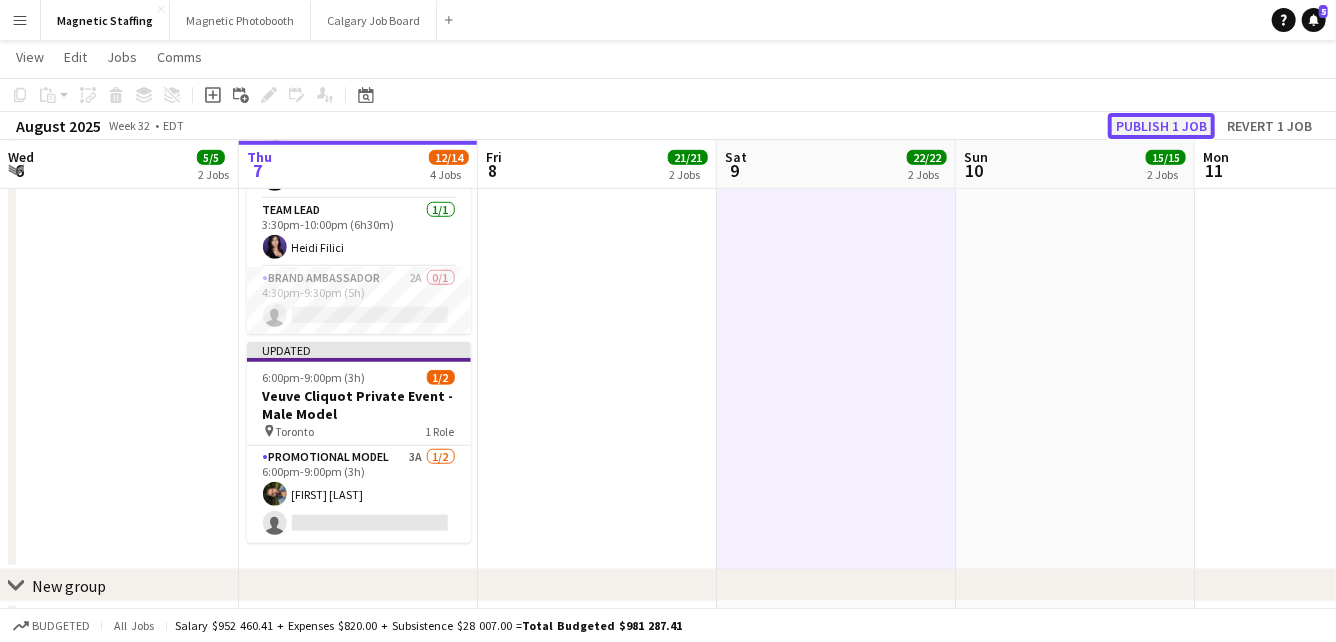 click on "Publish 1 job" 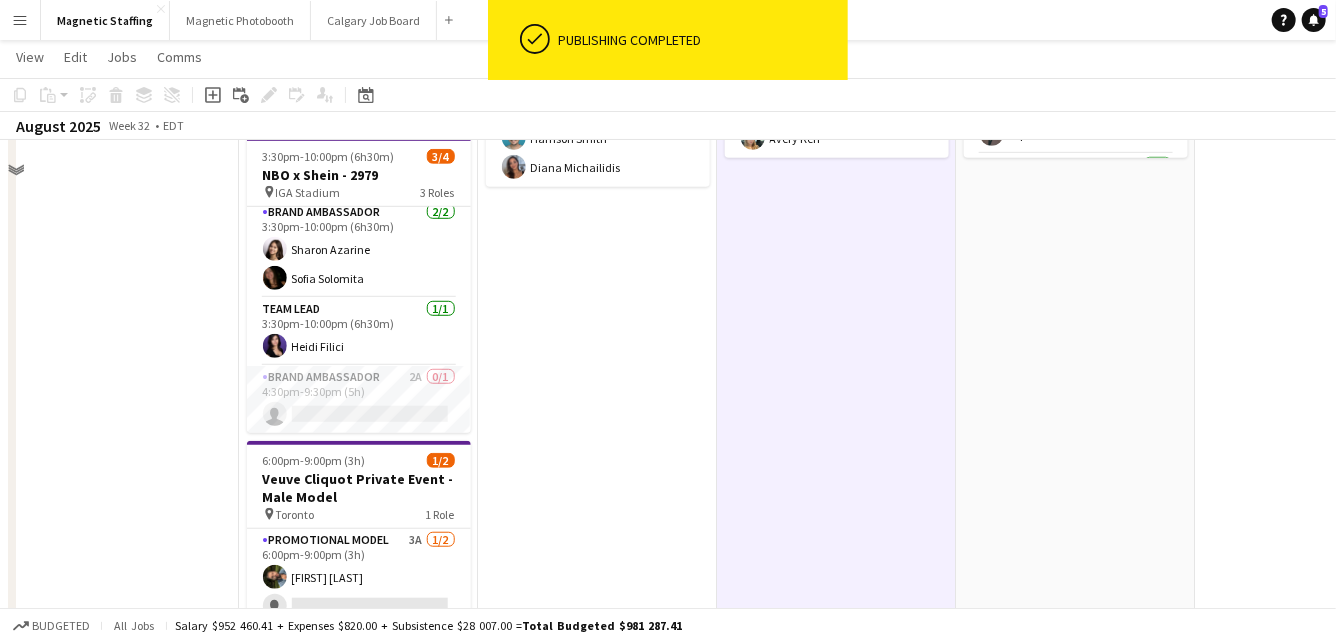 scroll, scrollTop: 505, scrollLeft: 0, axis: vertical 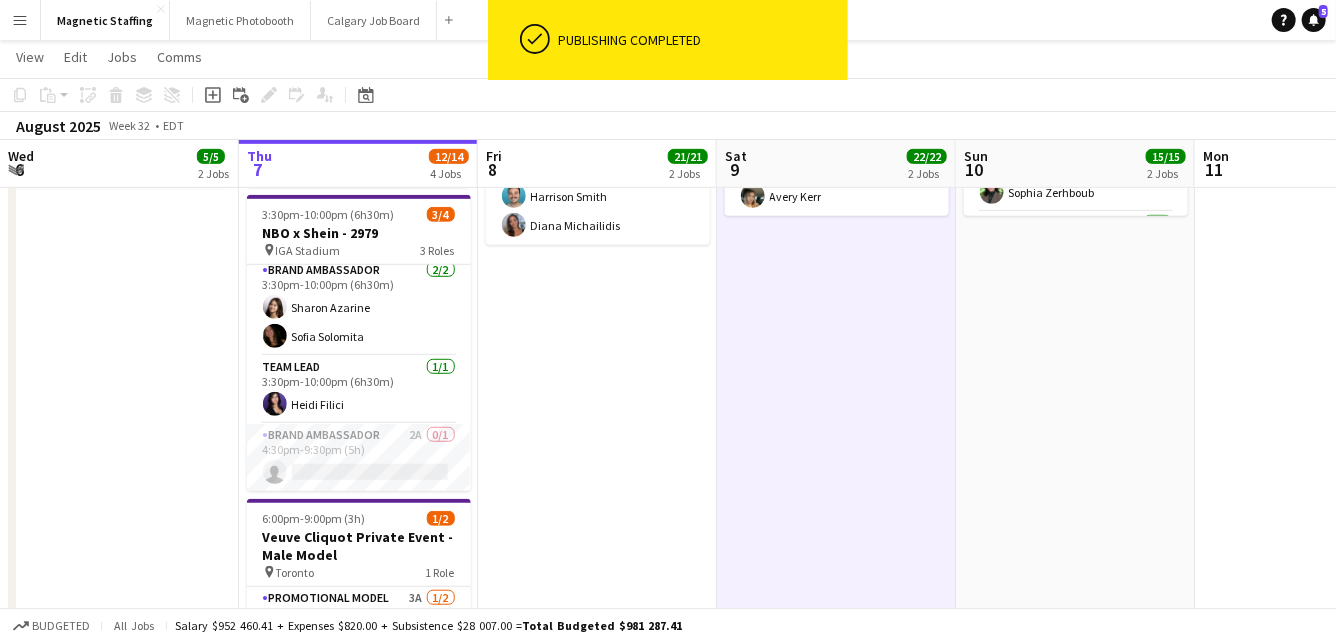 click on "NBO x Shein - 2979" at bounding box center [359, 233] 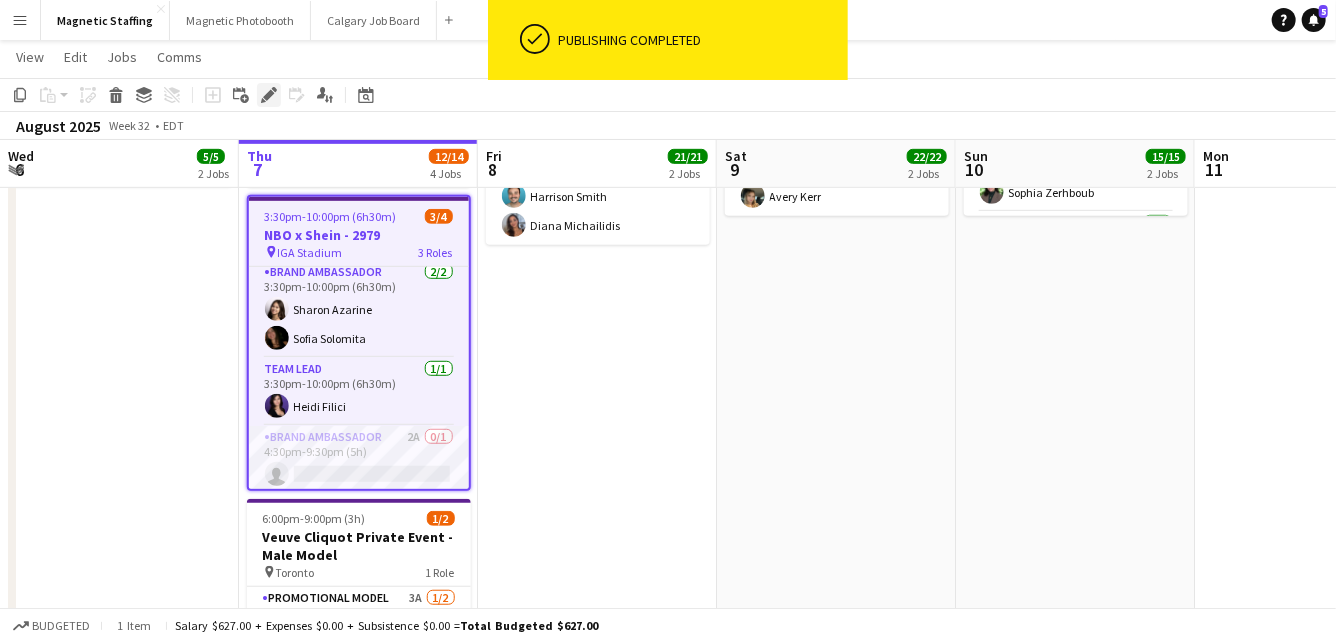 click 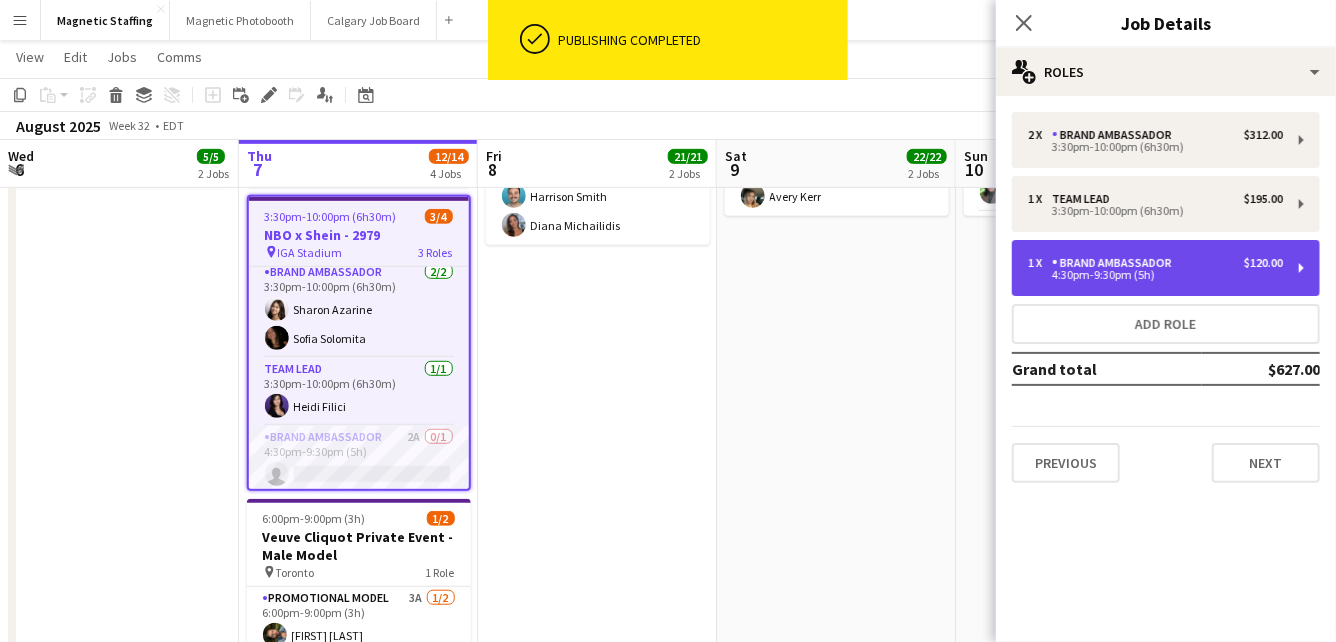 click on "4:30pm-9:30pm (5h)" at bounding box center [1155, 275] 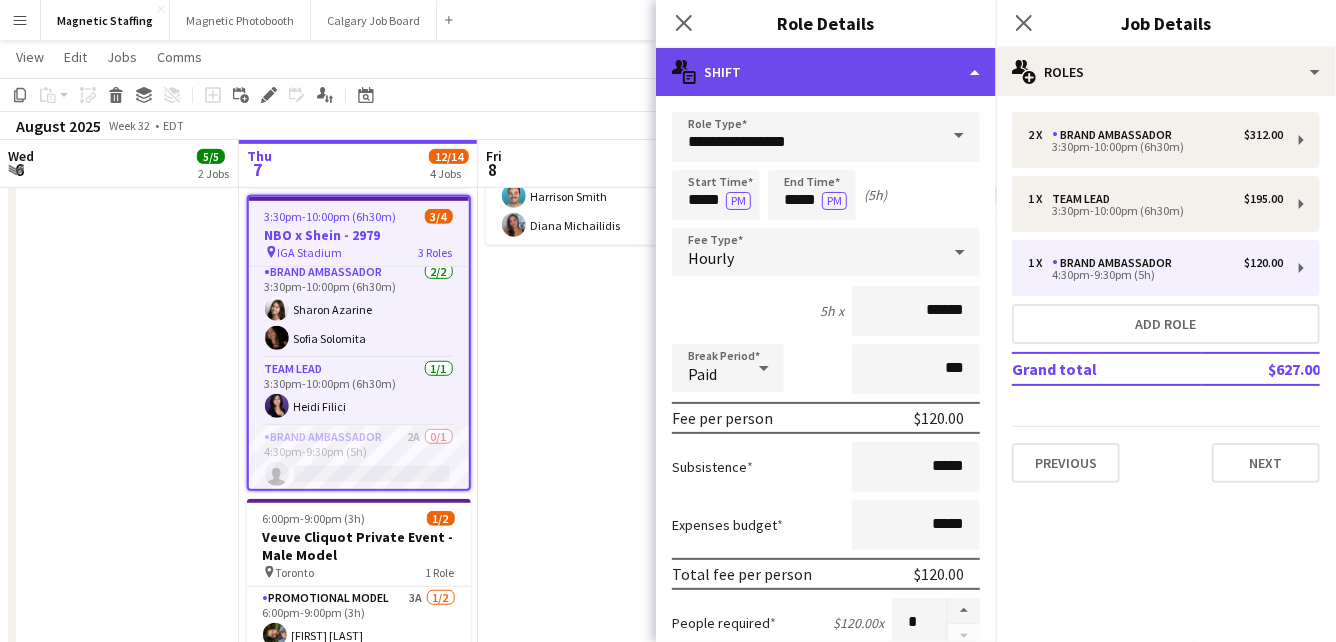 click on "multiple-actions-text
Shift" 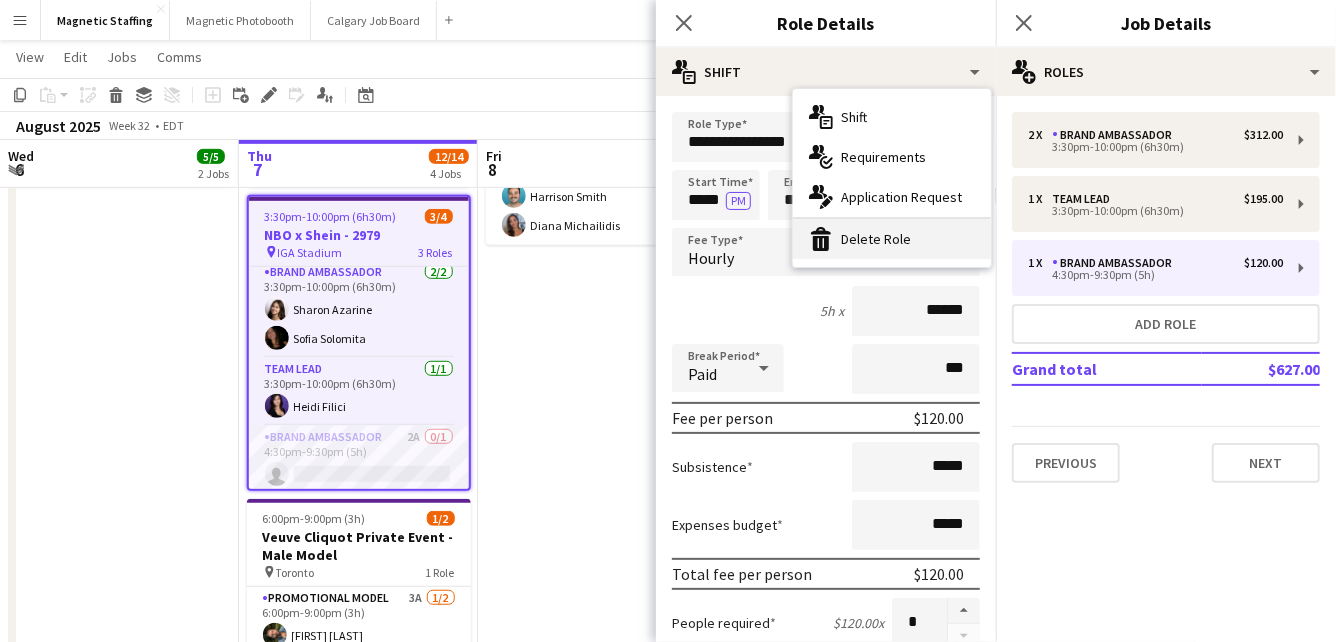 click on "bin-2
Delete Role" at bounding box center (892, 239) 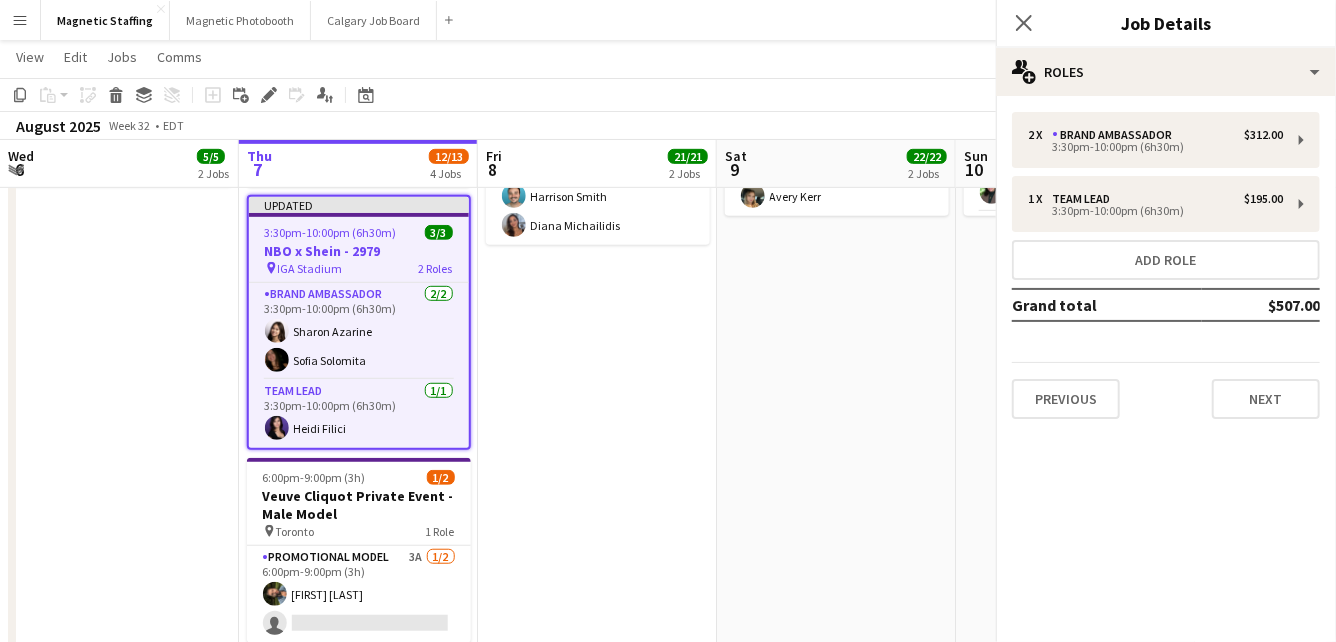 scroll, scrollTop: 0, scrollLeft: 0, axis: both 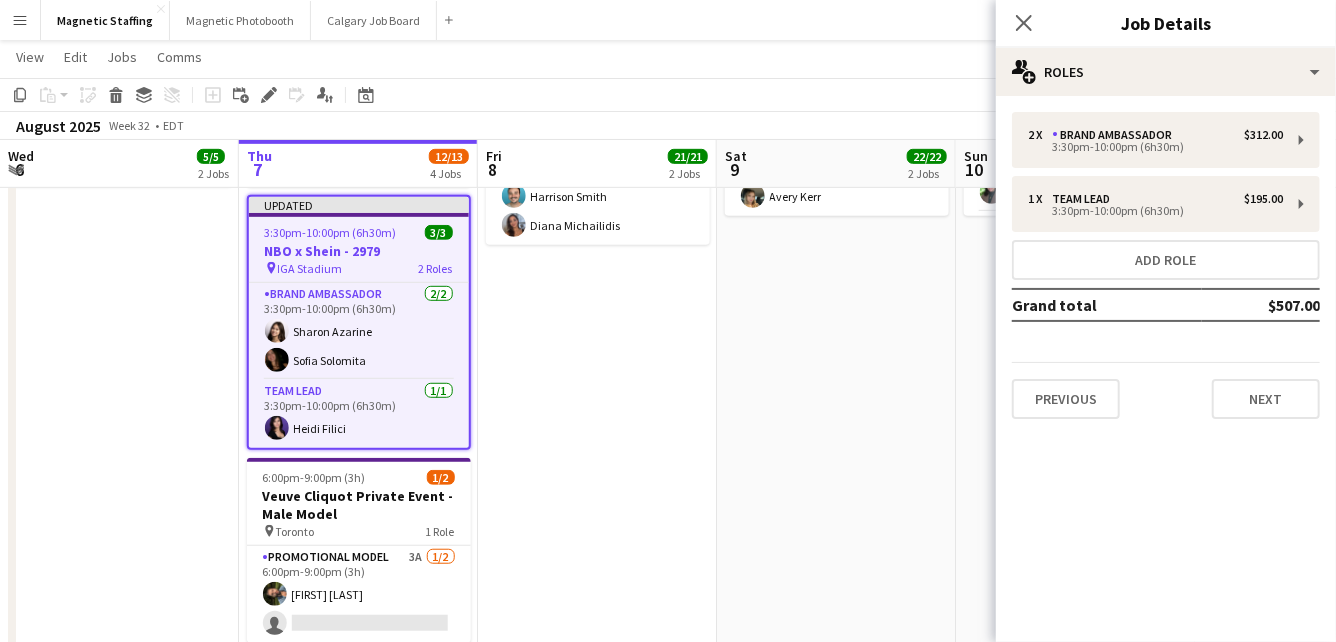 click on "[NUMBER] [STREET], [CITY], [PROVINCE]   [NUMBER] Roles   [TITLE]   [NUMBER]/[NUMBER]   [TIME] ([DURATION])
[NAME]  [TITLE]   [NUMBER]/[NUMBER]   [TIME] ([DURATION])
[NAME]  [TITLE]    [NUMBER]/[NUMBER]   [TIME] ([DURATION])
[NAME]  [TITLE]   [NUMBER]/[NUMBER]   [TIME] ([DURATION])
[NAME]  [TITLE]   [NUMBER]/[NUMBER]   [TIME] ([DURATION])
[NAME]  [TITLE]   [NUMBER]/[NUMBER]   [TIME] ([DURATION])
[NAME]  [TITLE]   [NUMBER]/[NUMBER]   [TIME] ([DURATION])
[NAME]  [TITLE]   [NUMBER]/[NUMBER]   [TIME] ([DURATION])
[NAME]  [TITLE]   [NUMBER]/[NUMBER]   [TIME] ([DURATION])
[NAME]  [TITLE]   [NUMBER]/[NUMBER]   [TIME] ([DURATION])
[NAME]  [TITLE]   [NUMBER]/[NUMBER]   [TIME] ([DURATION])
[NAME]  [TITLE]   [NUMBER]/[NUMBER]   [TIME] ([DURATION])
[NAME]  [TITLE]   [NUMBER]/[NUMBER]   [TIME] ([DURATION])
[NAME]  [TITLE]   [NUMBER]/[NUMBER]   [TIME] ([DURATION])
[NAME]  [TITLE]   [NUMBER]/[NUMBER]   [TIME] ([DURATION])" at bounding box center [597, 223] 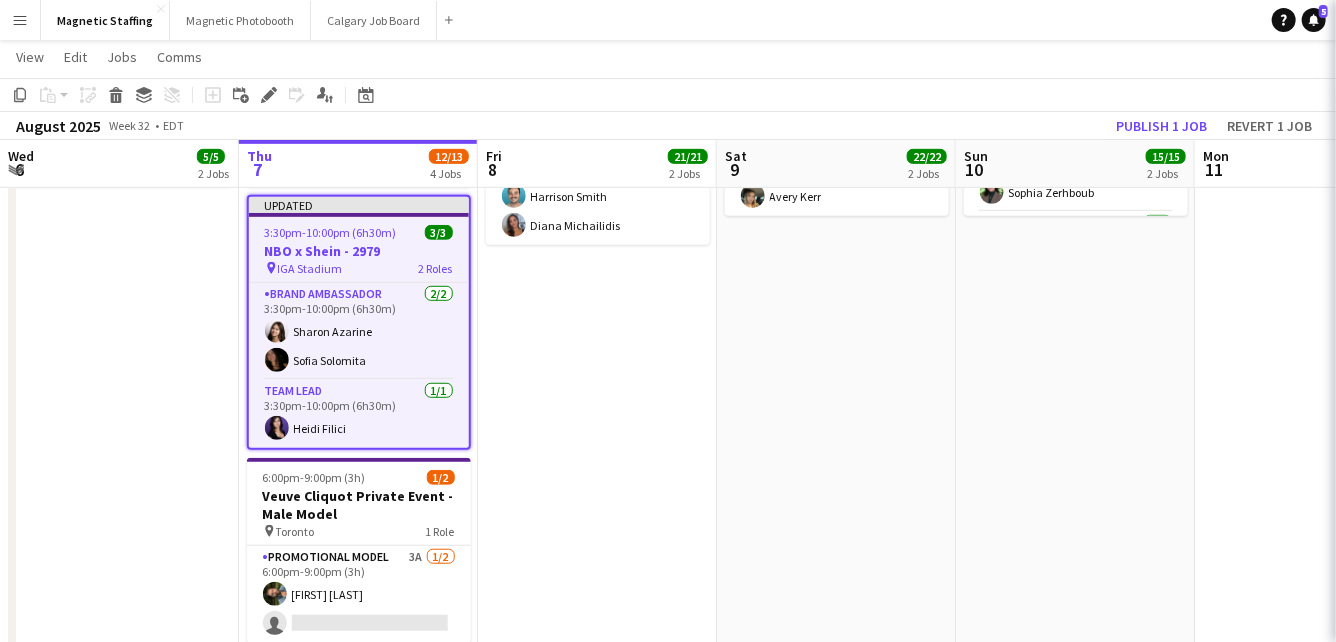 scroll, scrollTop: 0, scrollLeft: 477, axis: horizontal 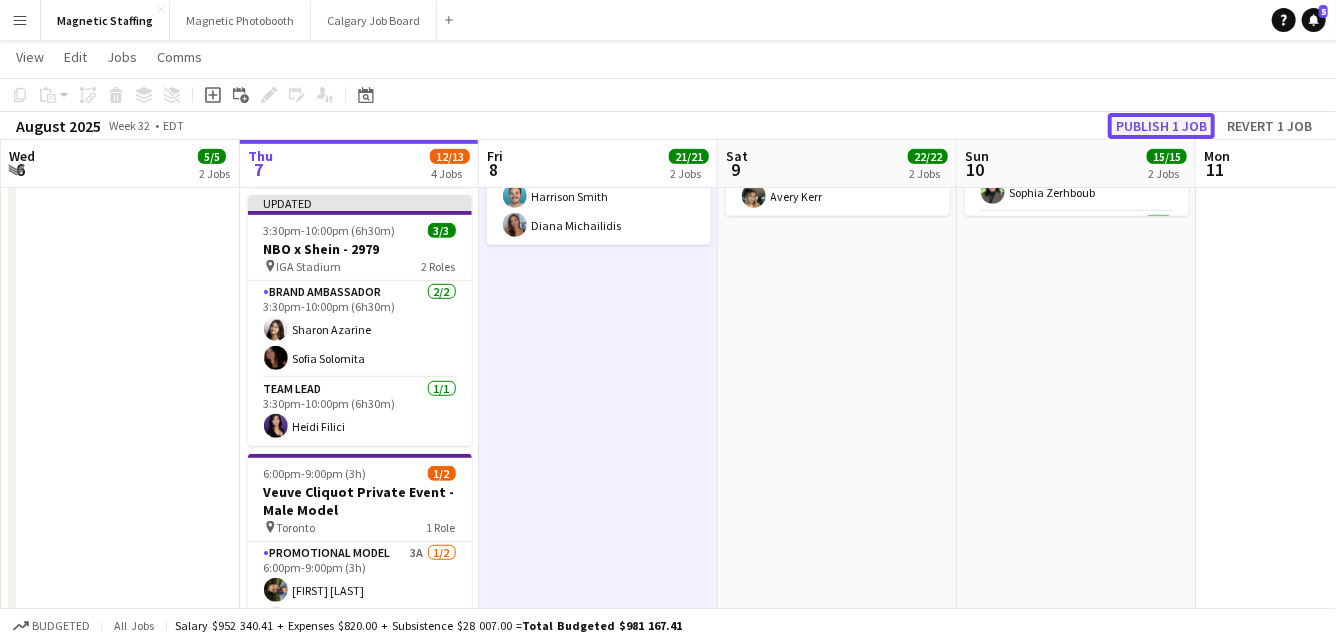 click on "Publish 1 job" 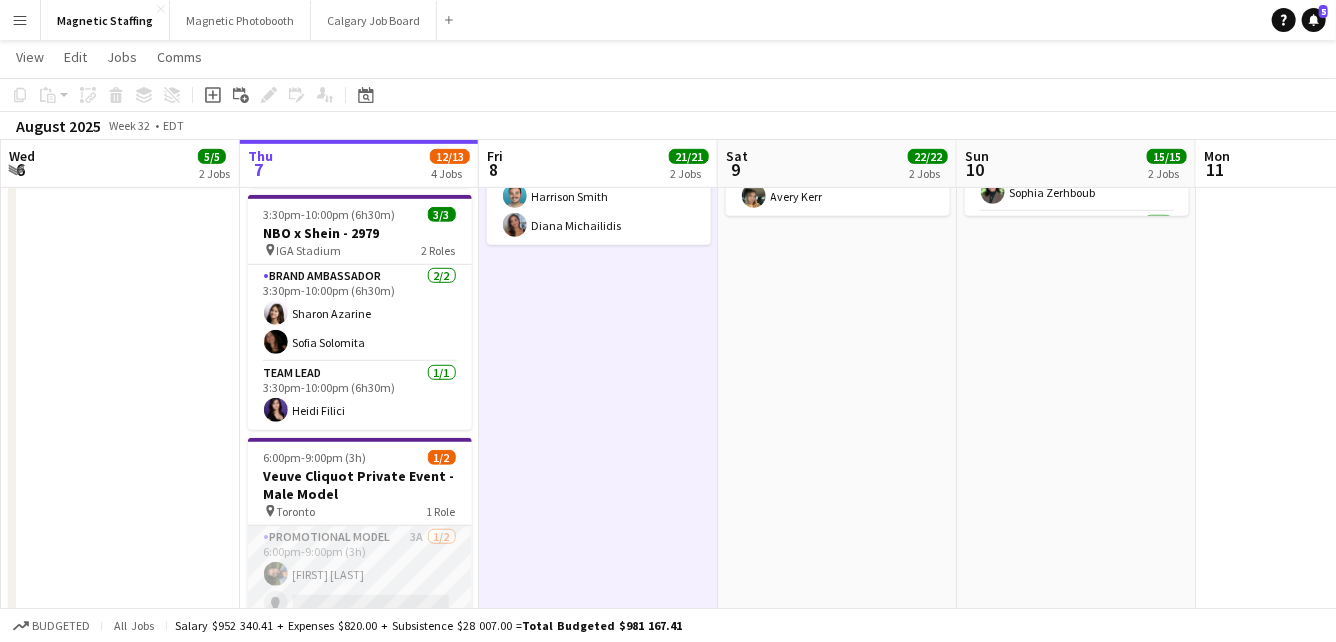 click on "Promotional Model   3A   1/2   [TIME]-[TIME] ([DURATION])
[FIRST] [LAST]
single-neutral-actions" at bounding box center (360, 574) 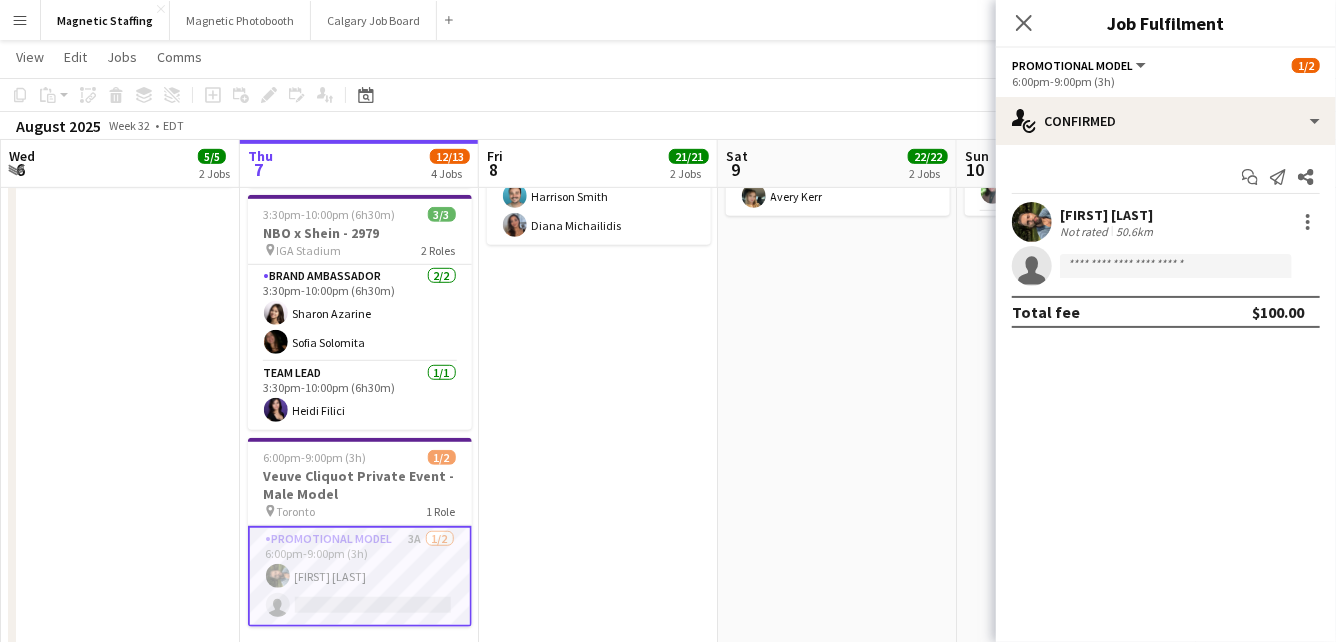 click at bounding box center [1032, 222] 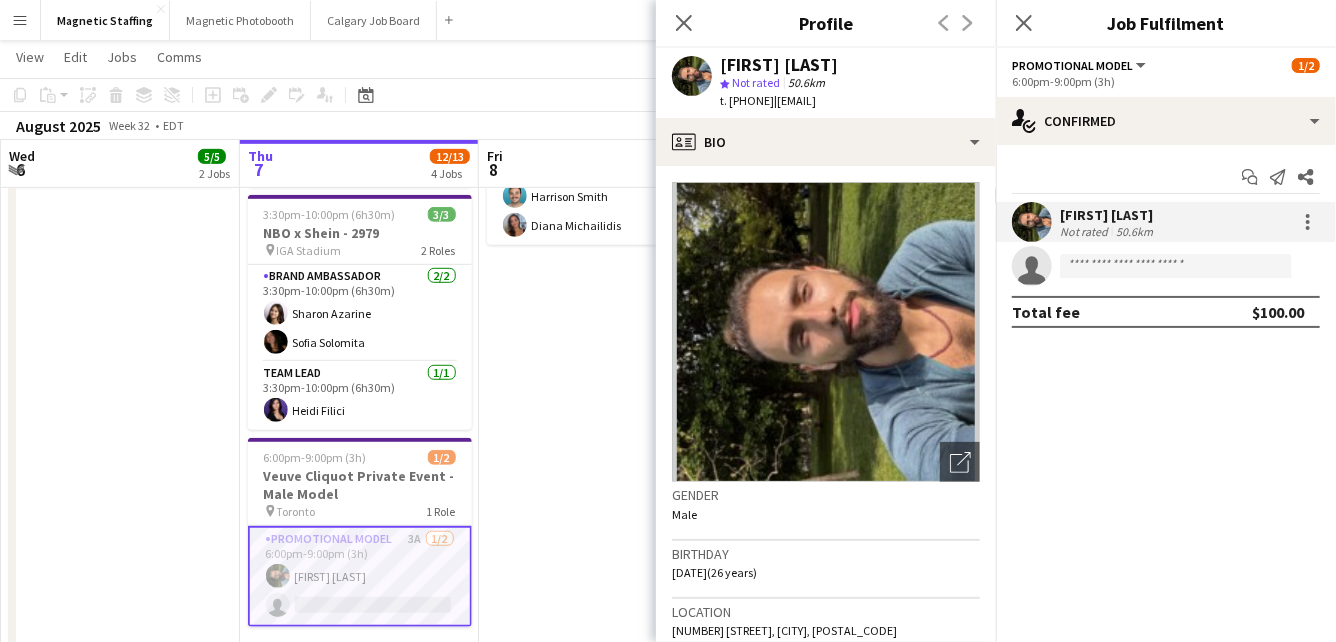 drag, startPoint x: 810, startPoint y: 100, endPoint x: 955, endPoint y: 100, distance: 145 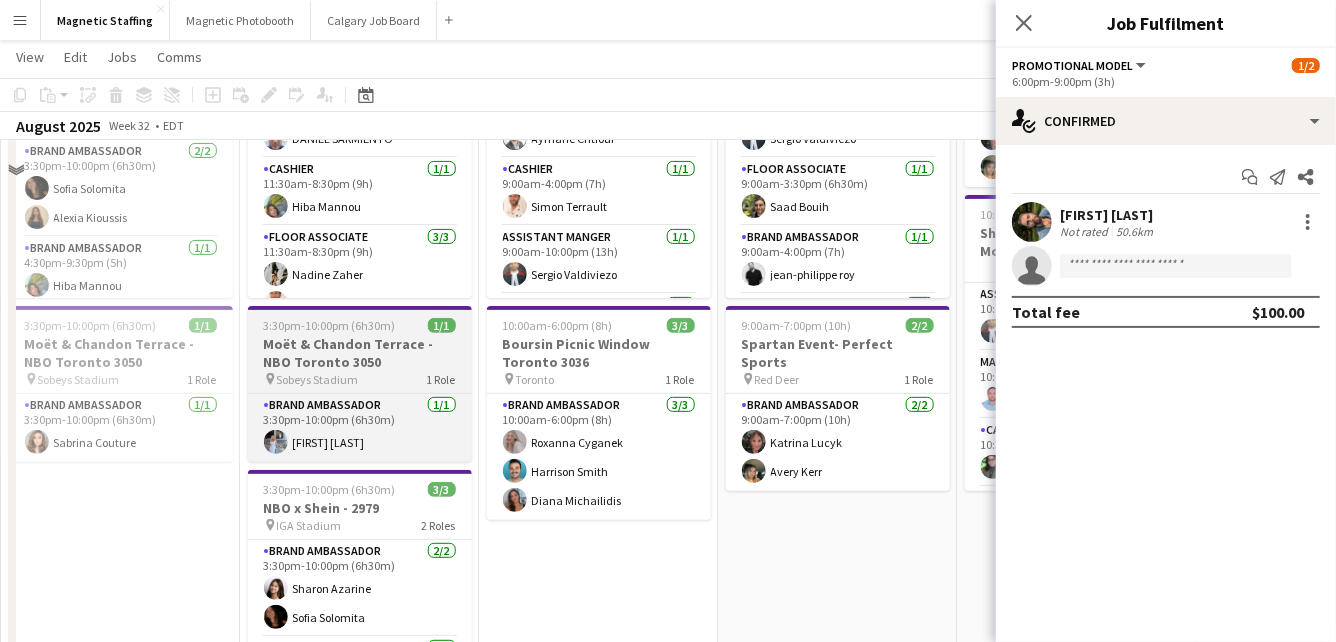 scroll, scrollTop: 0, scrollLeft: 0, axis: both 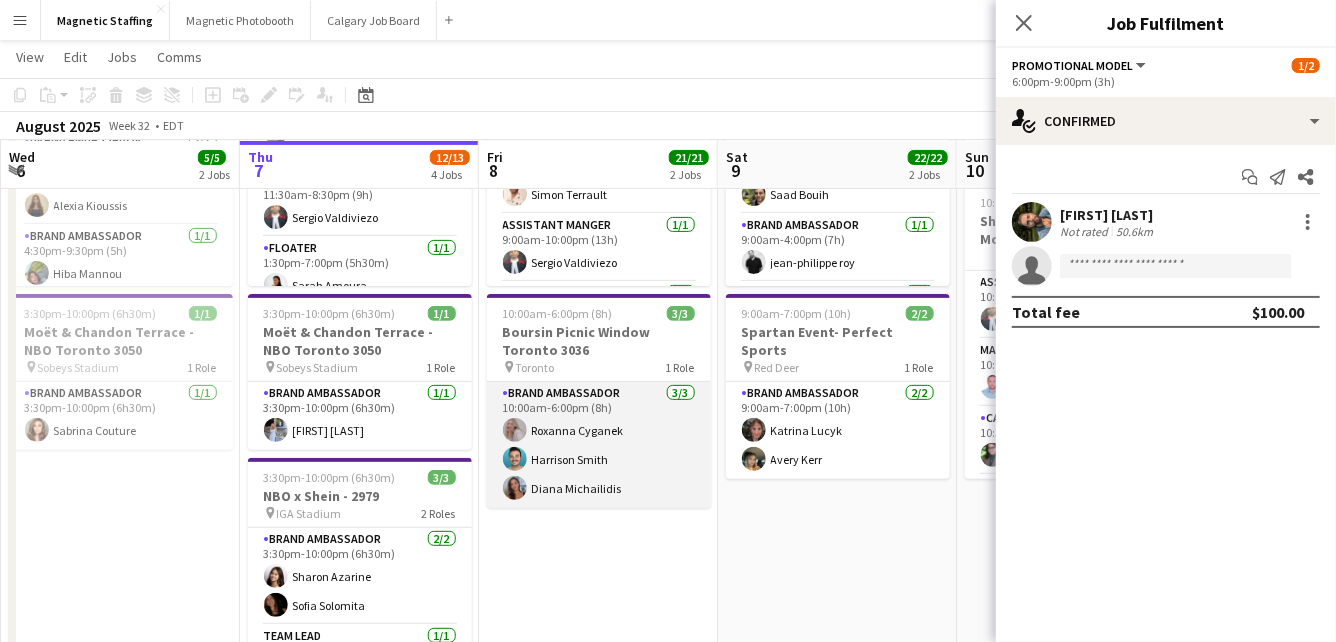 click on "[TITLE]   [NUMBER]/[NUMBER]   [TIME] ([DURATION])
[NAME] [NAME] [NAME]" at bounding box center [599, 445] 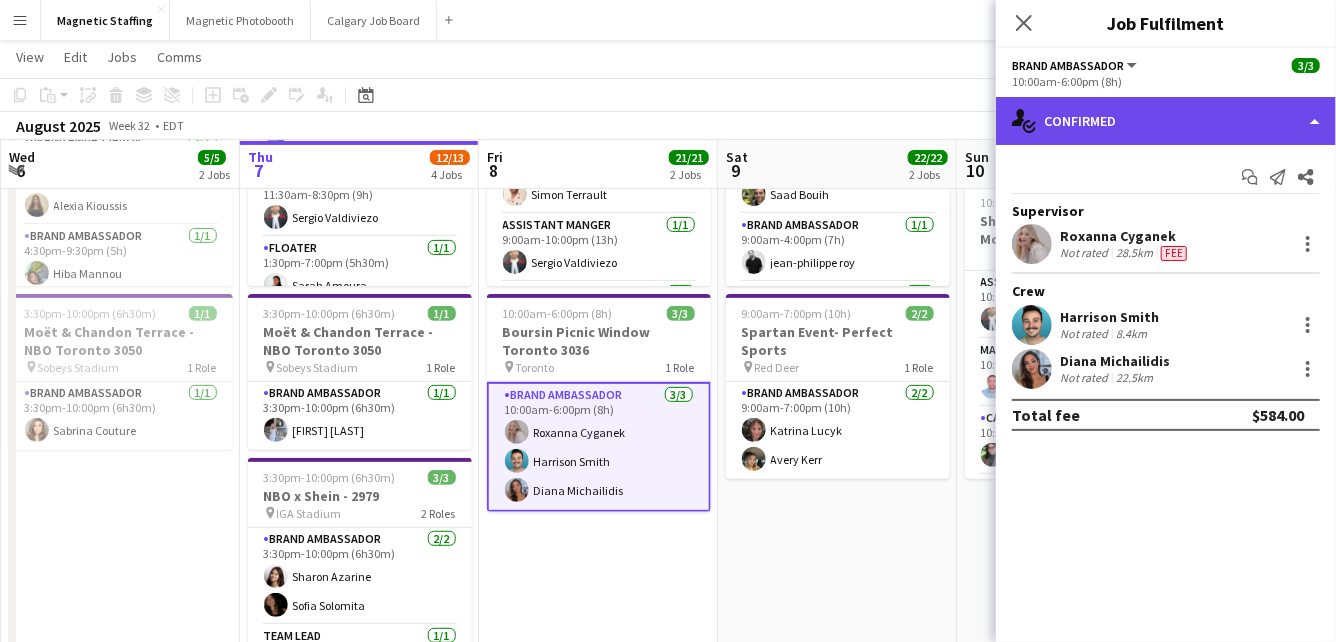 click on "single-neutral-actions-check-2
Confirmed" 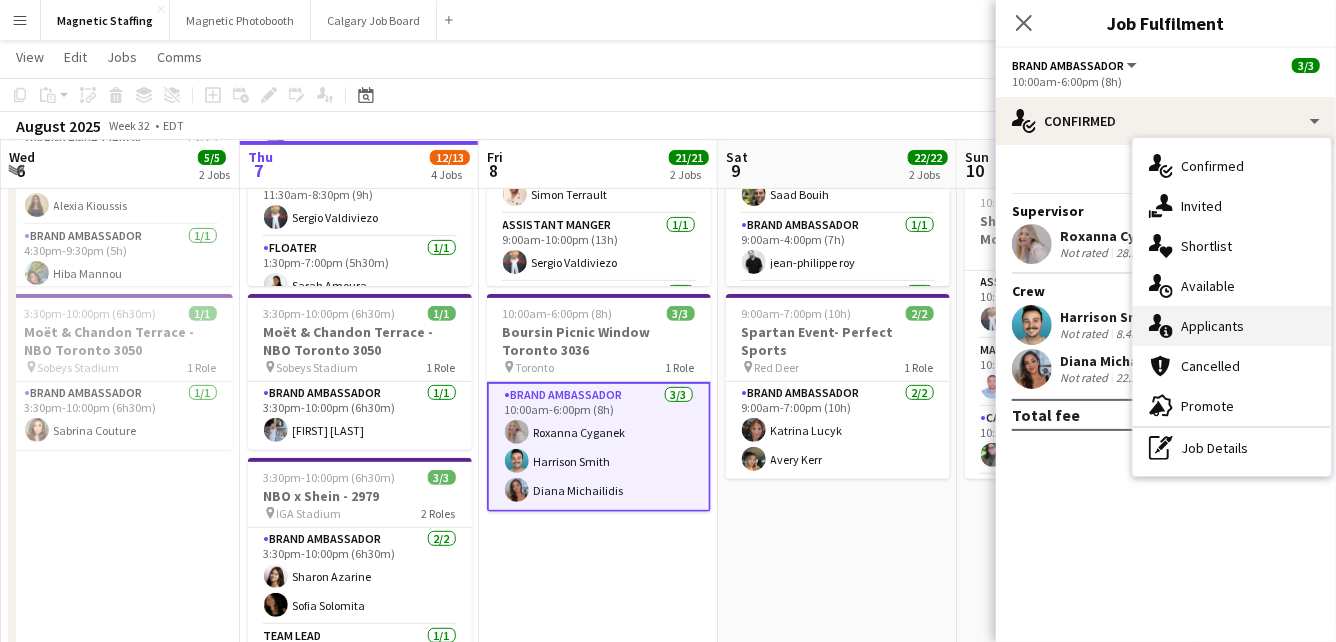 click on "single-neutral-actions-information
Applicants" at bounding box center (1232, 326) 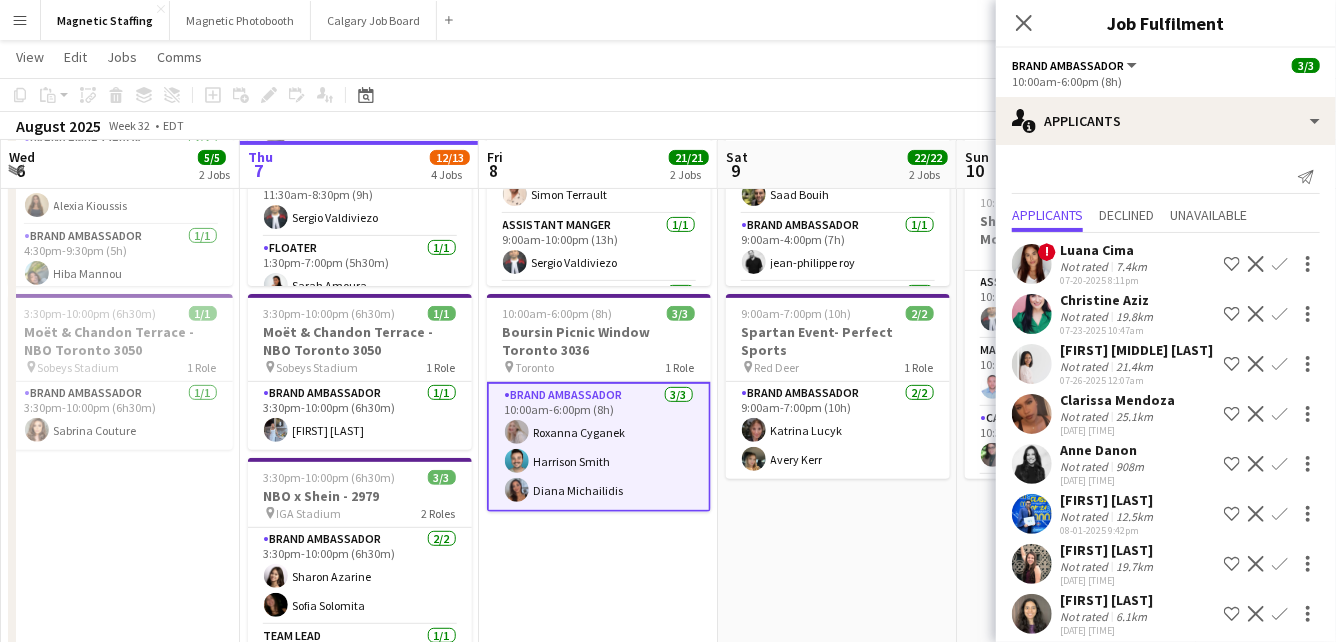 scroll, scrollTop: 14, scrollLeft: 0, axis: vertical 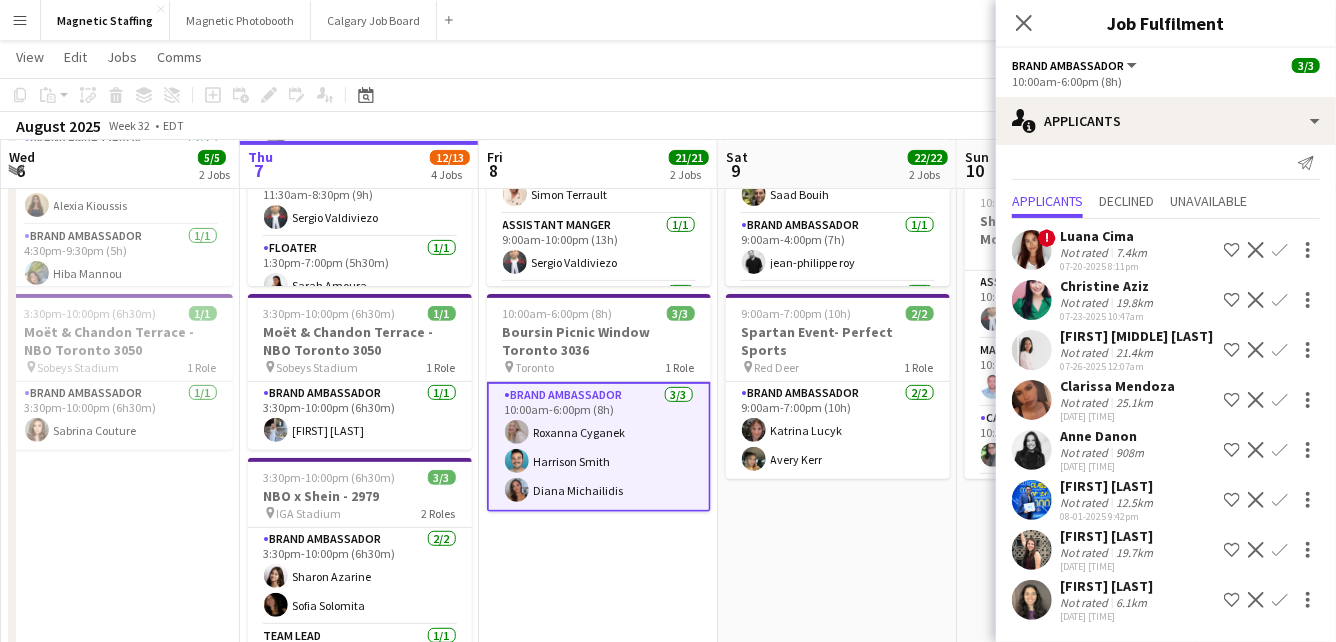 click on "[NUMBER] [STREET], [CITY], [PROVINCE]   [NUMBER] Roles   [TITLE]    [NUMBER]/[NUMBER]   [TIME] ([DURATION])
[NAME]  [TITLE]   [NUMBER]/[NUMBER]   [TIME] ([DURATION])
[NAME]  [TITLE]   [NUMBER]/[NUMBER]   [TIME] ([DURATION])
[NAME]  [TITLE]   [NUMBER]/[NUMBER]   [TIME] ([DURATION])
[NAME]  [TITLE]   [NUMBER]/[NUMBER]   [TIME] ([DURATION])
[NAME]  [TITLE]   [NUMBER]/[NUMBER]   [TIME] ([DURATION])
[NAME]  [TITLE]   [NUMBER]/[NUMBER]   [TIME] ([DURATION])
[NAME]  [TITLE]   [NUMBER]/[NUMBER]   [TIME] ([DURATION])
[NAME]  [TITLE]   [NUMBER]/[NUMBER]   [TIME] ([DURATION])
! [NAME]  [TITLE]   [NUMBER]/[NUMBER]   [TIME] ([DURATION])
[NAME]  [TITLE]   [NUMBER]/[NUMBER]   [TIME] ([DURATION])
[NAME]  [TITLE]   [NUMBER]/[NUMBER]   [TIME] ([DURATION])
[NAME]  [TITLE]   [NUMBER]/[NUMBER]   [TIME] ([DURATION])
[NAME]  [TITLE]   [NUMBER]/[NUMBER]  [TITLE]    [NUMBER]/[NUMBER]" at bounding box center [837, 486] 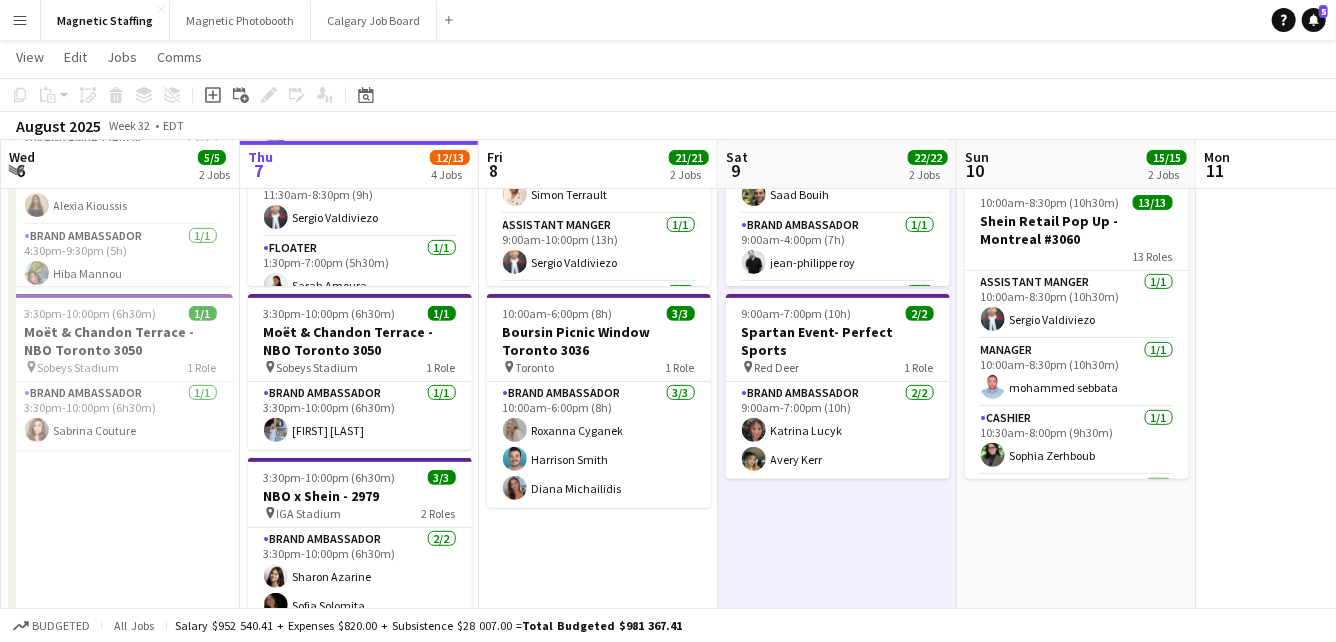 scroll, scrollTop: 0, scrollLeft: 0, axis: both 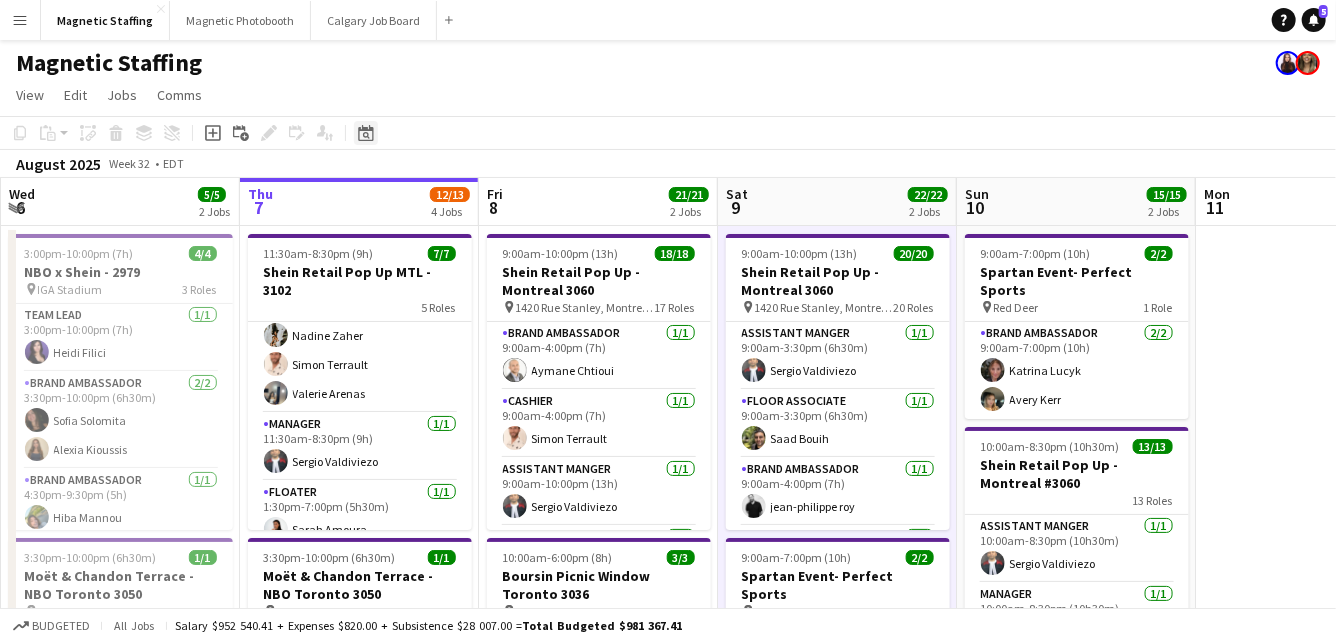 click 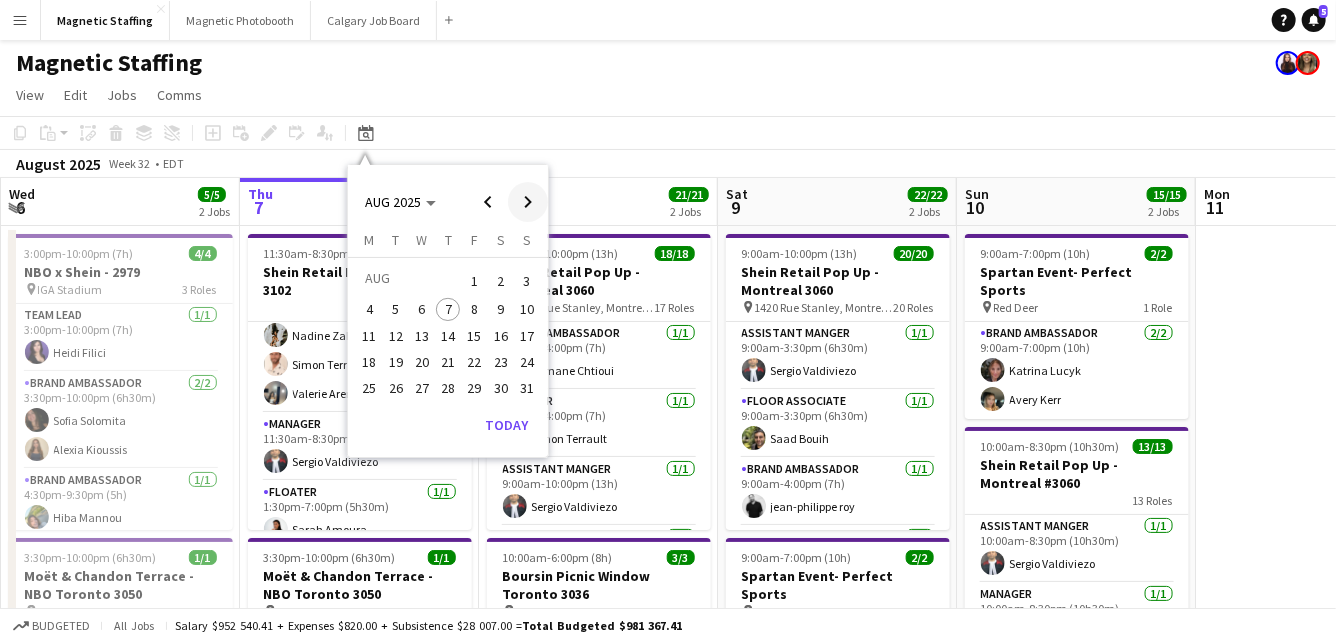 click at bounding box center (528, 202) 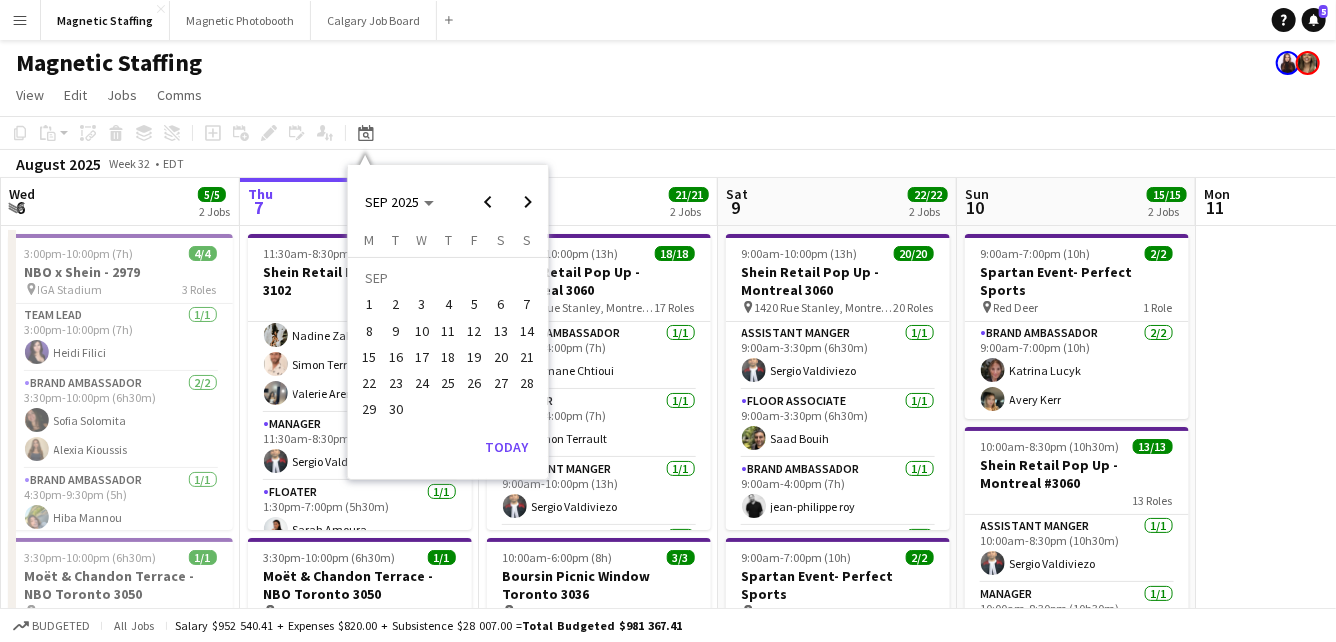 click on "12" at bounding box center (475, 331) 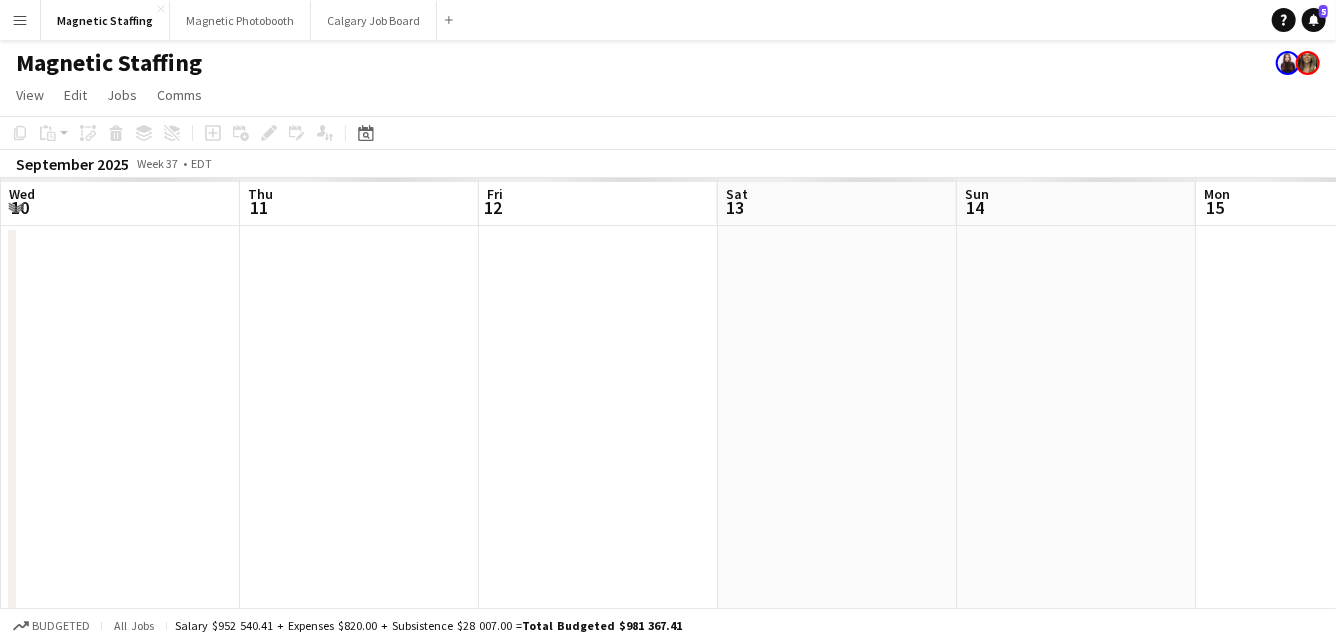 scroll, scrollTop: 0, scrollLeft: 687, axis: horizontal 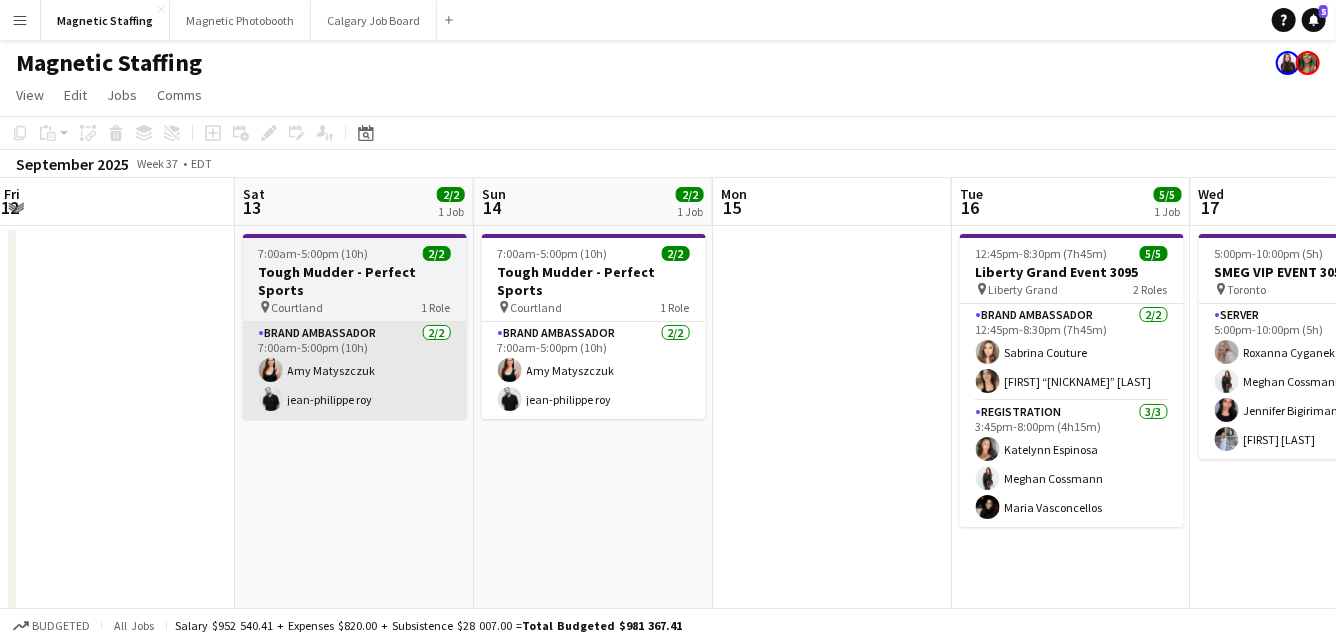 drag, startPoint x: 580, startPoint y: 349, endPoint x: 330, endPoint y: 352, distance: 250.018 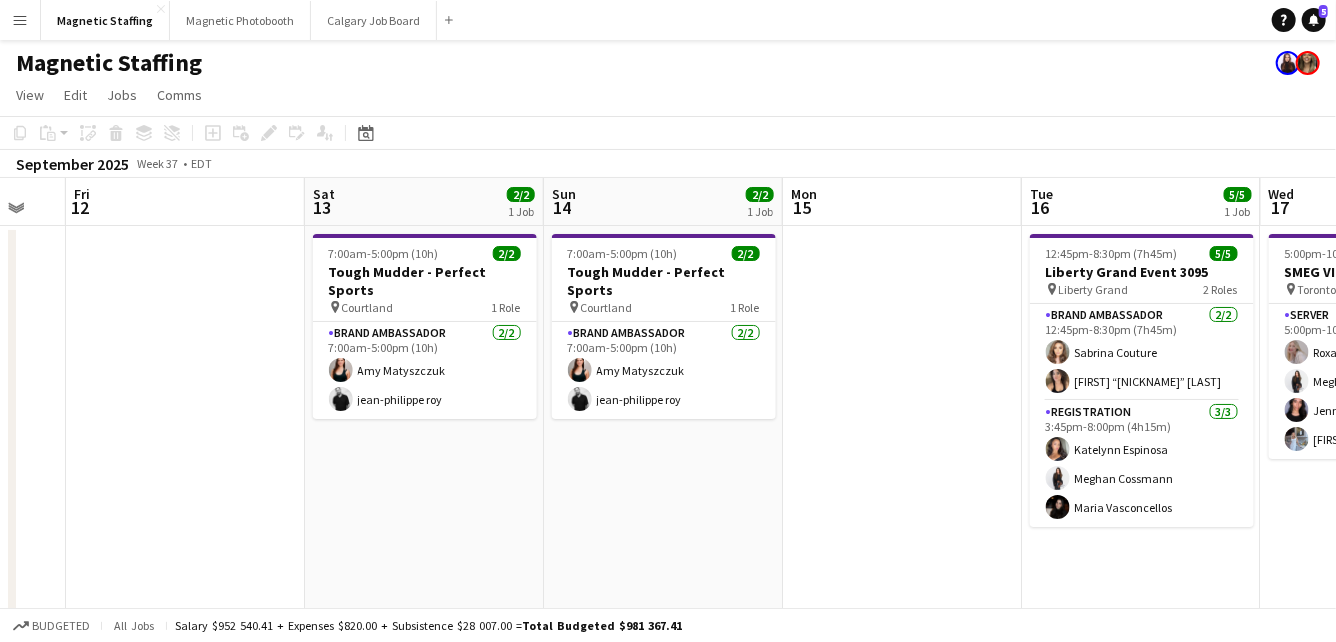 drag, startPoint x: 643, startPoint y: 357, endPoint x: 90, endPoint y: 405, distance: 555.0793 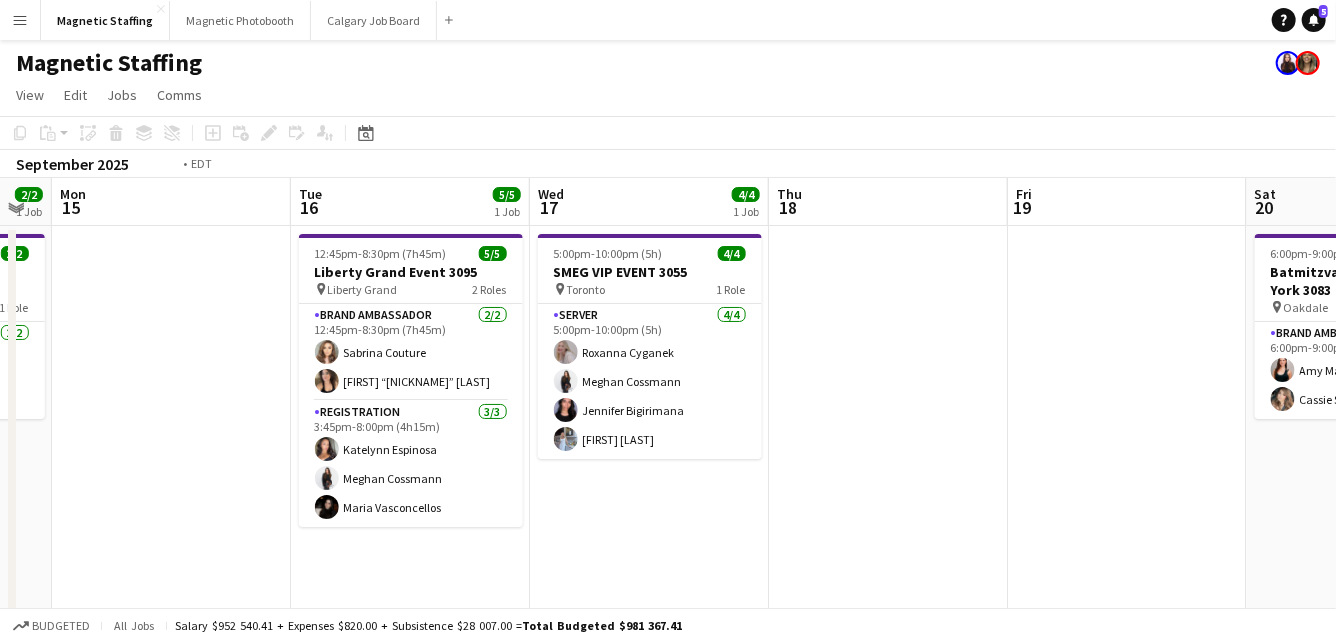 drag, startPoint x: 425, startPoint y: 448, endPoint x: 101, endPoint y: 451, distance: 324.0139 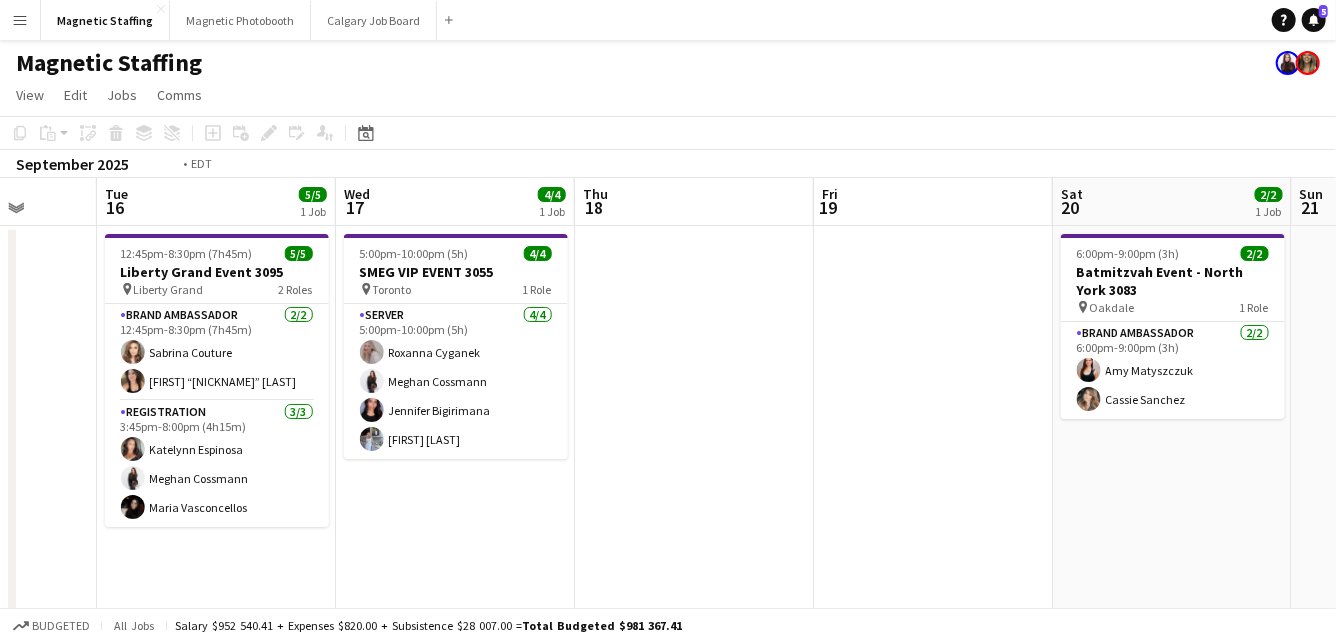 scroll, scrollTop: 0, scrollLeft: 593, axis: horizontal 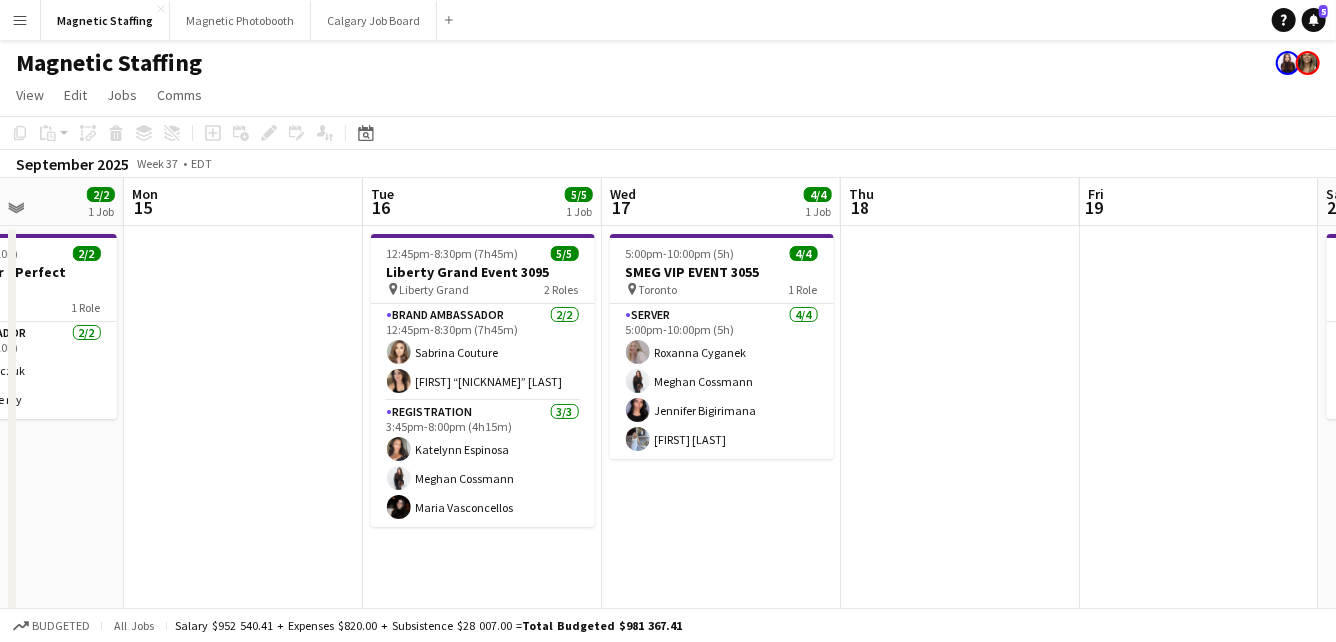 drag, startPoint x: 656, startPoint y: 405, endPoint x: 1045, endPoint y: 379, distance: 389.86792 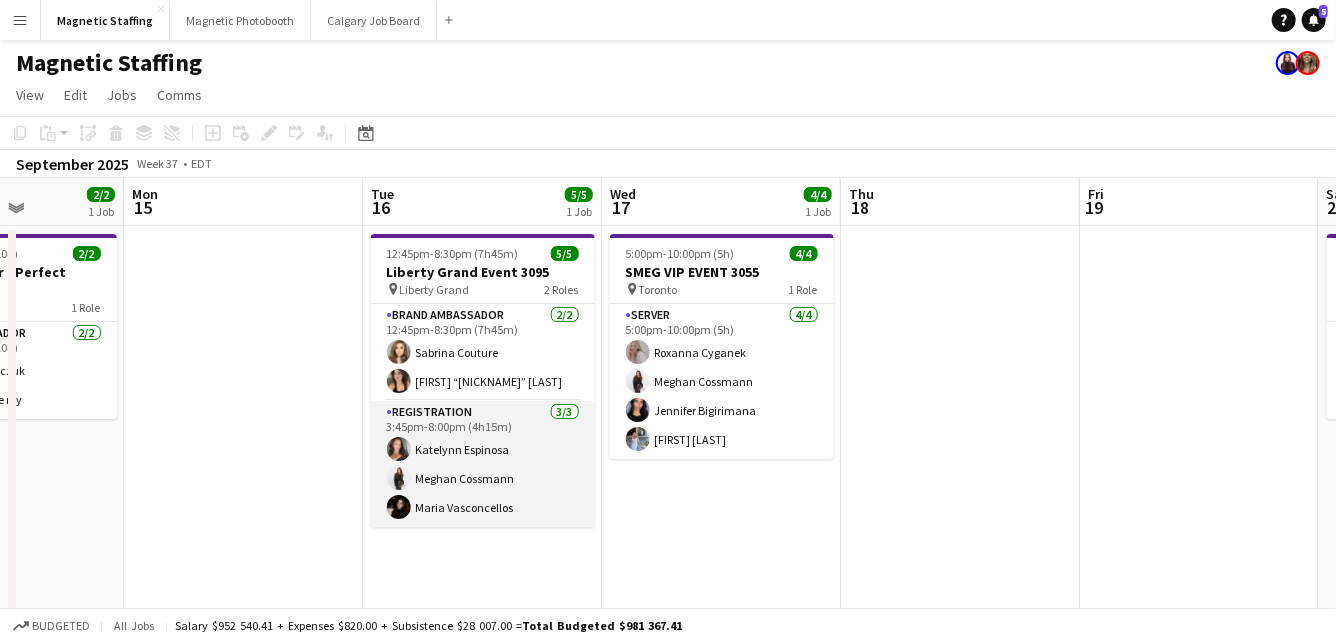 click on "[TITLE]   [NUMBER]/[NUMBER]   [TIME] ([DURATION])
[NAME] [NAME] [NAME]" at bounding box center (483, 464) 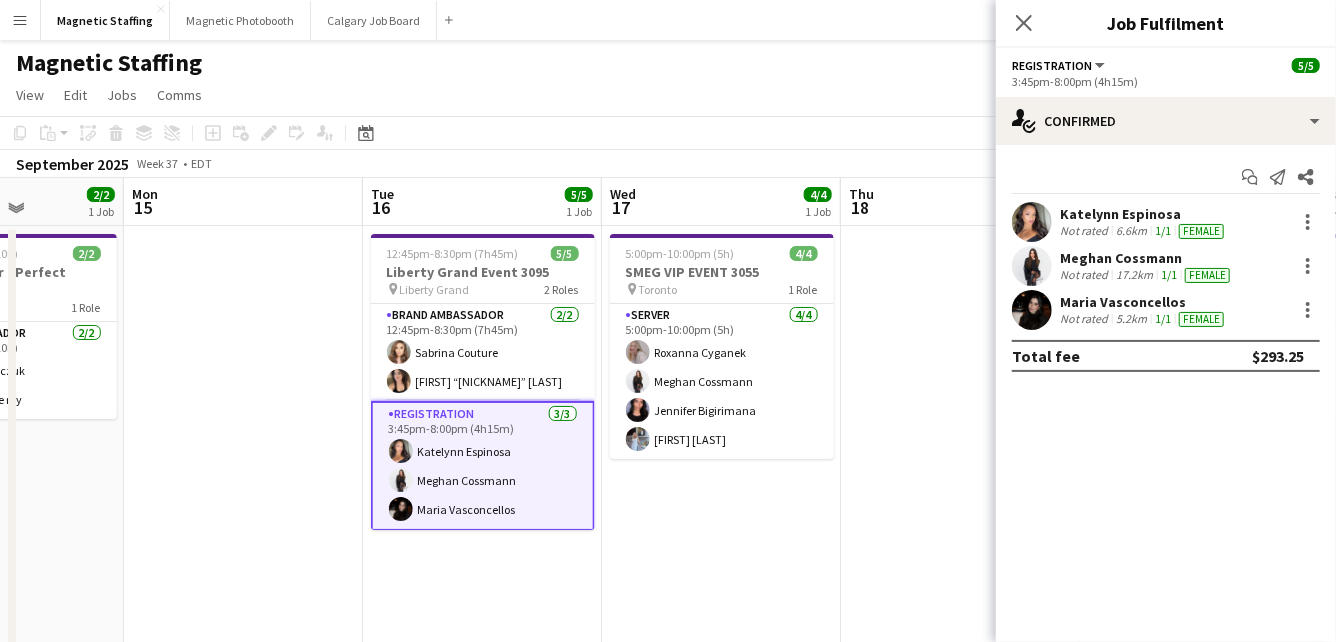 click at bounding box center [1032, 310] 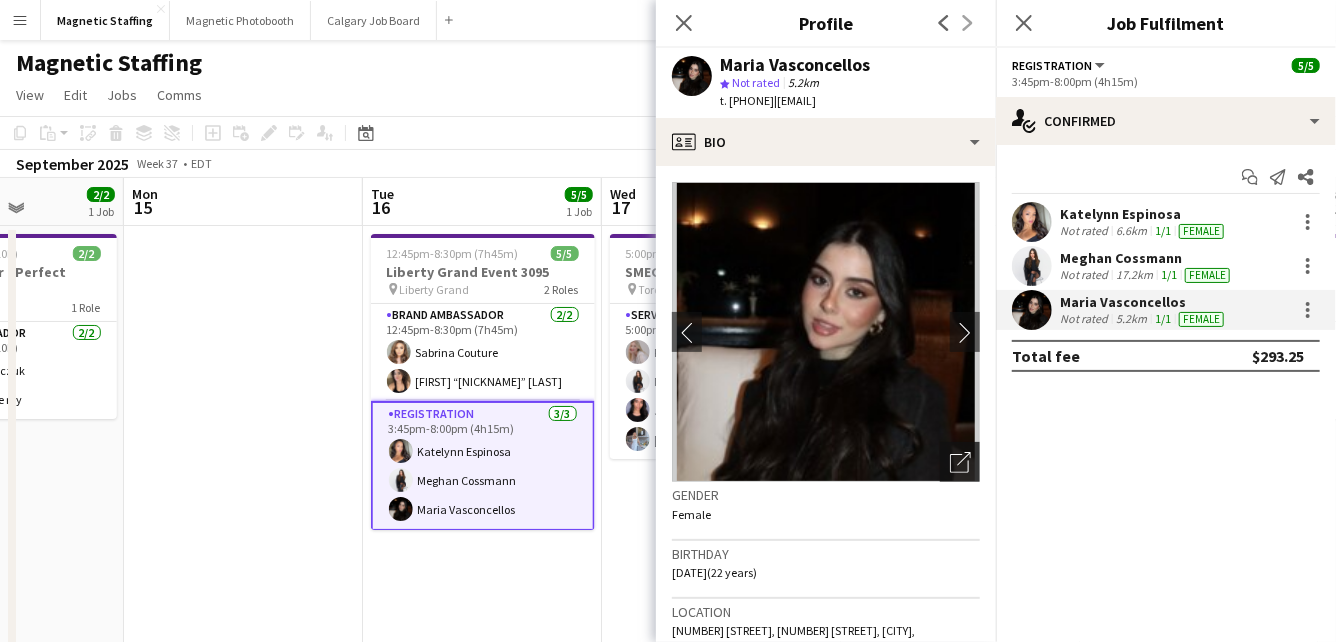 click on "Open photos pop-in" 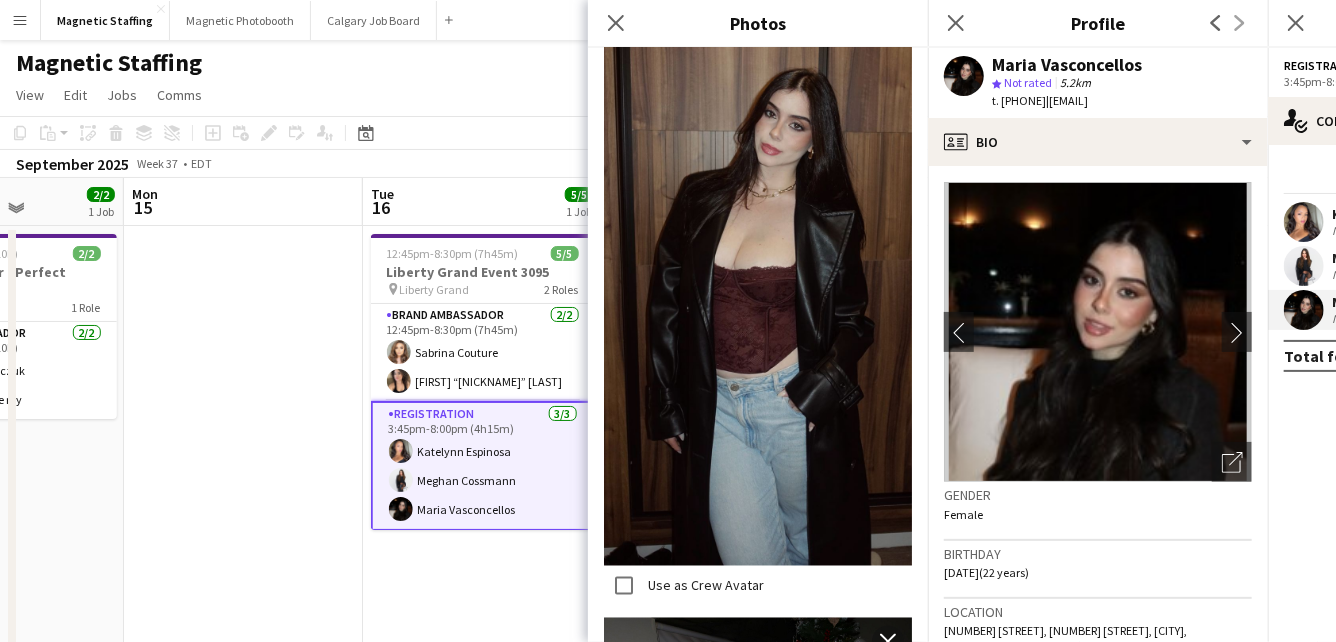 scroll, scrollTop: 1353, scrollLeft: 0, axis: vertical 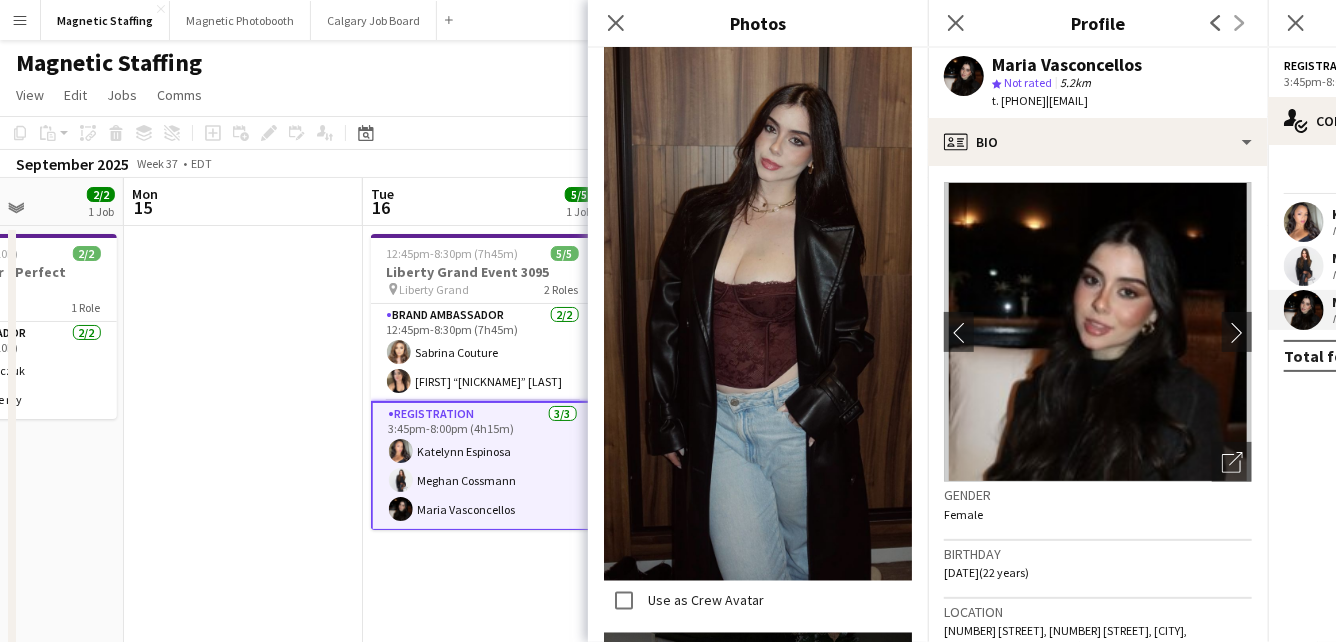 click at bounding box center (1304, 266) 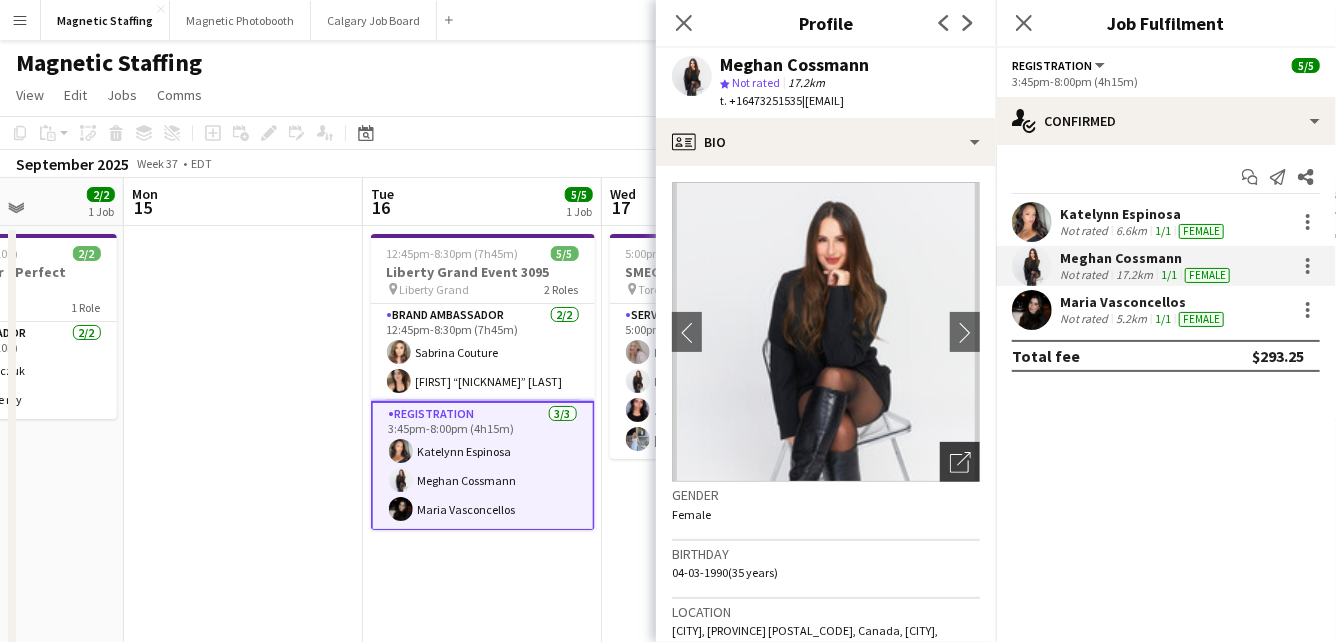 click on "Open photos pop-in" 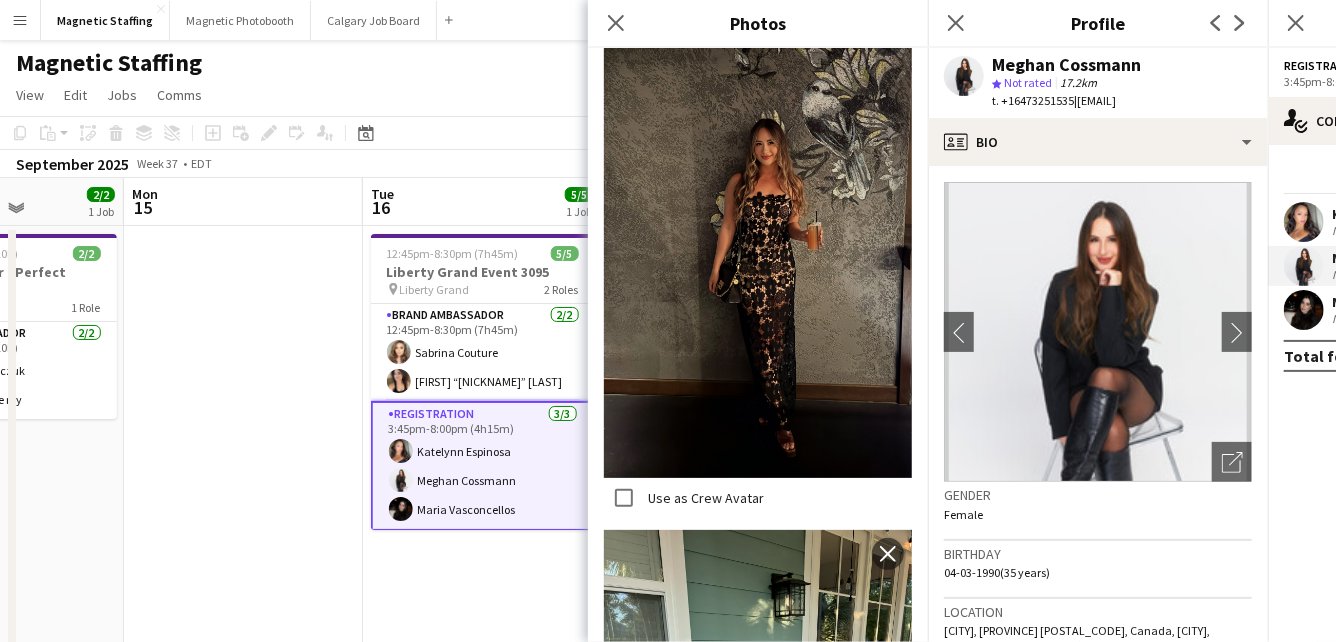 scroll, scrollTop: 1801, scrollLeft: 0, axis: vertical 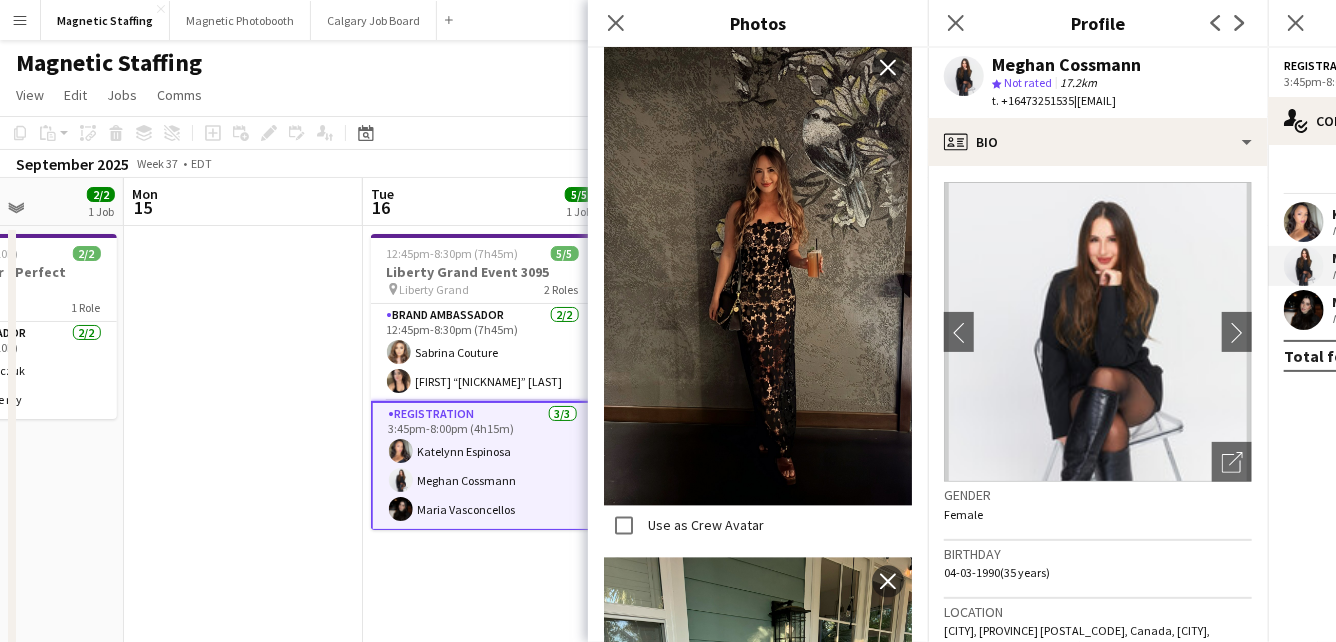 click at bounding box center [1304, 222] 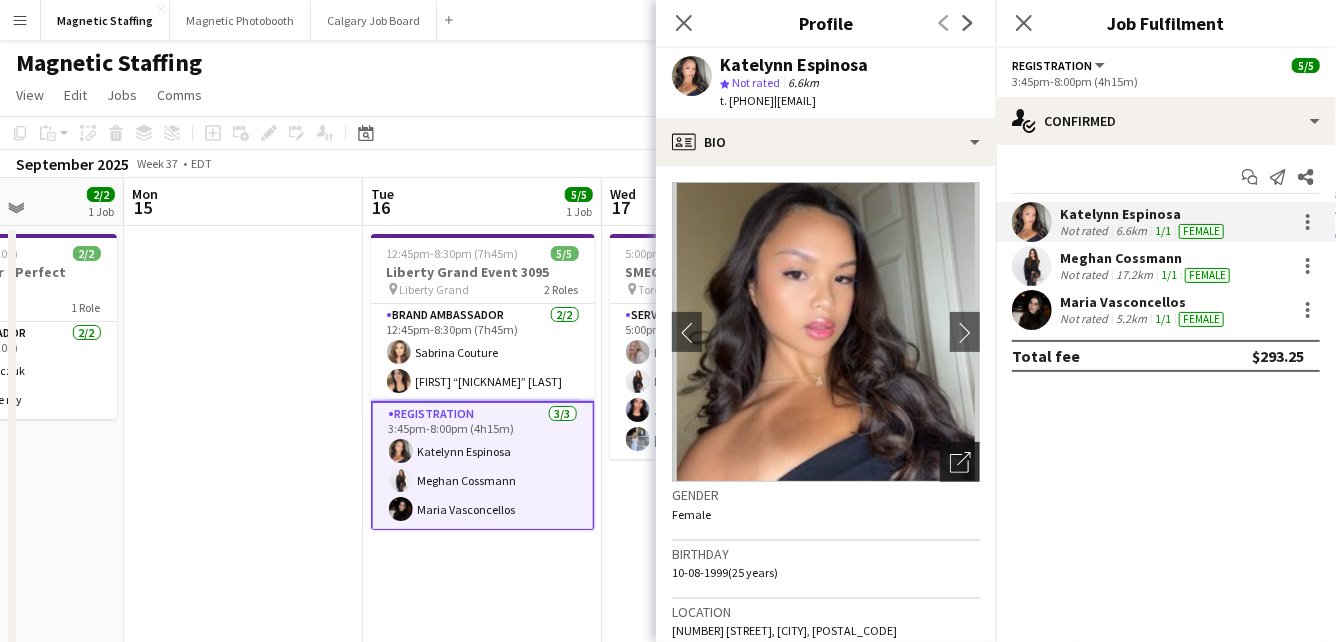 click on "Open photos pop-in" 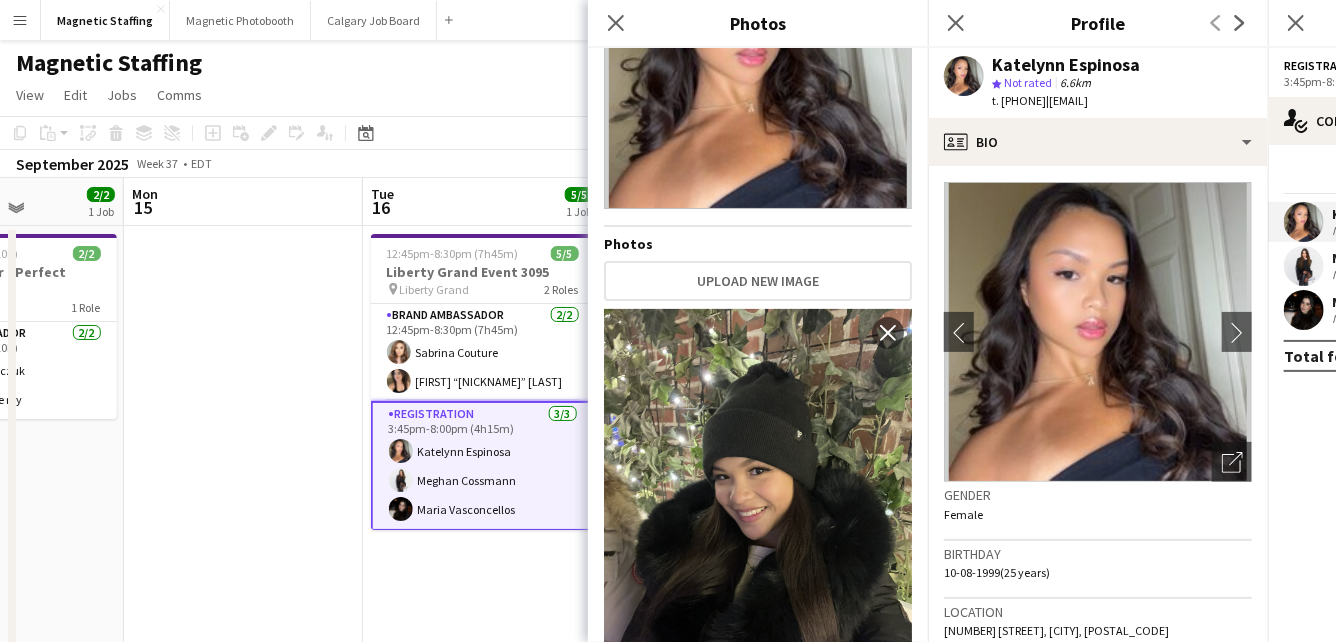 scroll, scrollTop: 70, scrollLeft: 0, axis: vertical 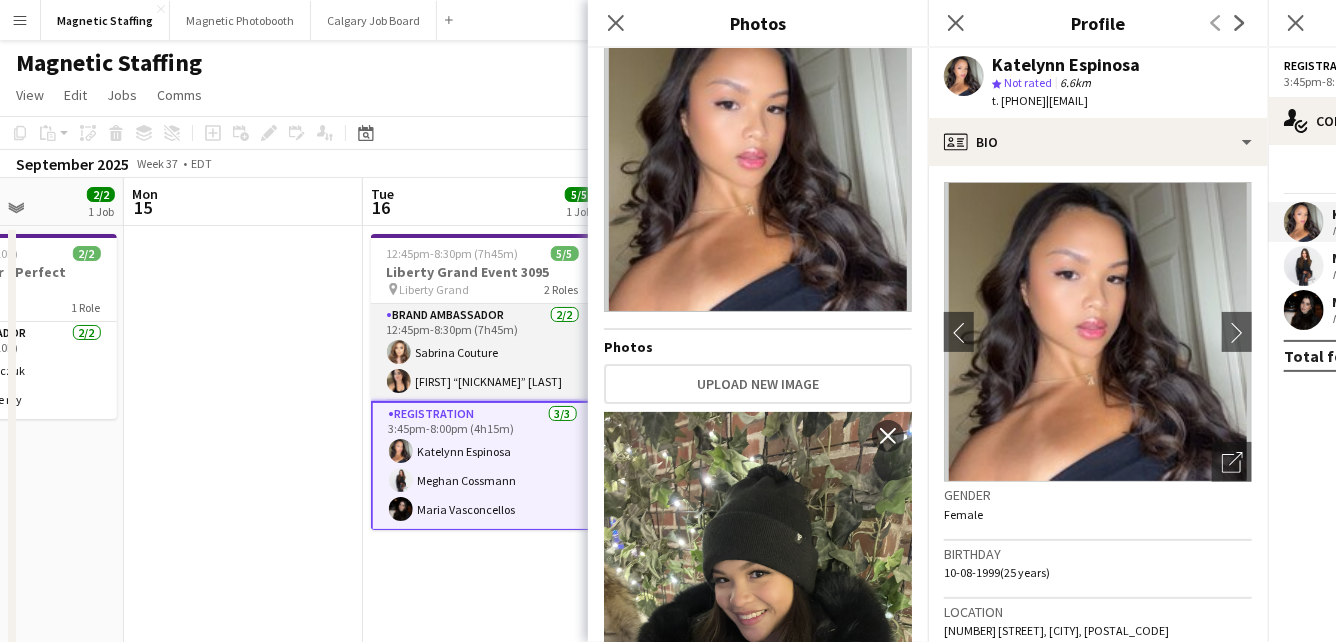 click on "Brand Ambassador   2/2   12:45pm-8:30pm (7h45m)
[FIRST] [LAST] [FIRST] "[NICKNAME]" [LAST]" at bounding box center (483, 352) 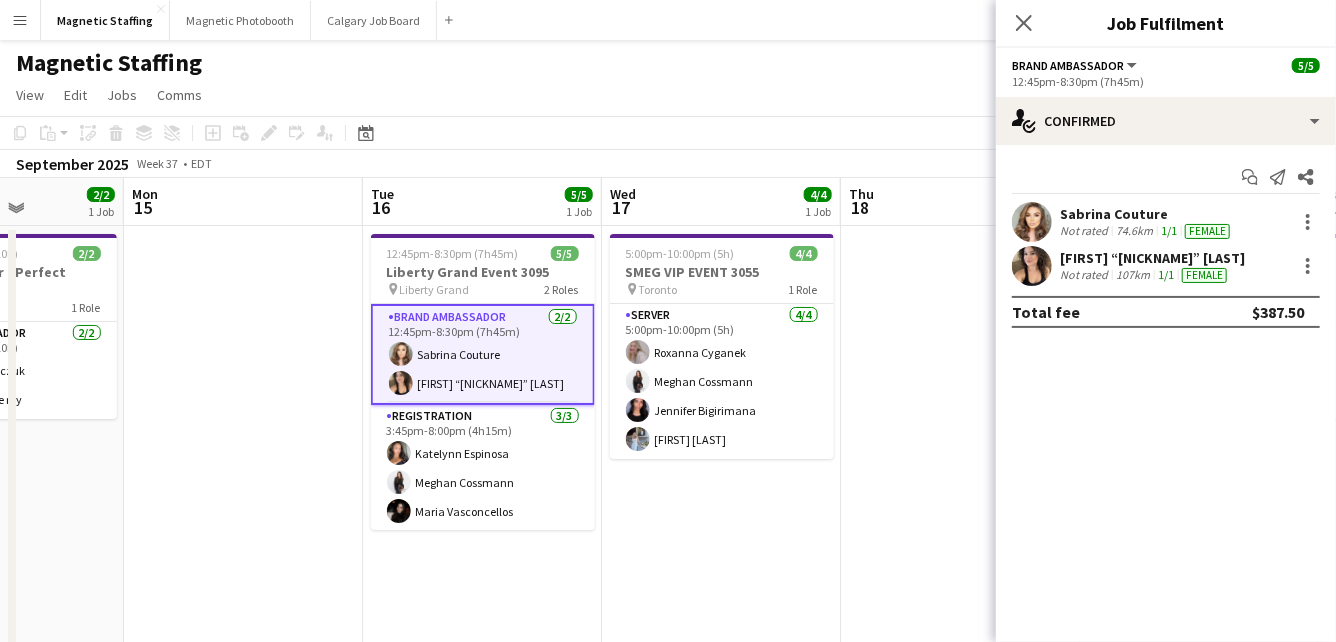 click at bounding box center [1032, 266] 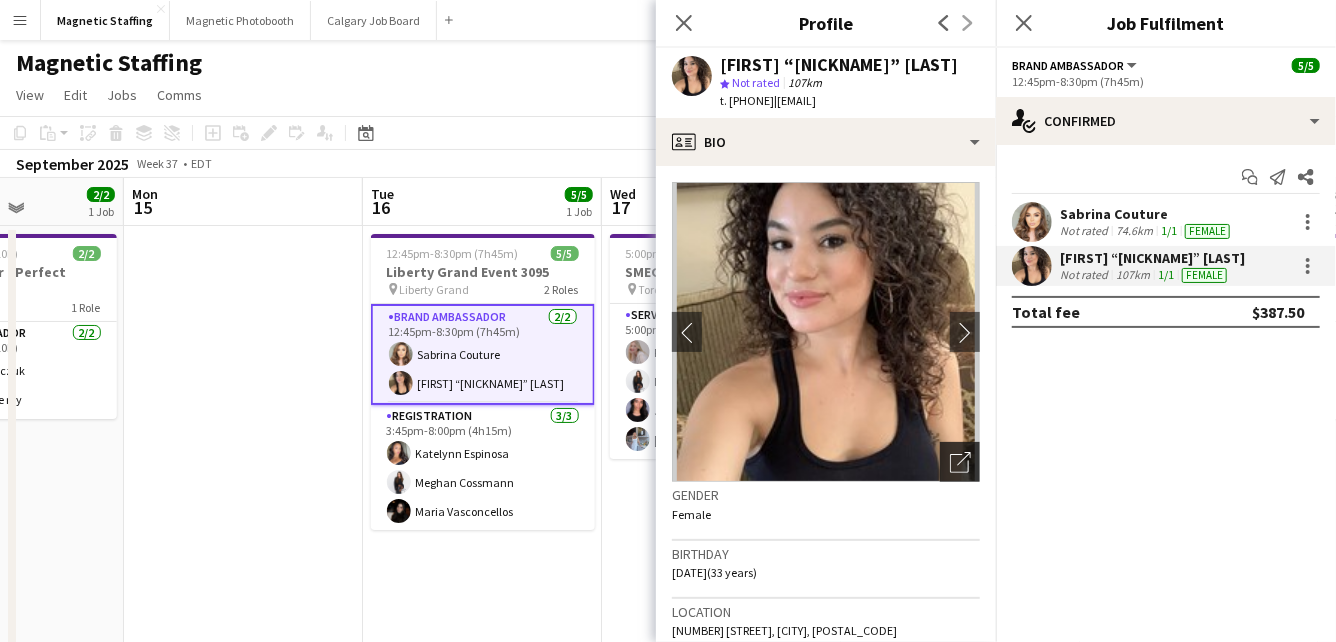 click on "Open photos pop-in" 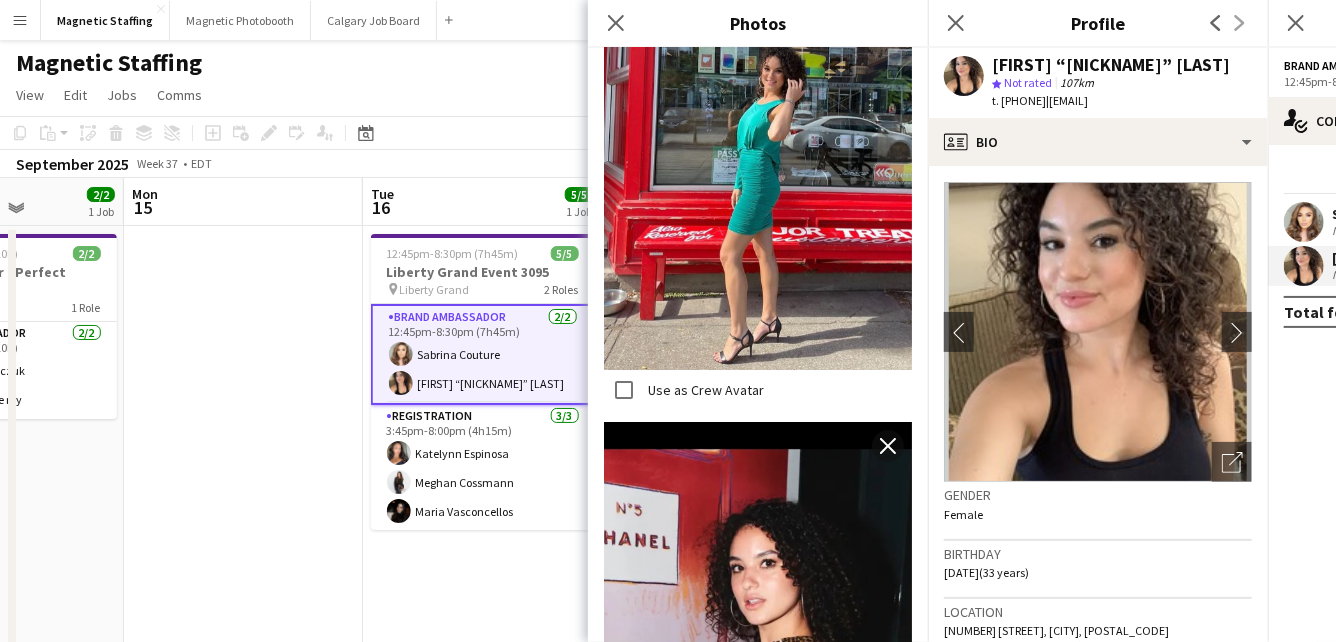 scroll, scrollTop: 2980, scrollLeft: 0, axis: vertical 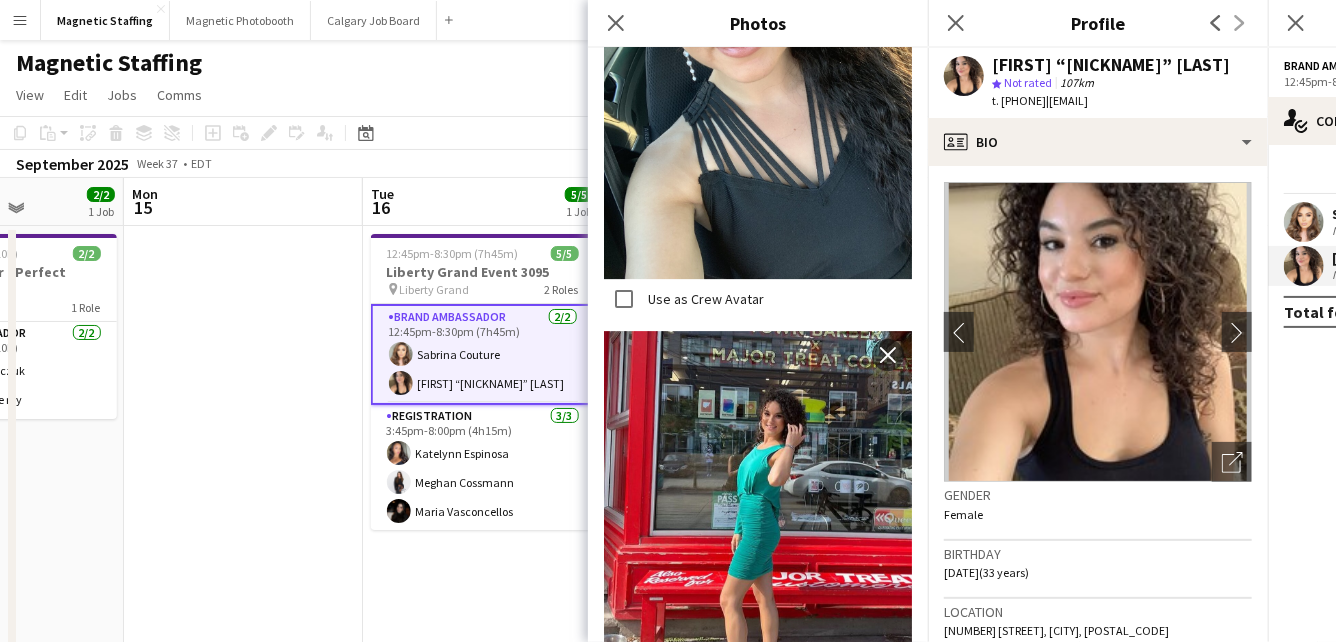 click at bounding box center (1304, 222) 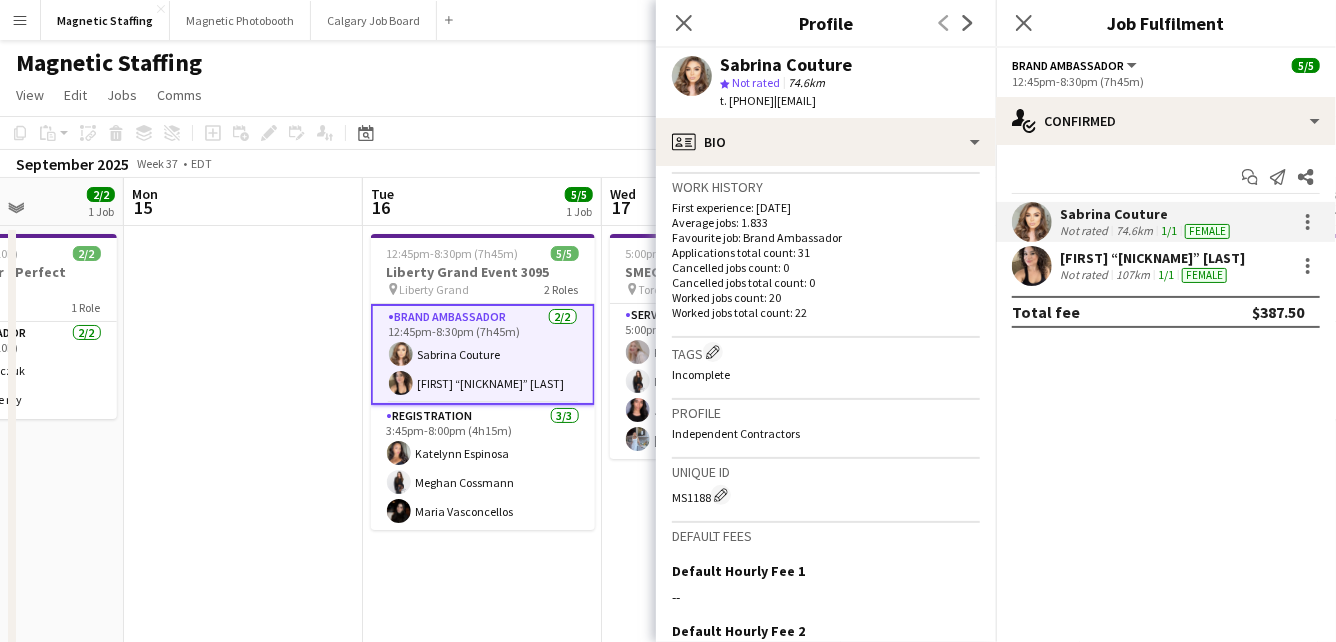 scroll, scrollTop: 715, scrollLeft: 0, axis: vertical 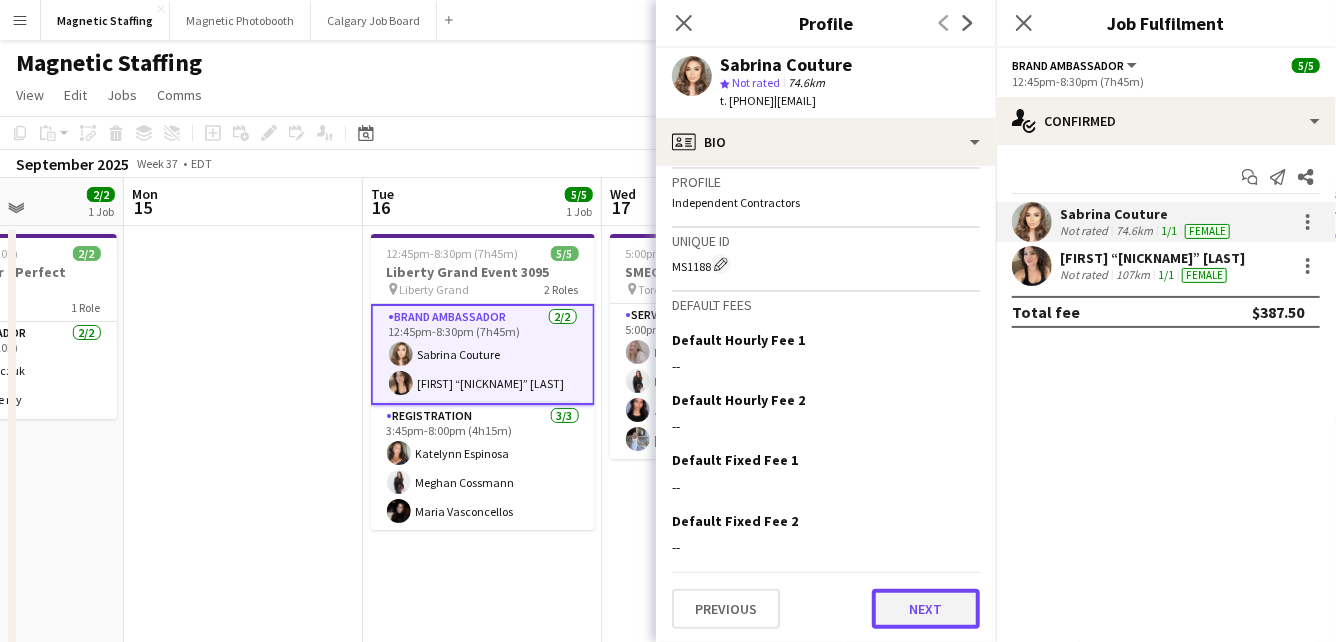 click on "Next" 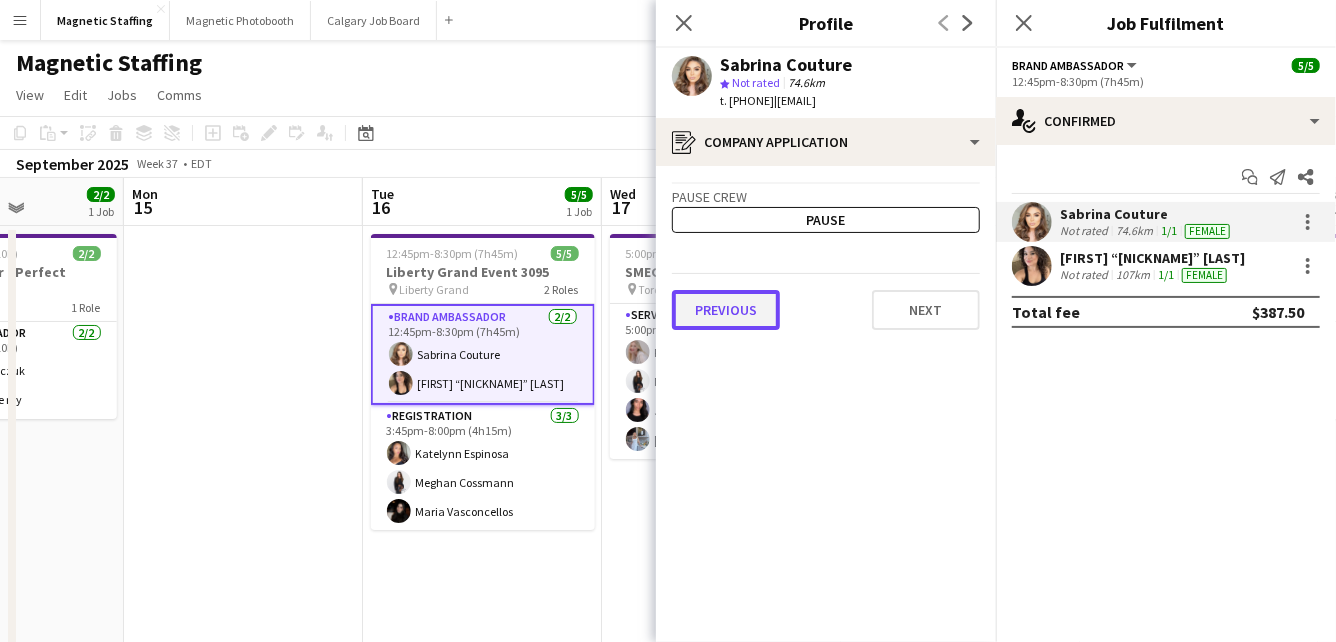 click on "Previous" 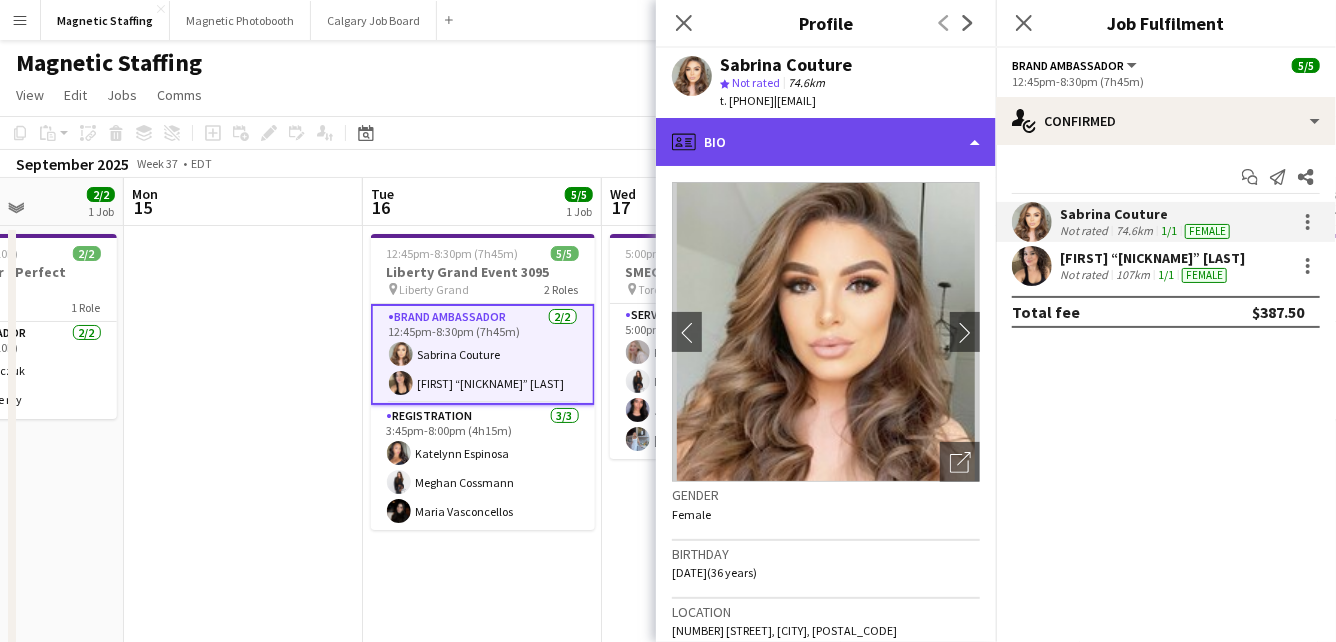 click on "profile
Bio" 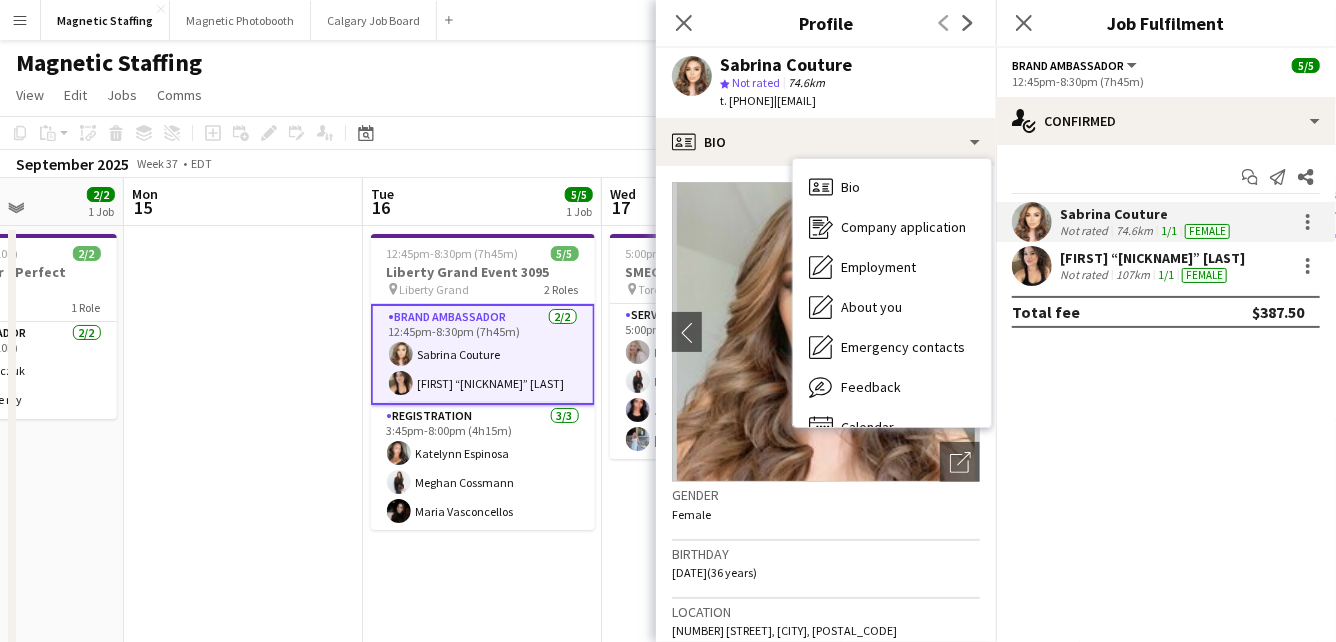 click on "Gender   Female" 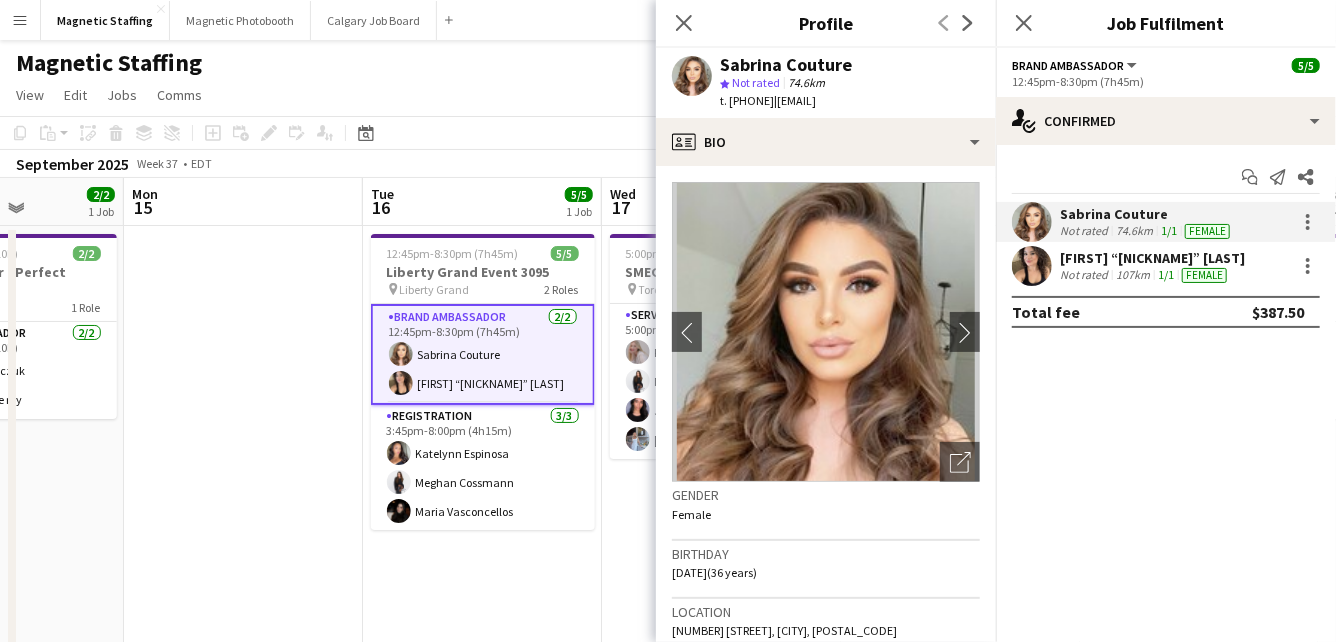 scroll, scrollTop: 715, scrollLeft: 0, axis: vertical 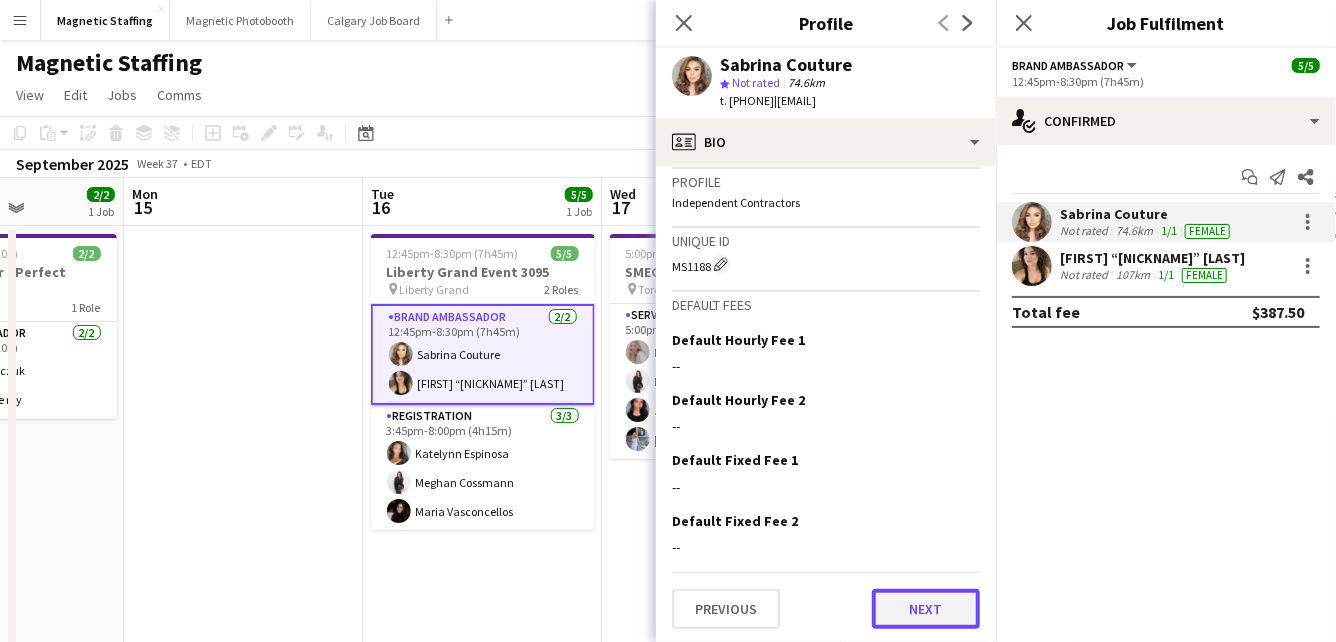 click on "Next" 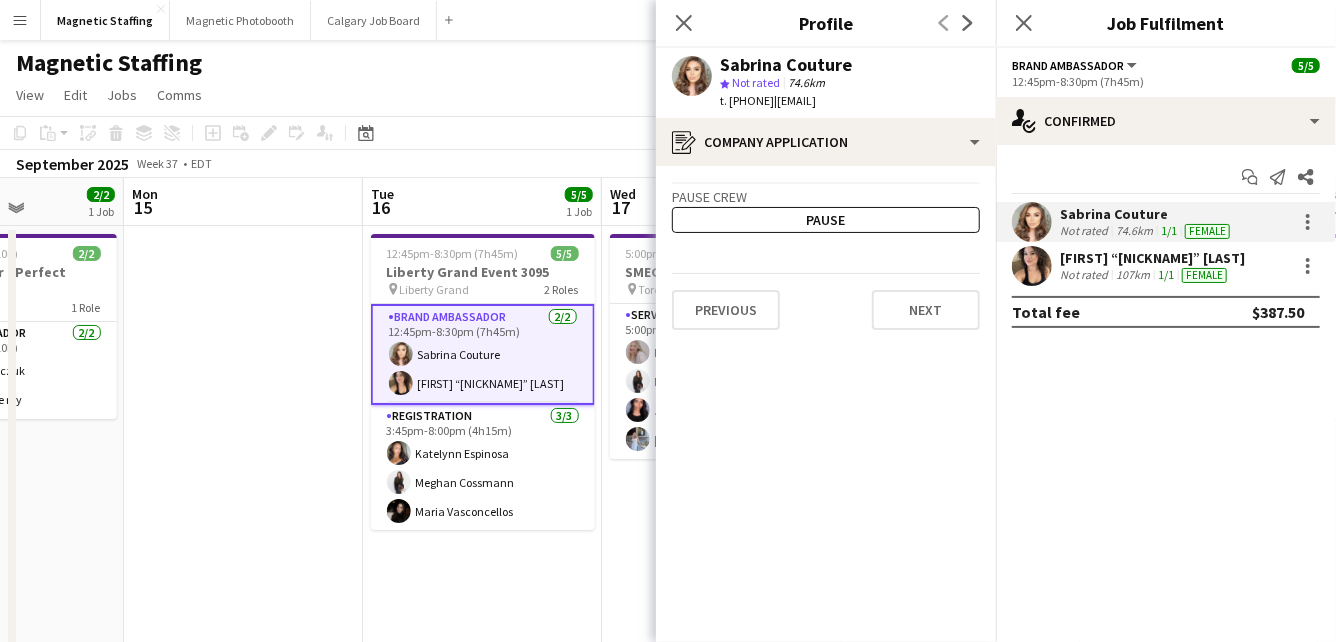 click at bounding box center [1032, 222] 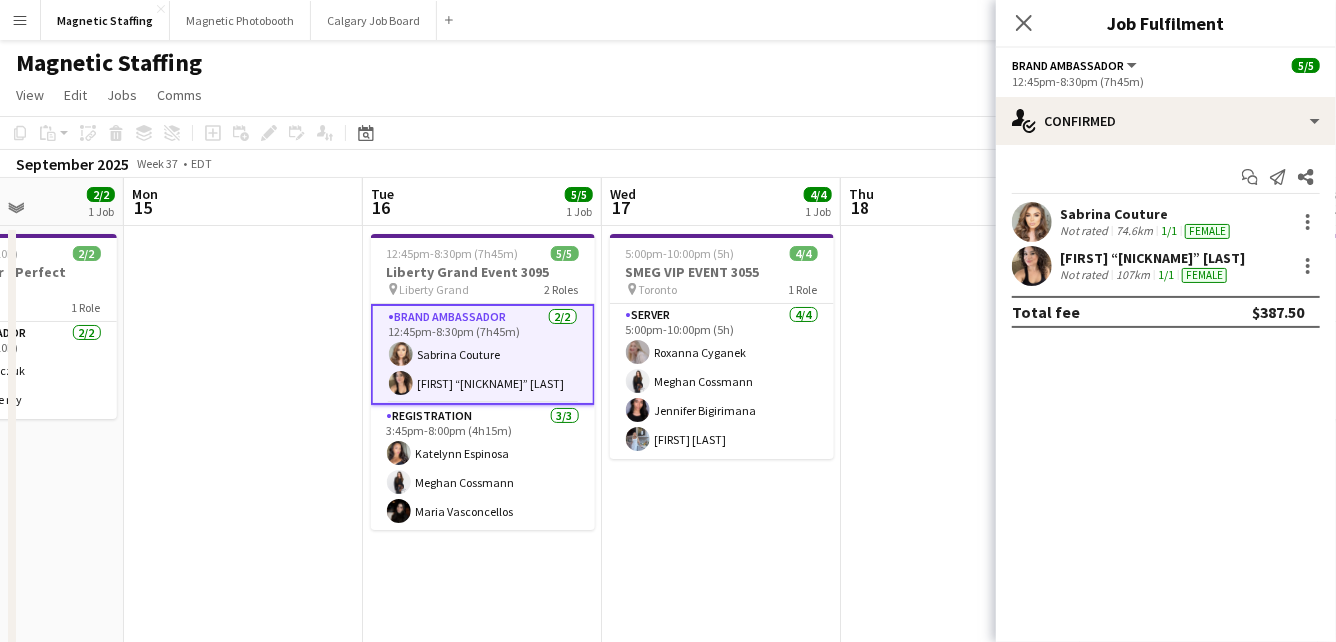 click at bounding box center (1032, 222) 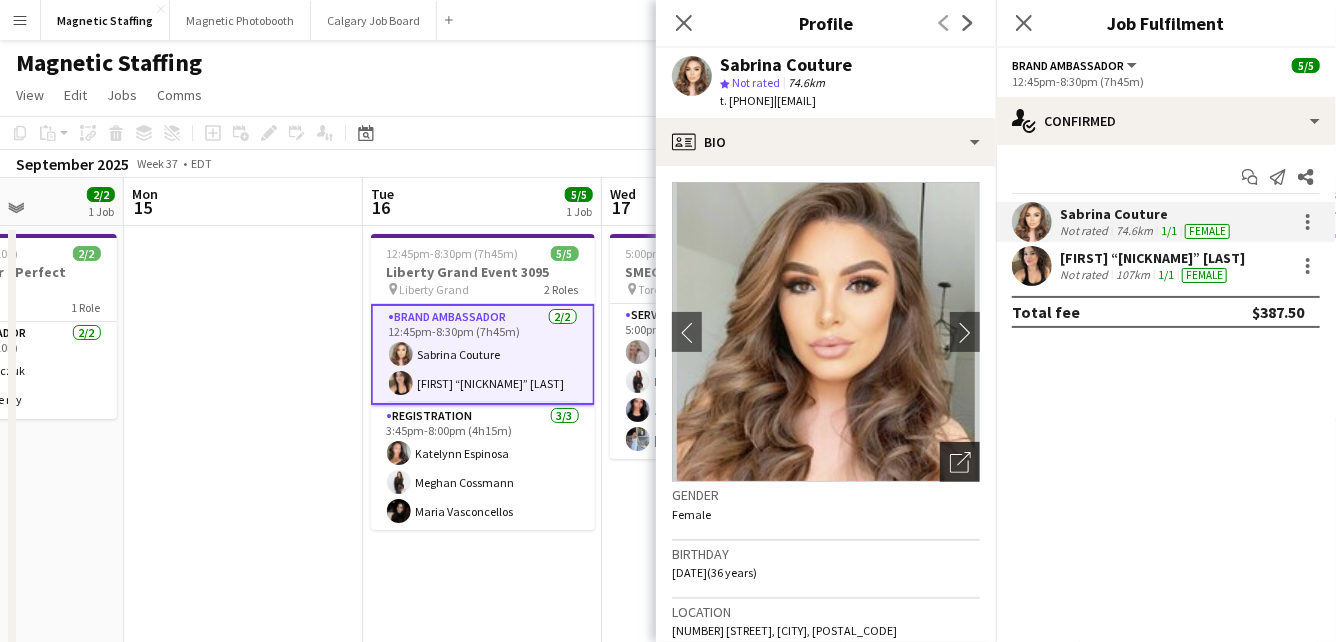 click on "Open photos pop-in" 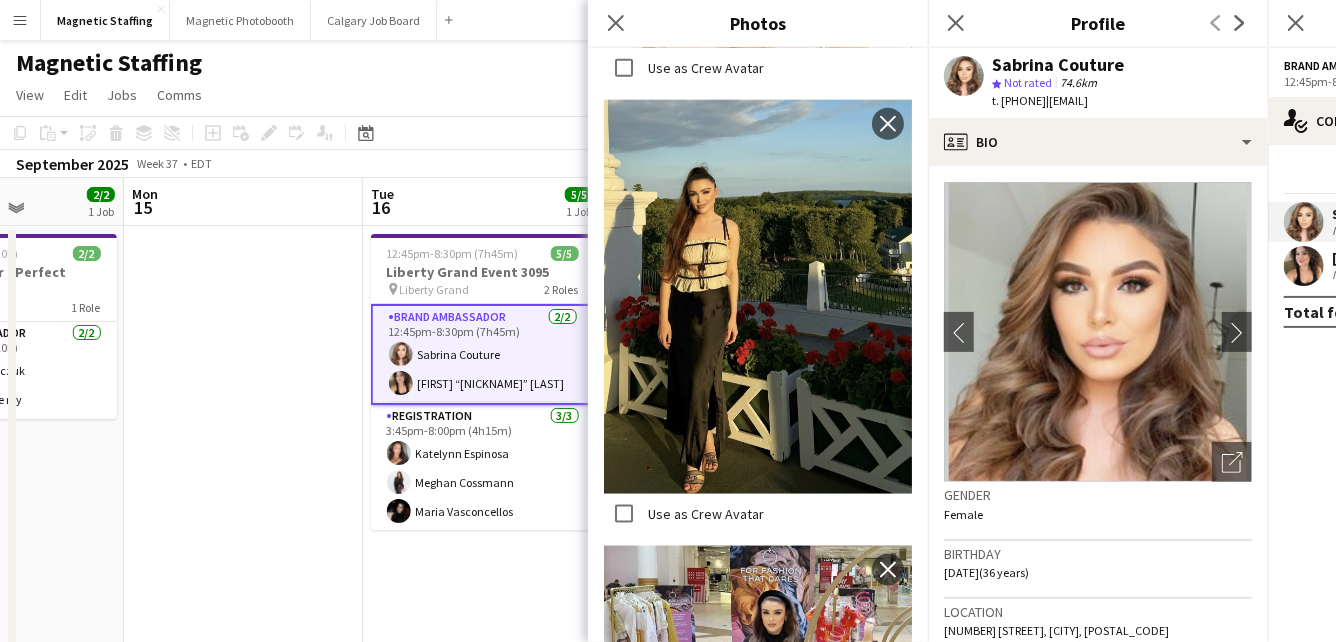 scroll, scrollTop: 1042, scrollLeft: 0, axis: vertical 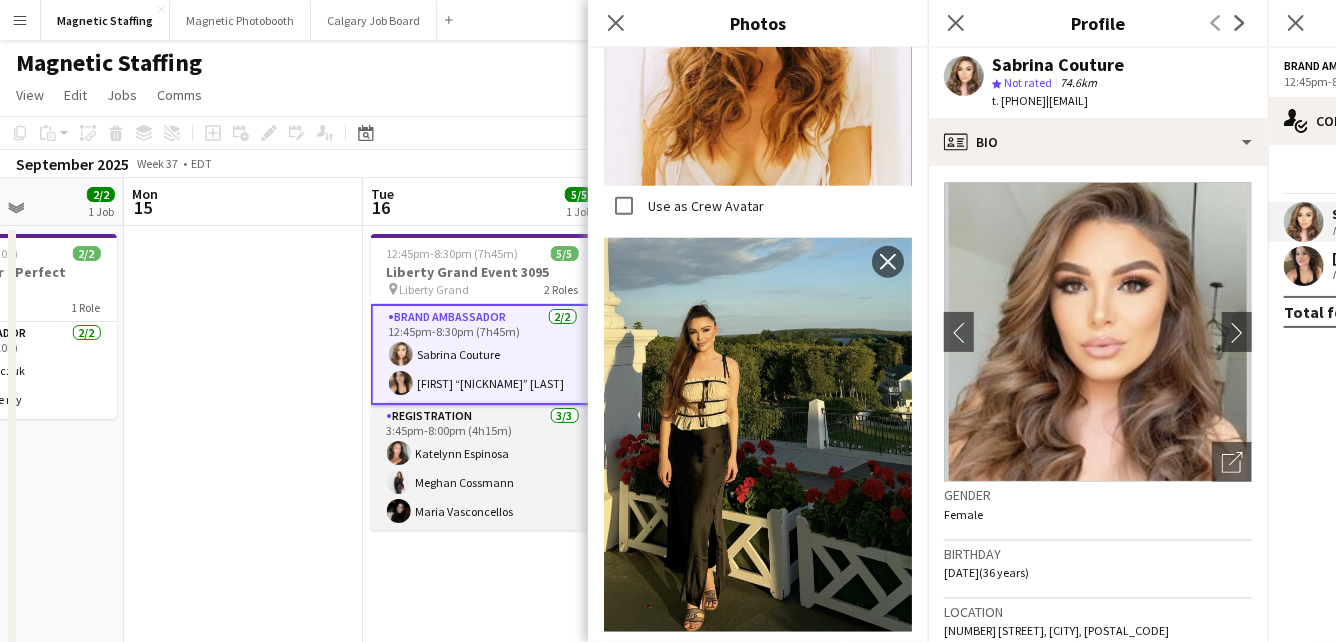click on "[TITLE]   [NUMBER]/[NUMBER]   [TIME] ([DURATION])
[NAME] [NAME] [NAME]" at bounding box center (483, 468) 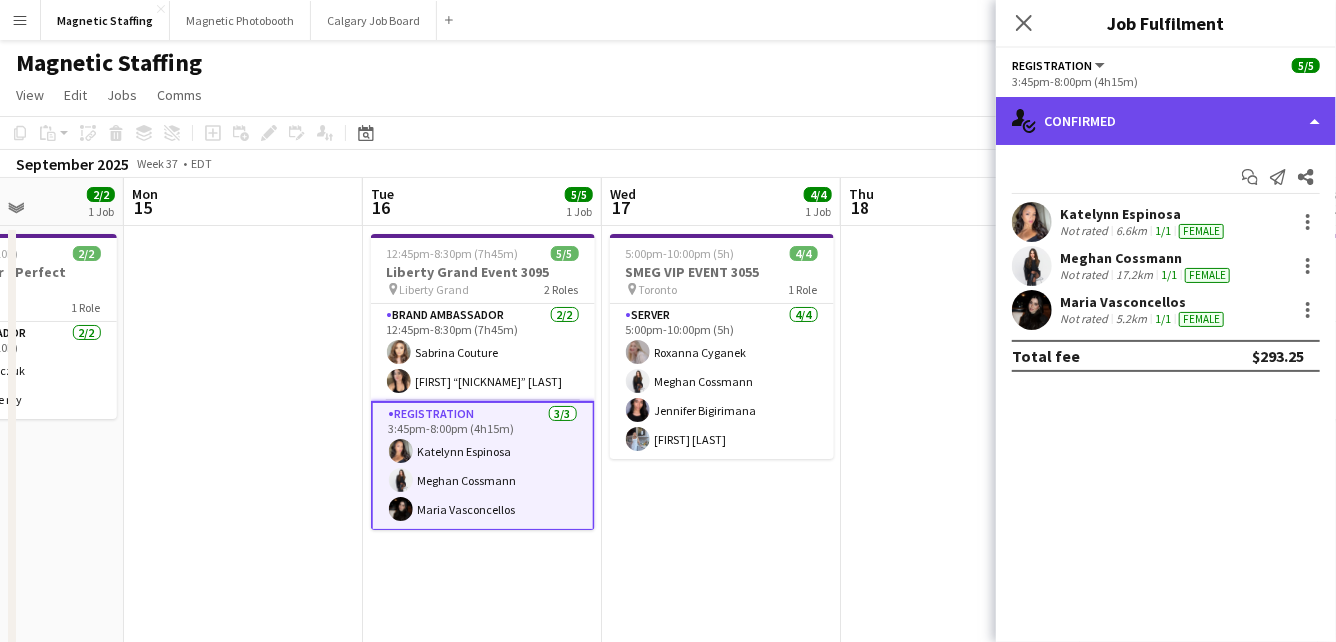 click on "single-neutral-actions-check-2
Confirmed" 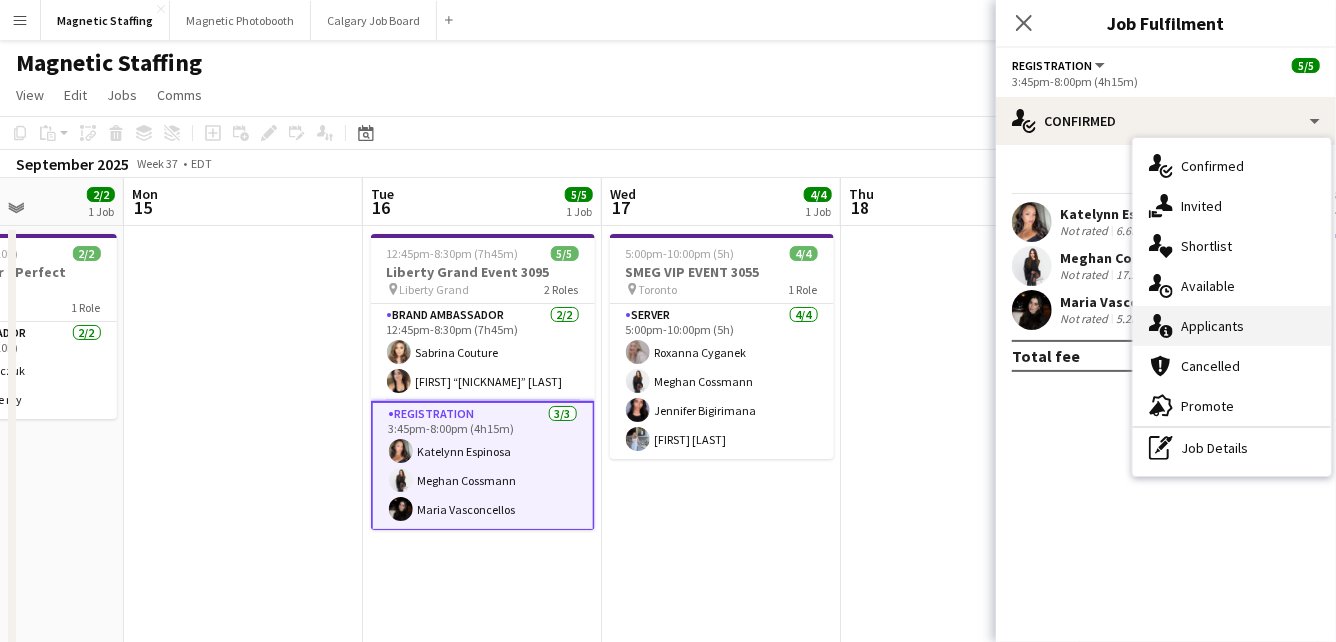 click on "single-neutral-actions-information
Applicants" at bounding box center (1232, 326) 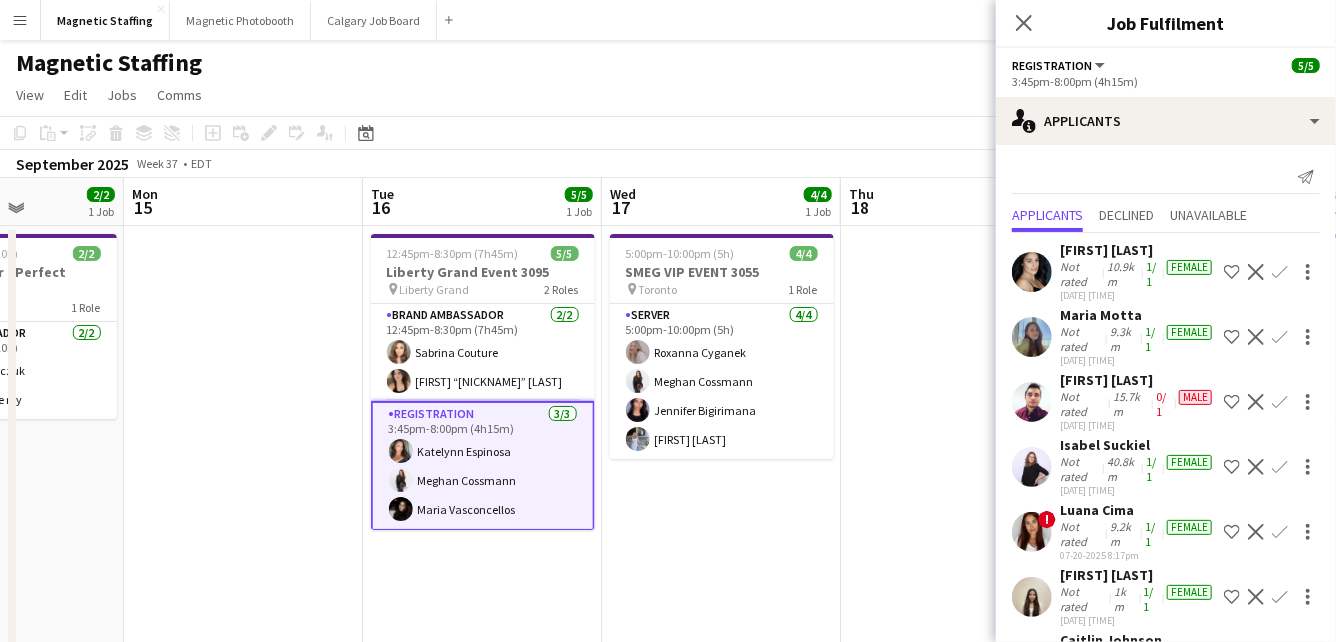 scroll, scrollTop: 134, scrollLeft: 0, axis: vertical 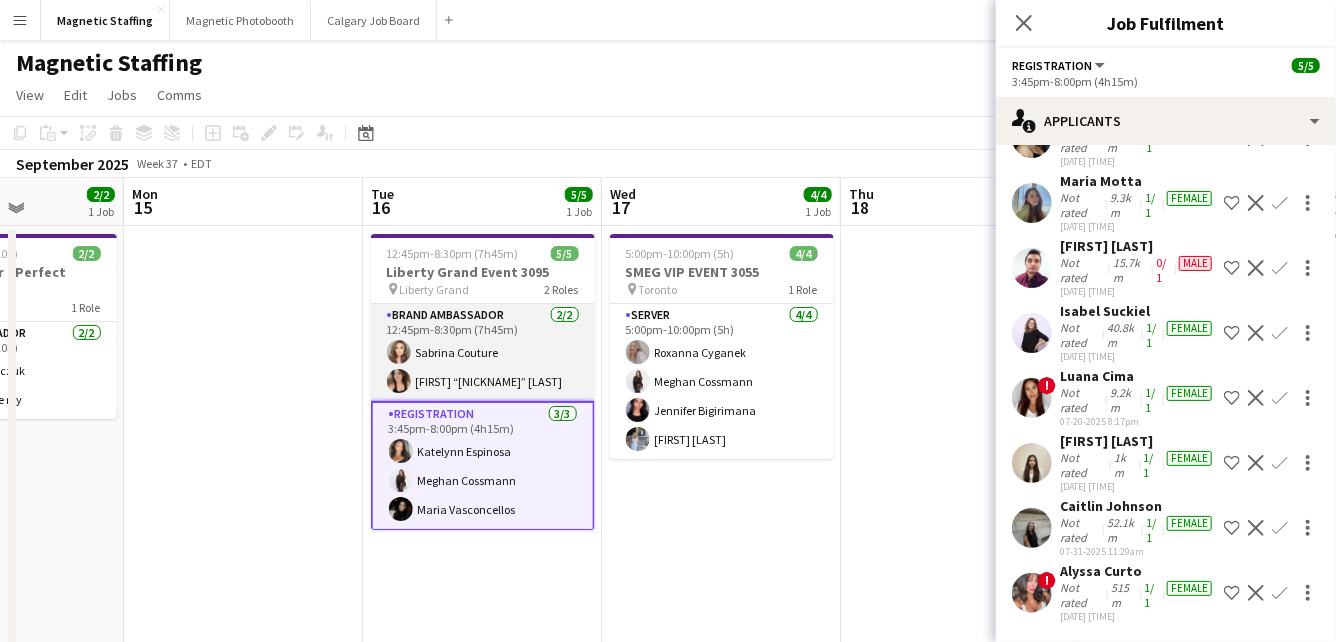 click on "Brand Ambassador   2/2   12:45pm-8:30pm (7h45m)
[FIRST] [LAST] [FIRST] "[NICKNAME]" [LAST]" at bounding box center [483, 352] 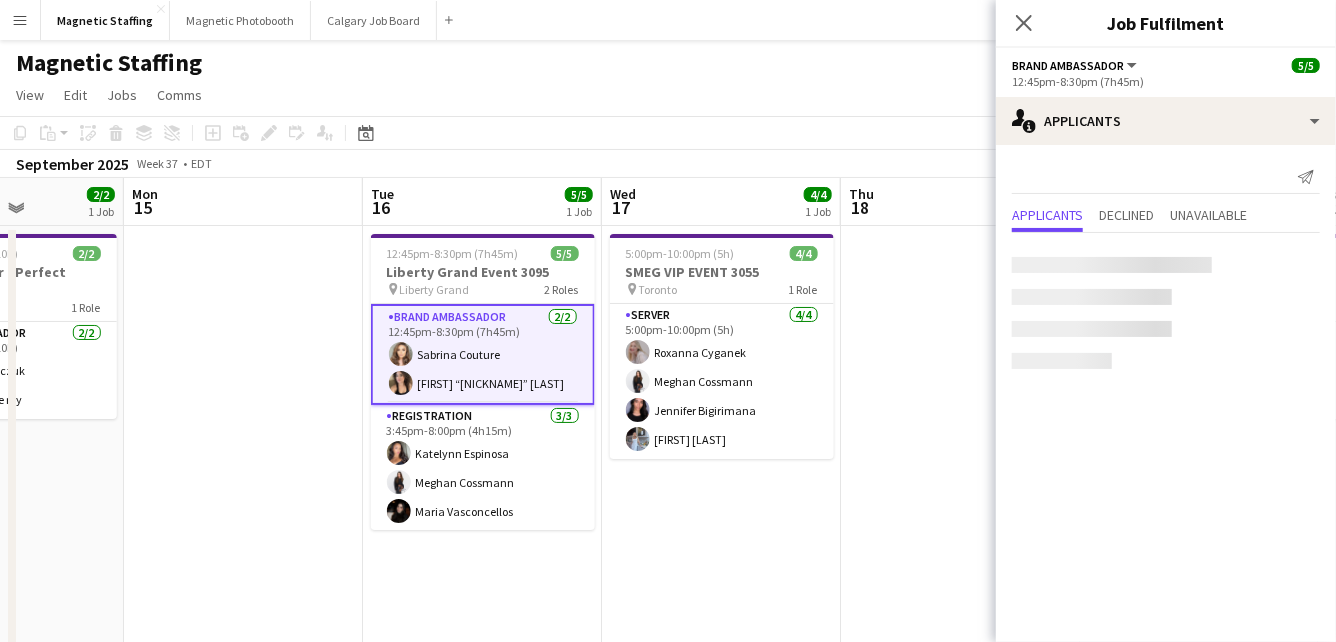 scroll, scrollTop: 0, scrollLeft: 0, axis: both 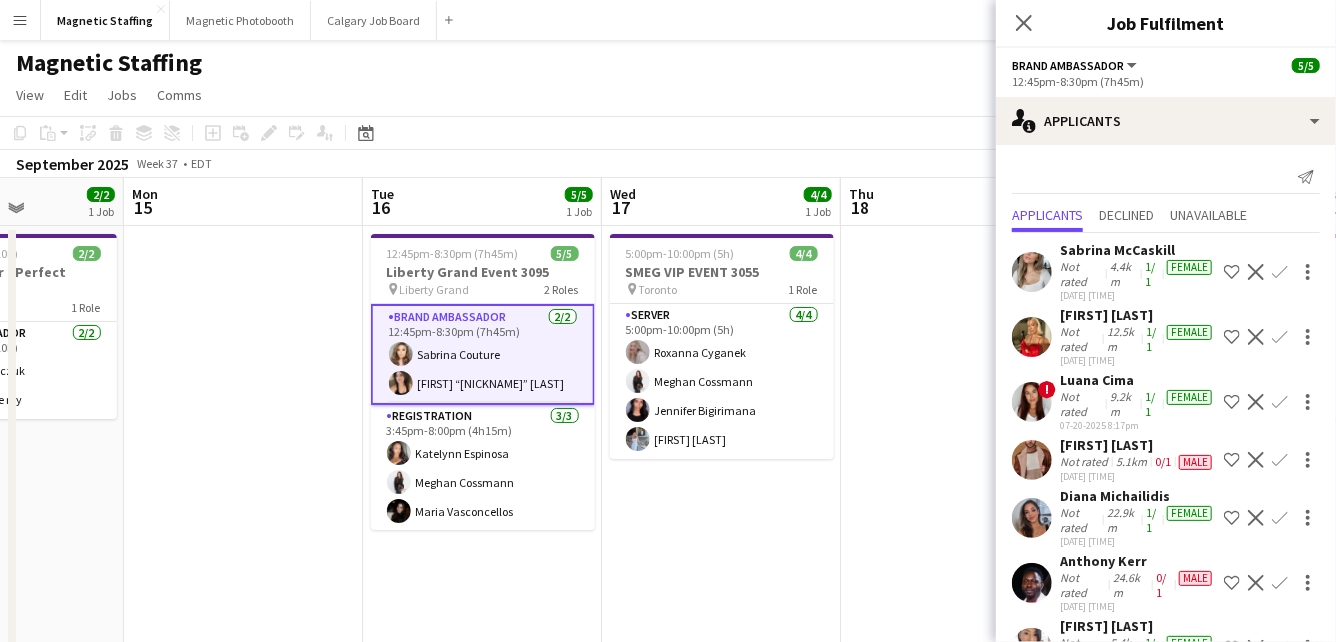 click at bounding box center [1032, 518] 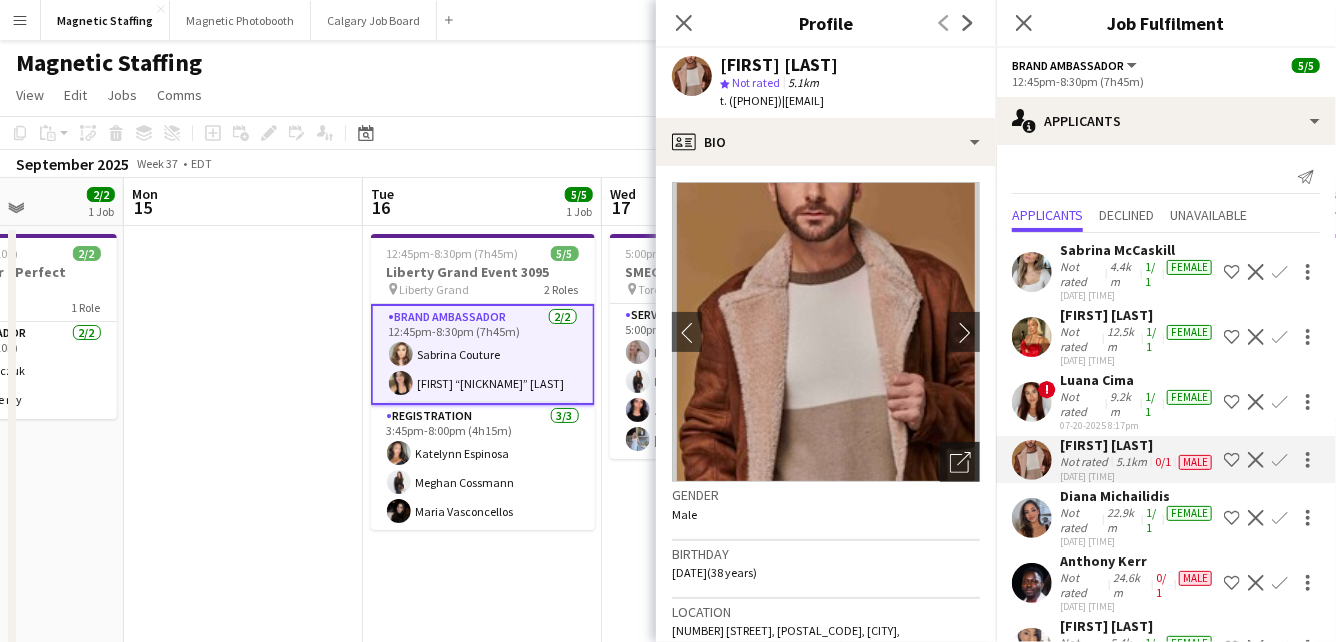 click on "Open photos pop-in" 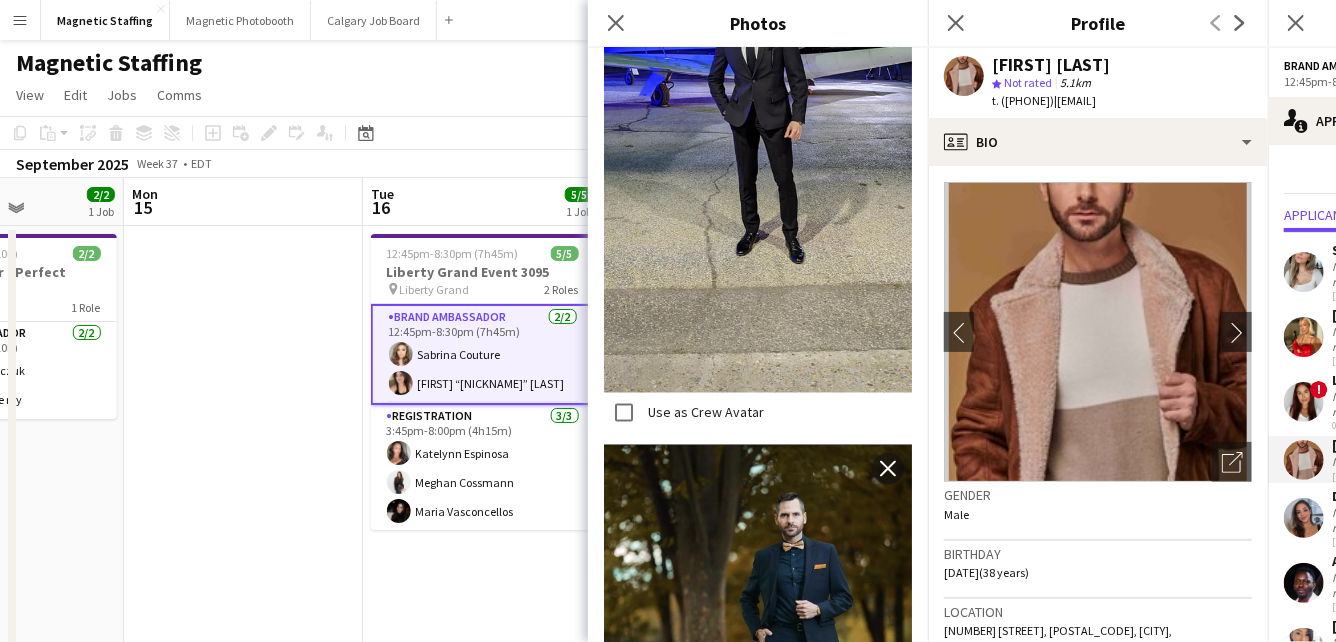 scroll, scrollTop: 1448, scrollLeft: 0, axis: vertical 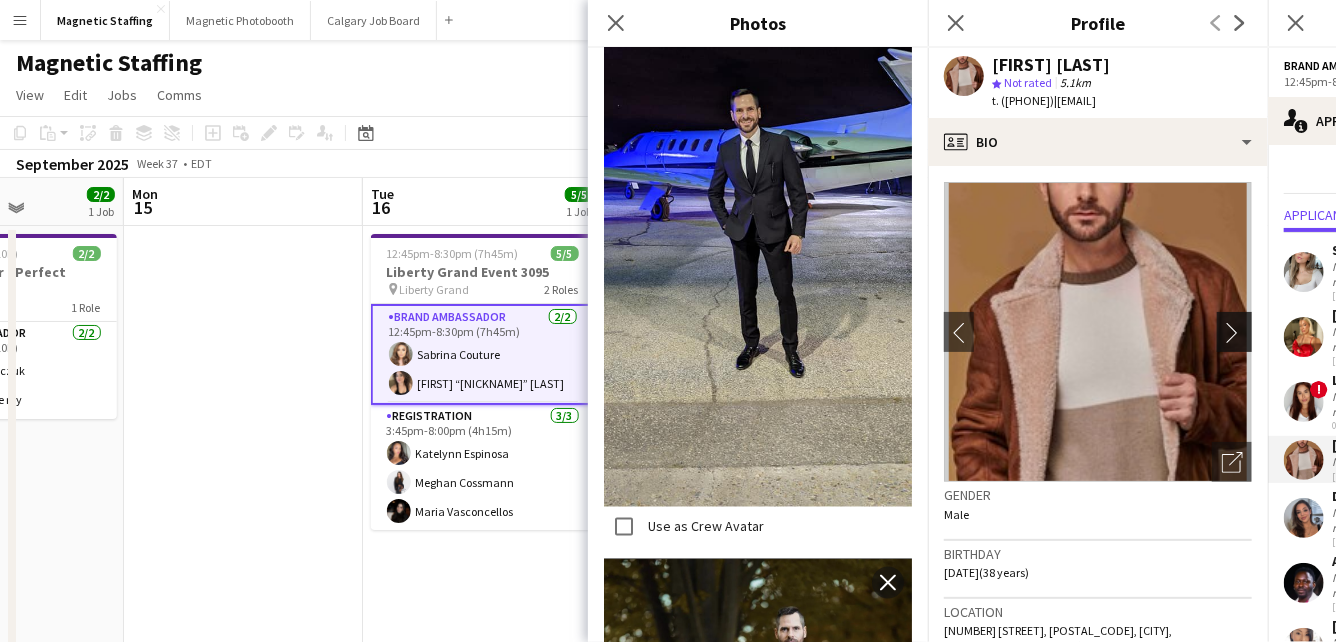 click on "chevron-right" 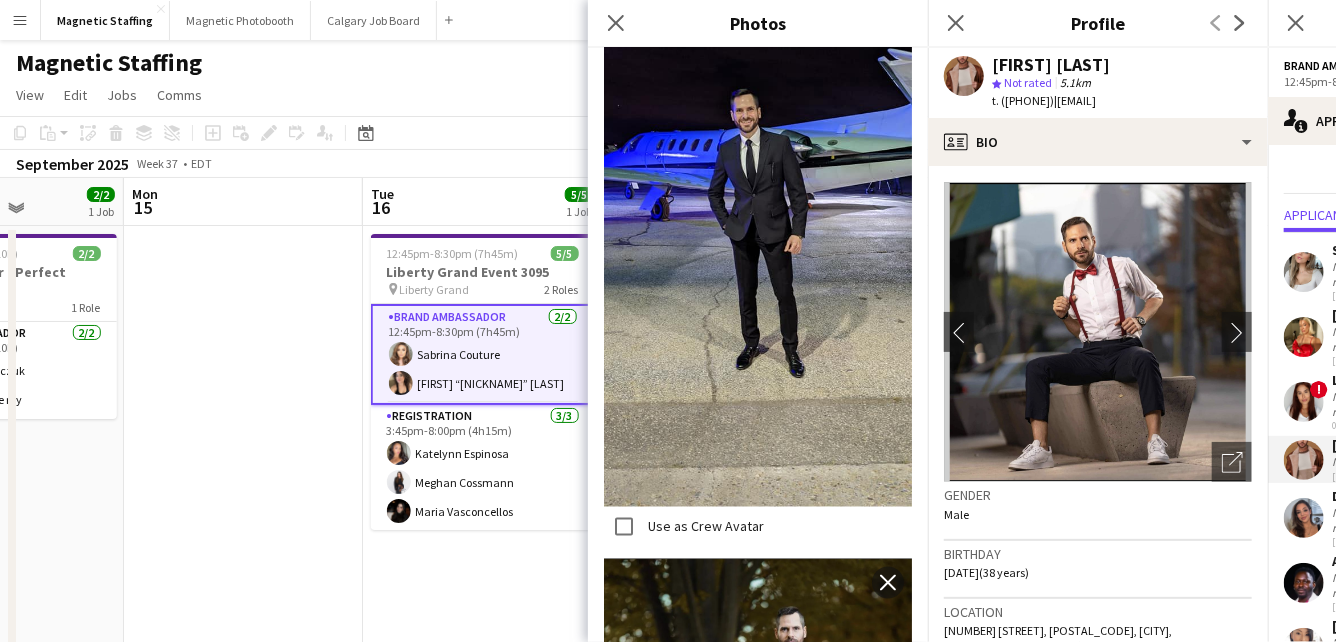 click at bounding box center (1304, 402) 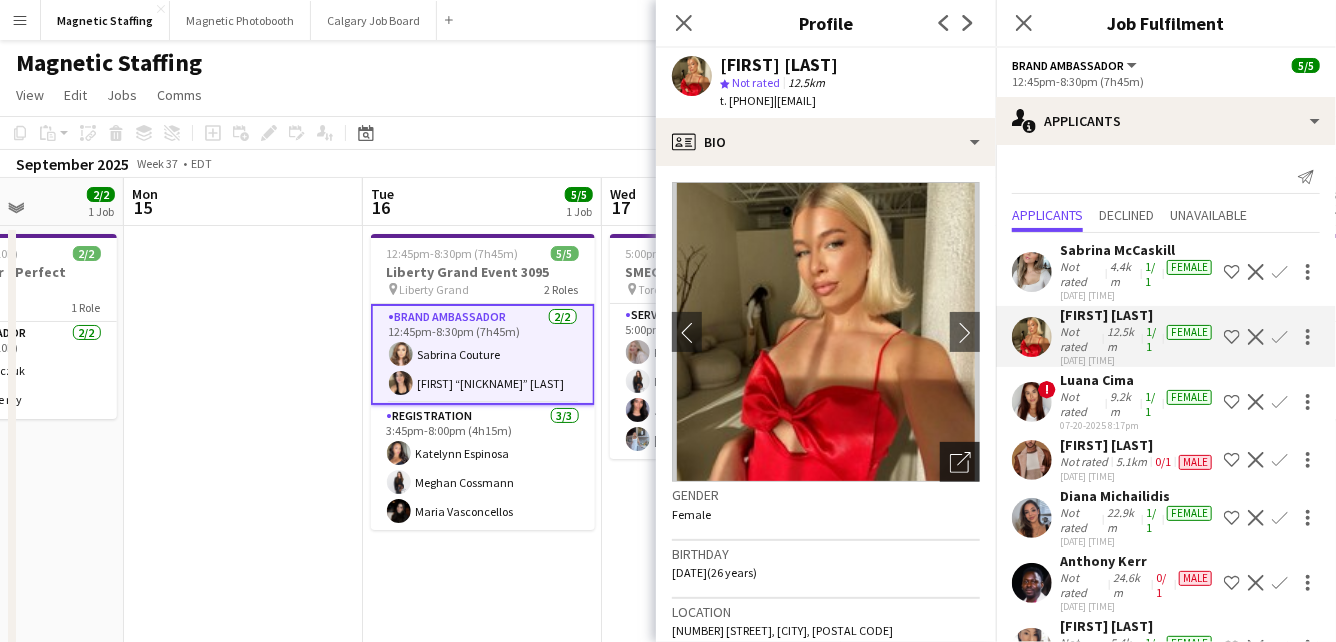 click on "Open photos pop-in" 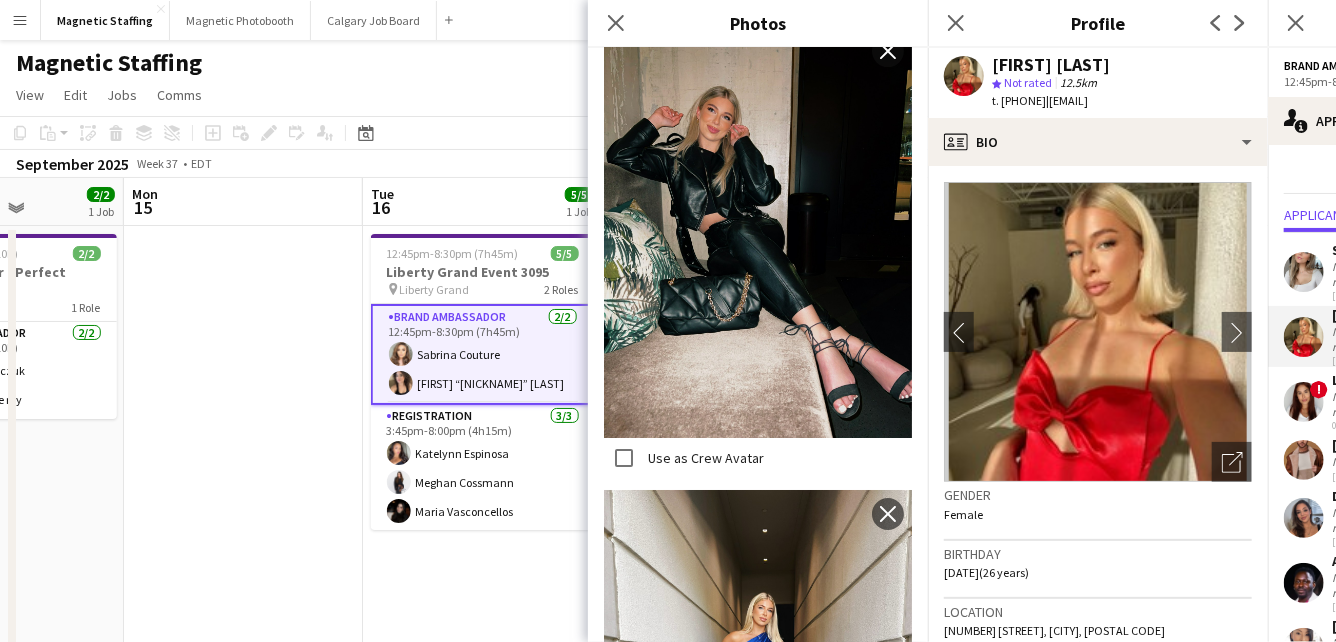 scroll, scrollTop: 3521, scrollLeft: 0, axis: vertical 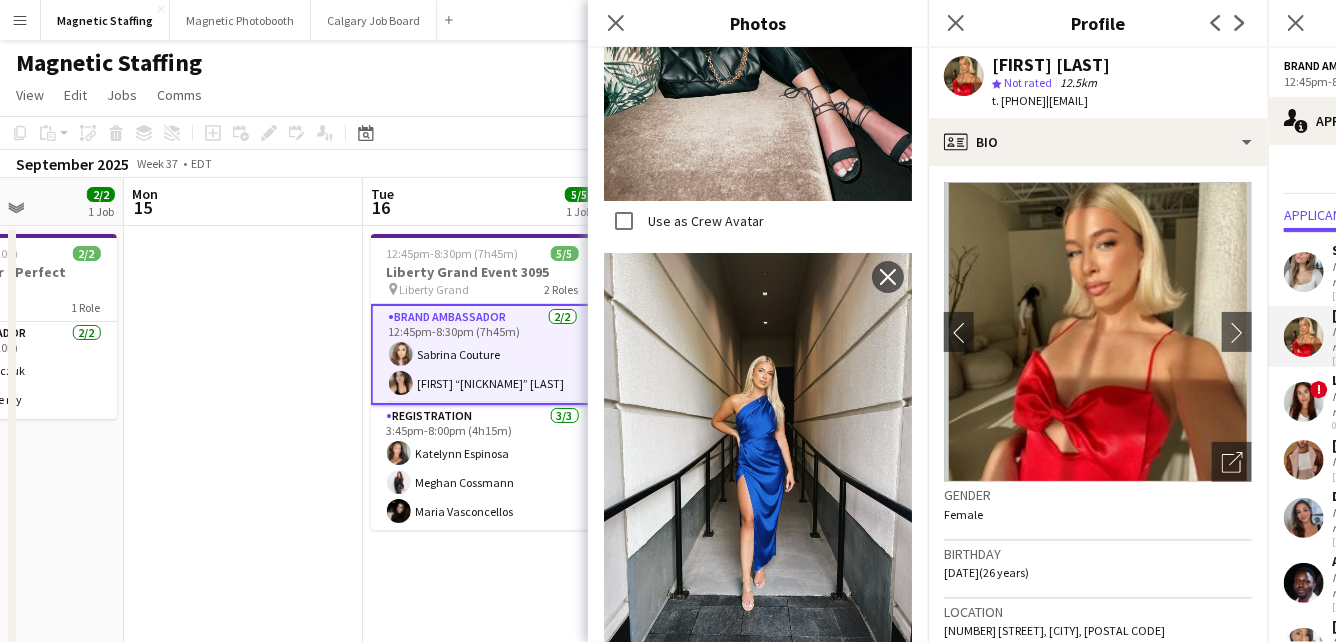click at bounding box center (1304, 337) 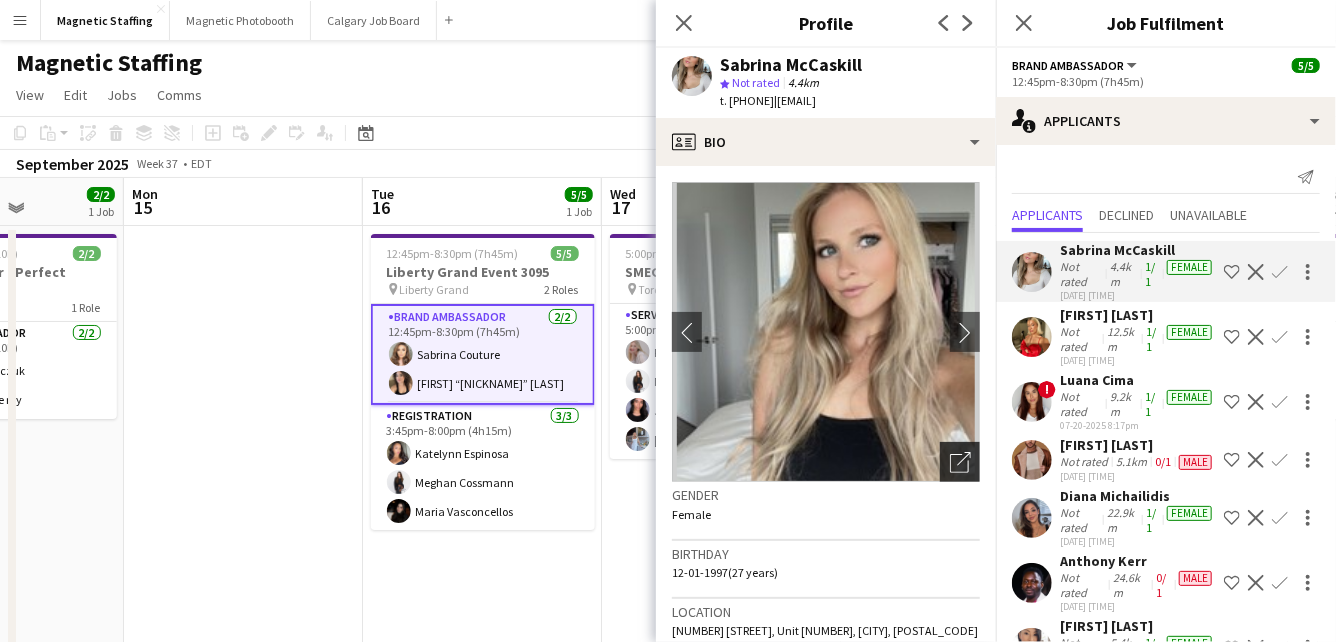 click on "Open photos pop-in" 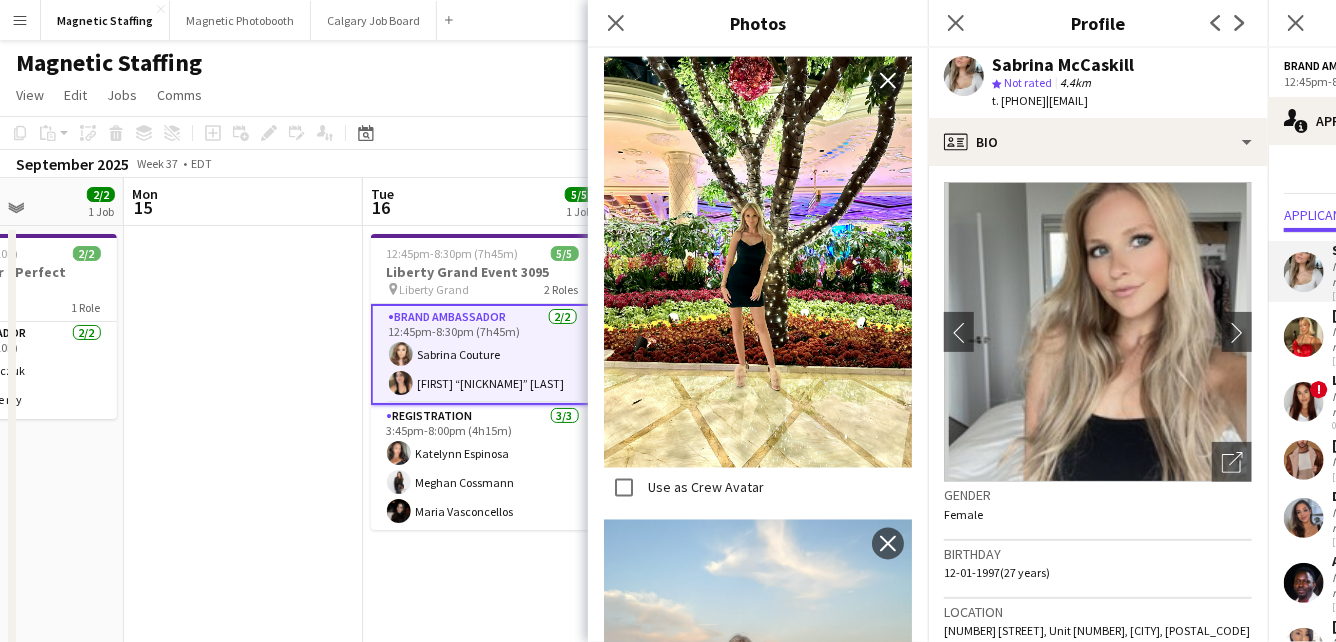 scroll, scrollTop: 1482, scrollLeft: 0, axis: vertical 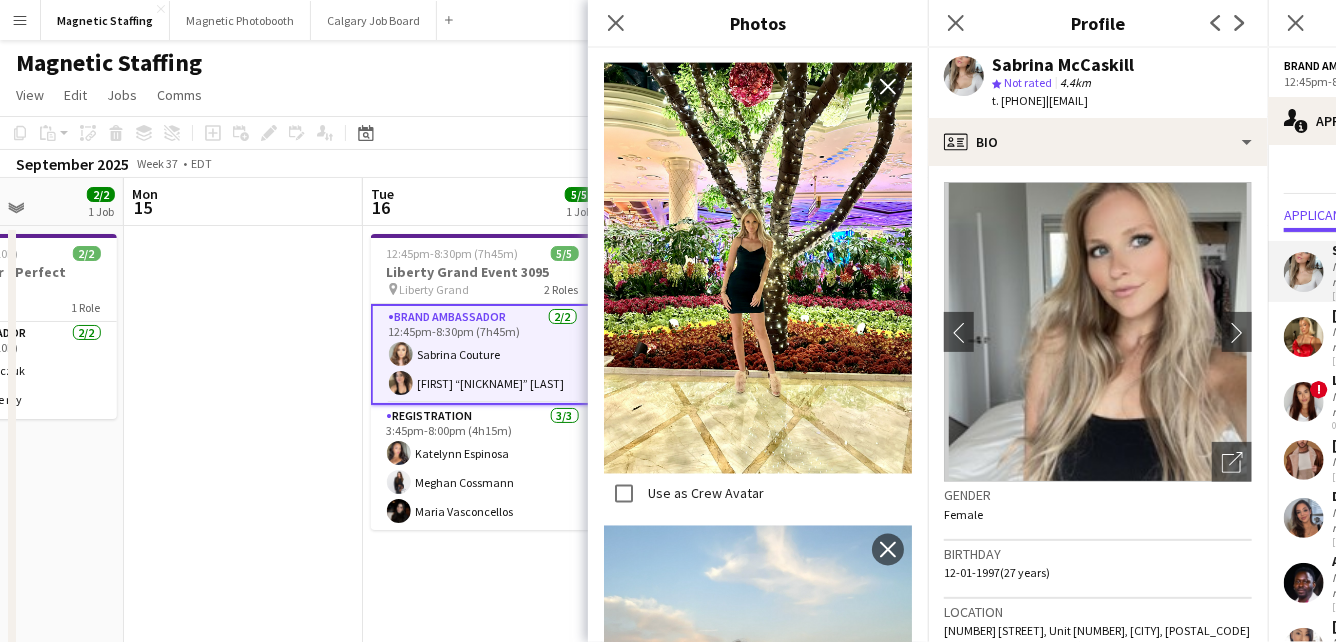 click at bounding box center [1304, 583] 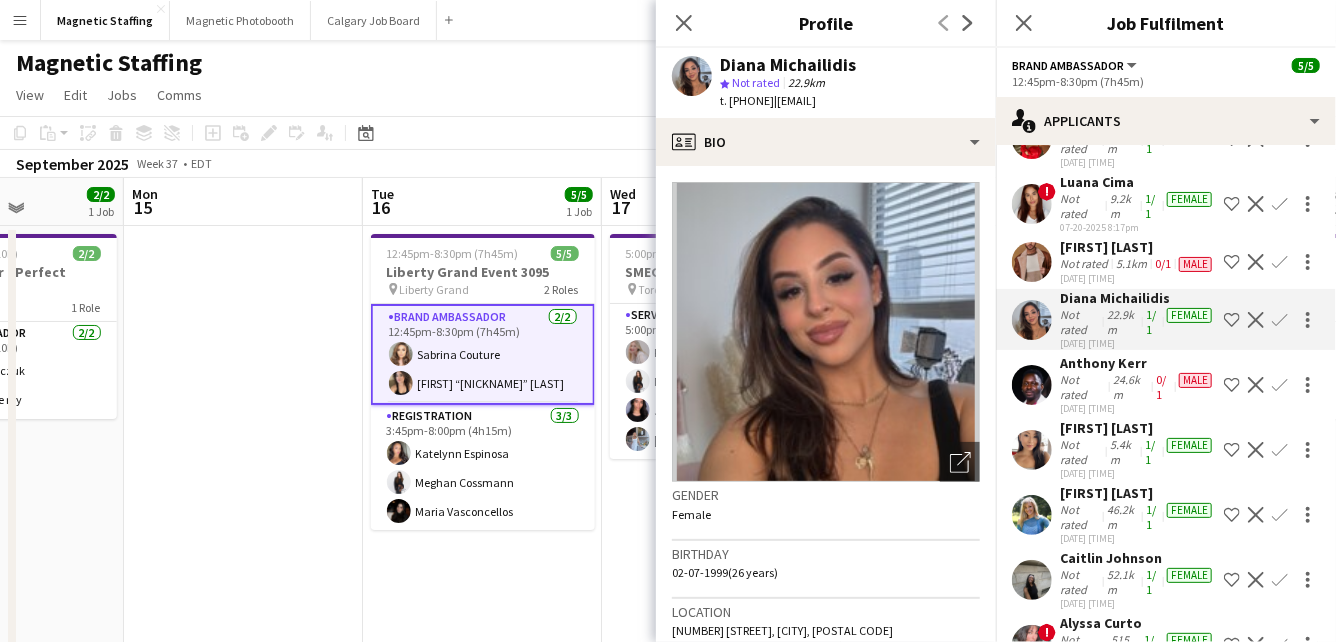 scroll, scrollTop: 206, scrollLeft: 0, axis: vertical 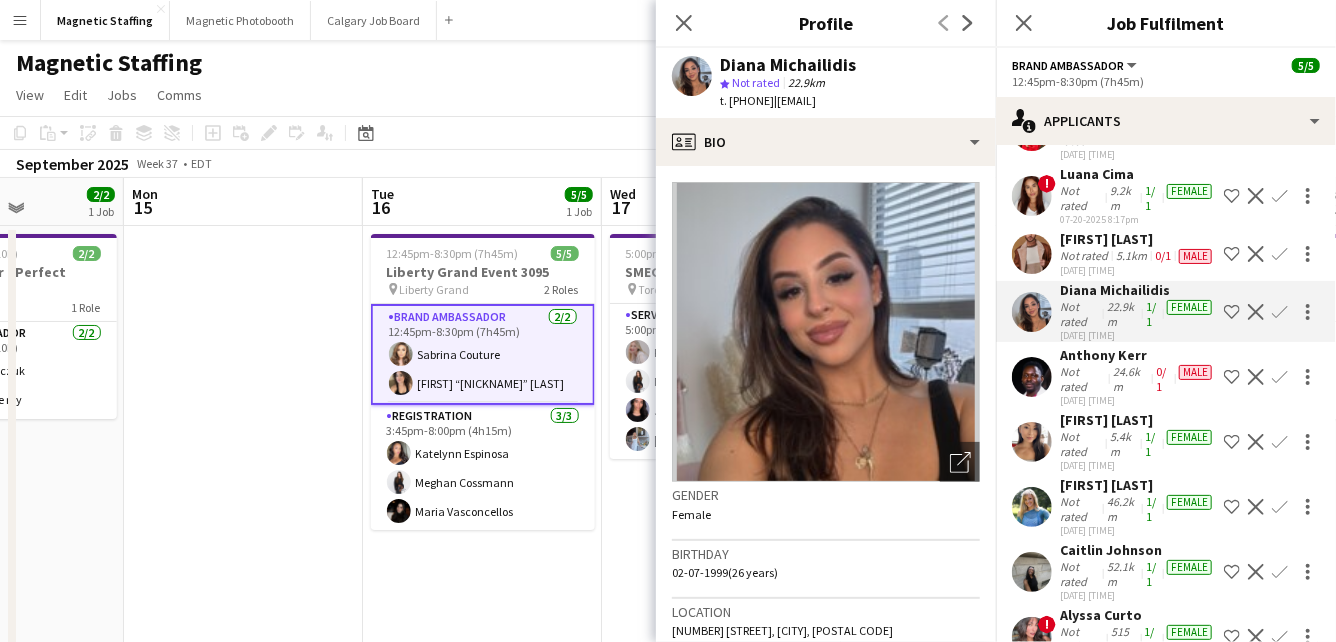 click at bounding box center (1032, 637) 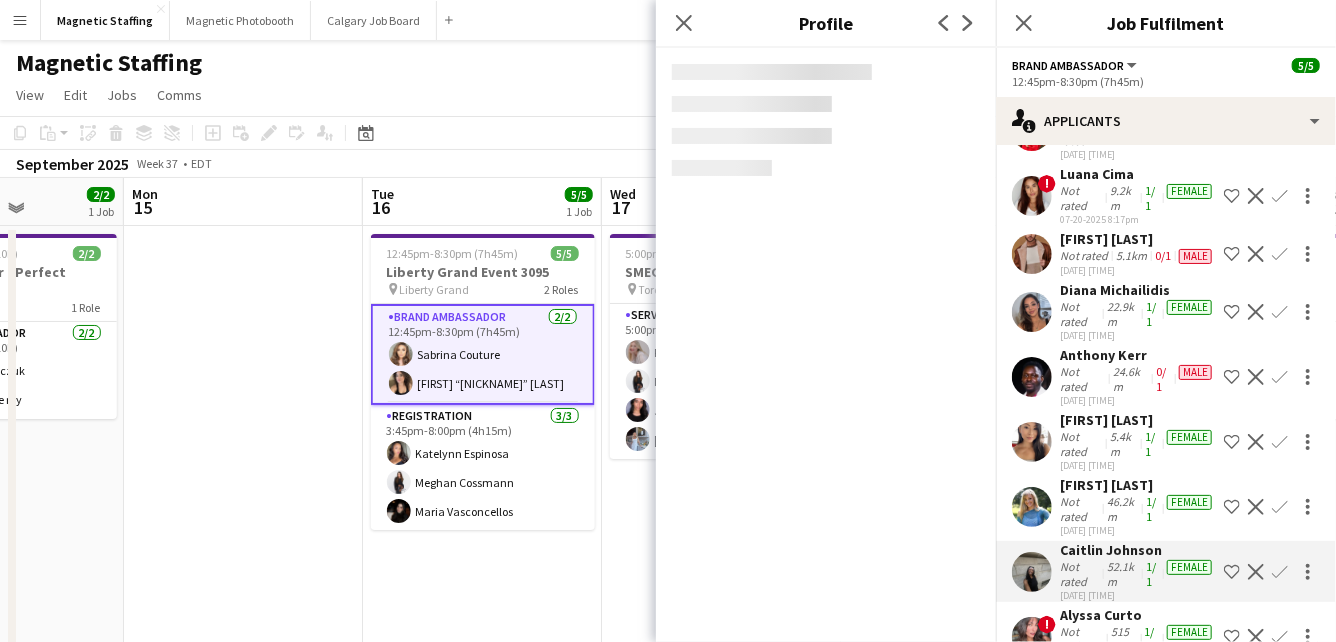 click at bounding box center (1032, 572) 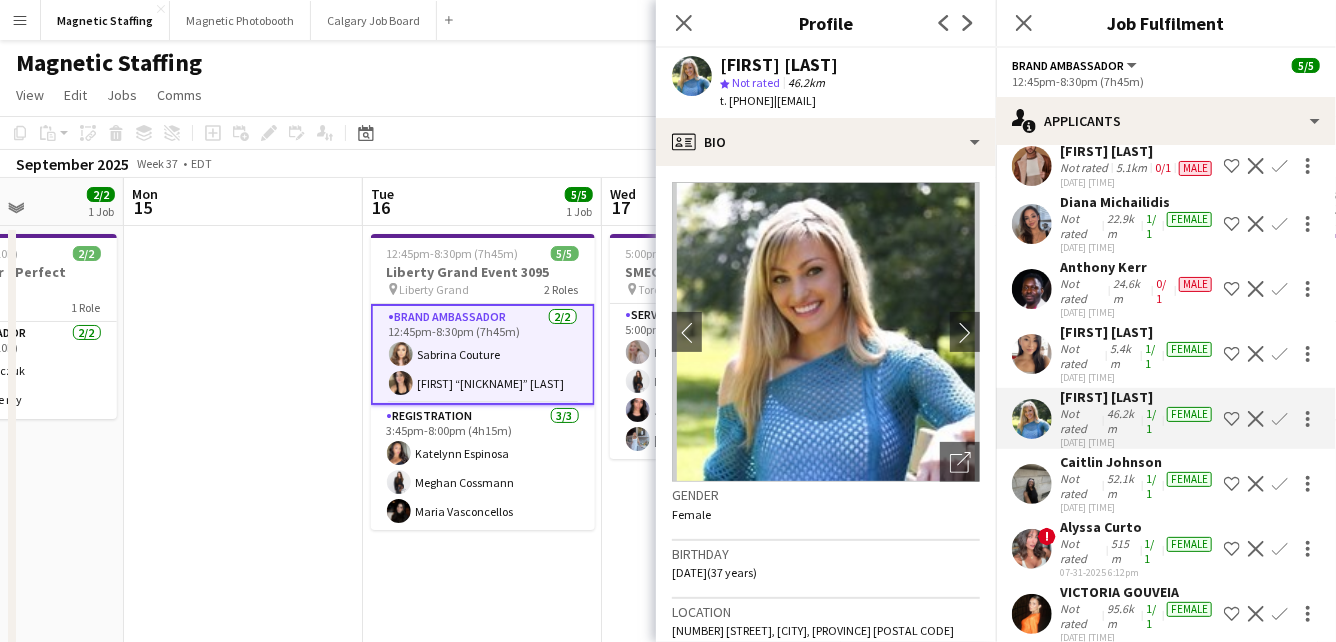 scroll, scrollTop: 314, scrollLeft: 0, axis: vertical 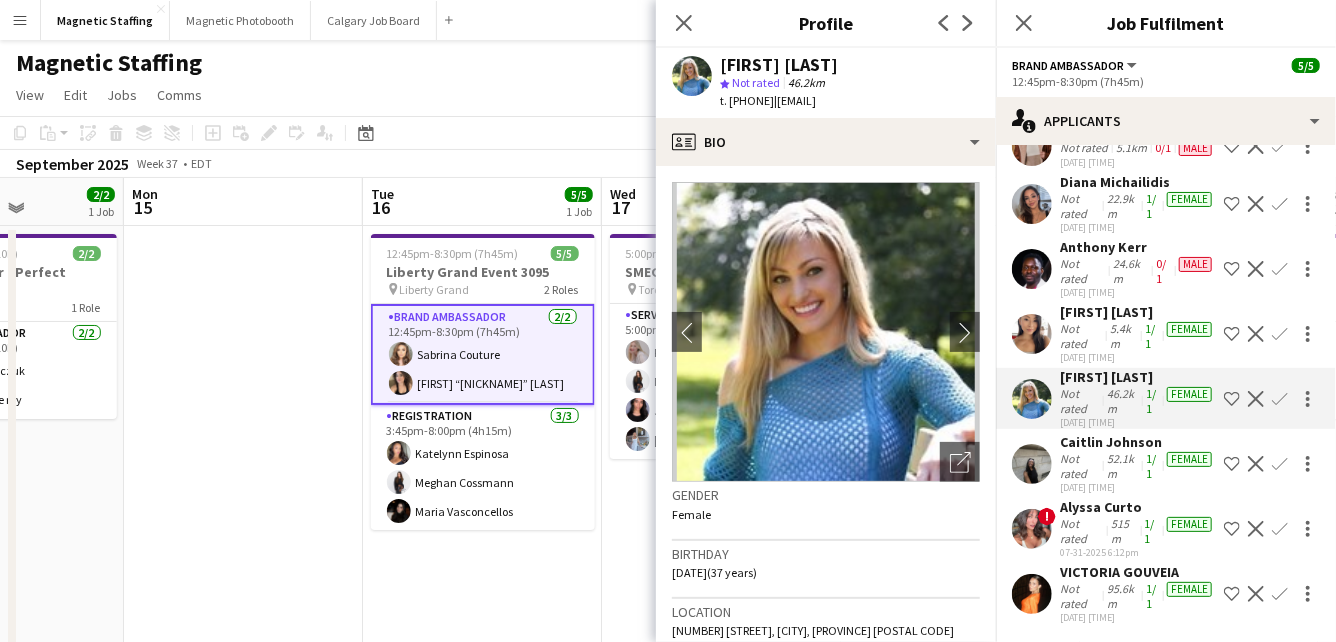 click 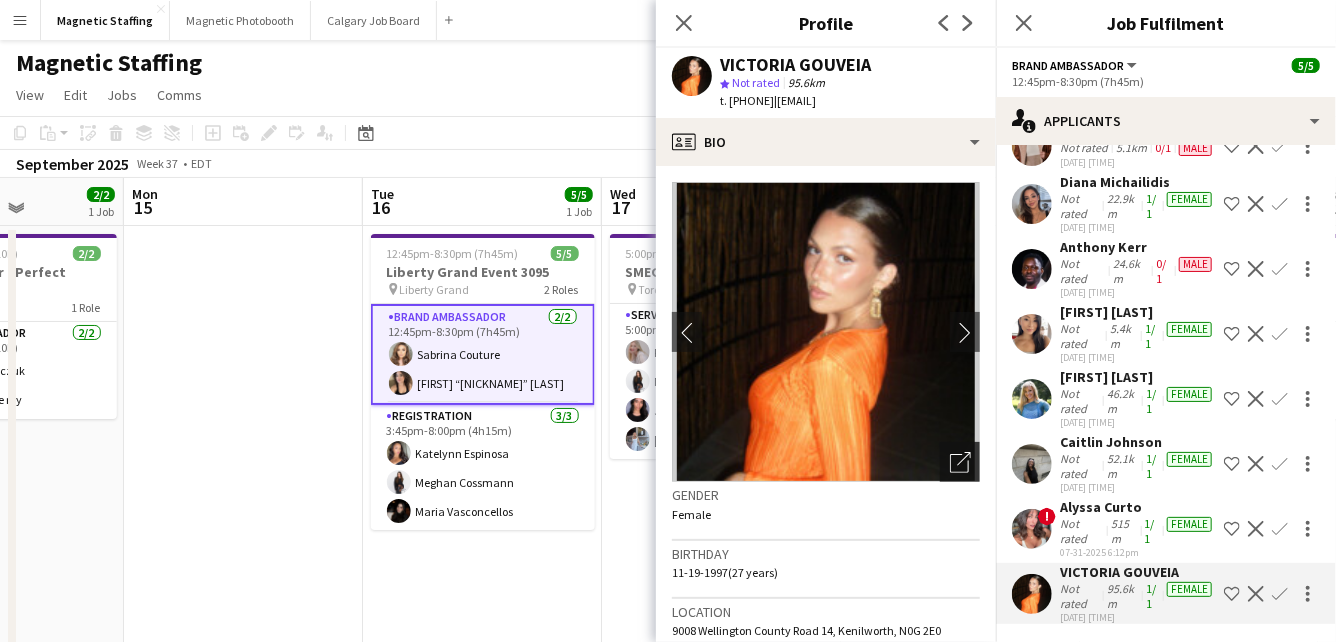 click on "Open photos pop-in" 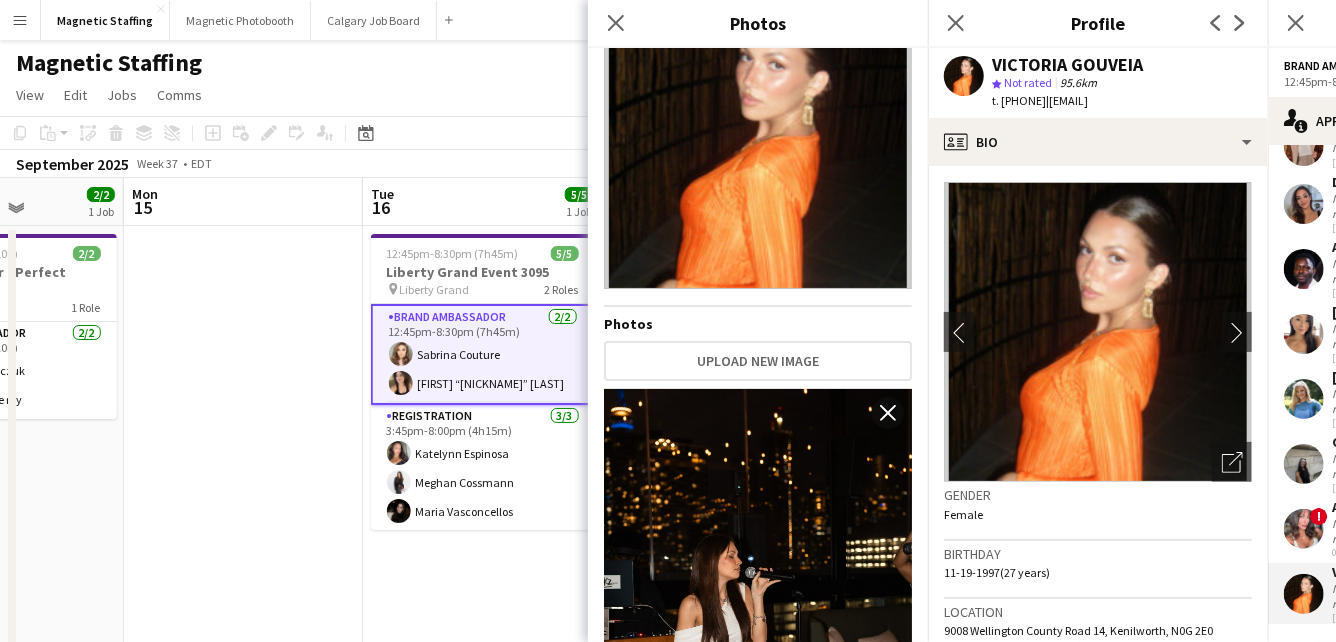 scroll, scrollTop: 0, scrollLeft: 0, axis: both 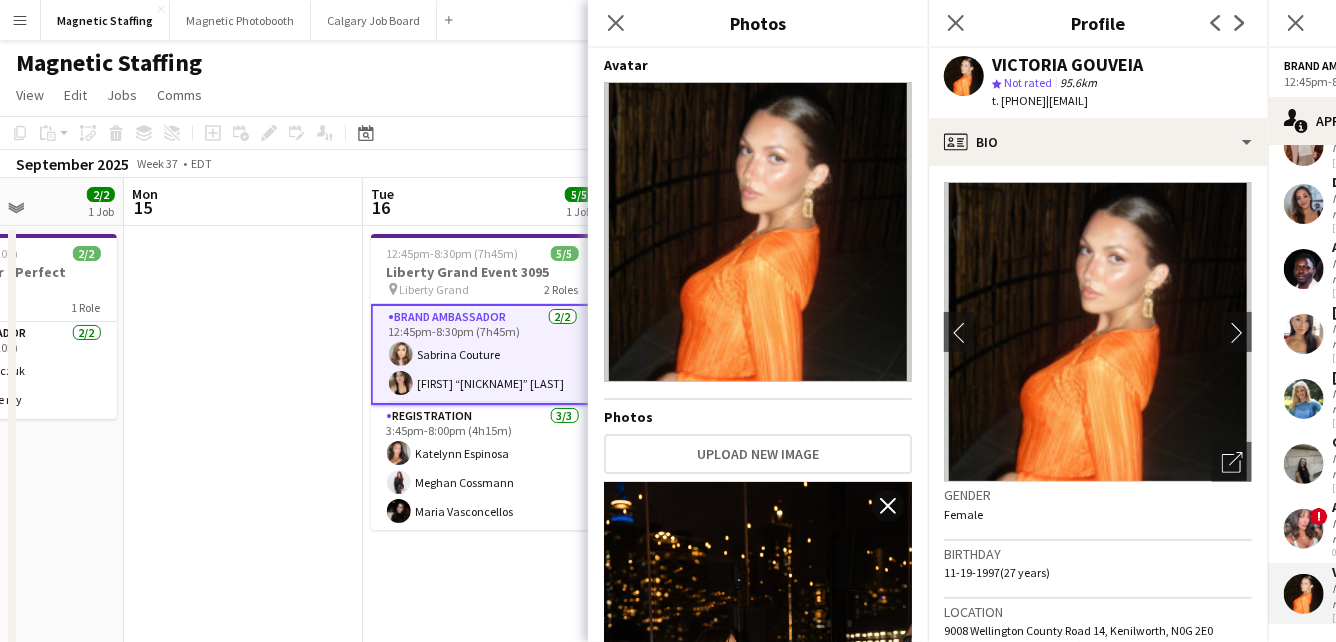 click on "[TIME] ([DURATION])    [NUMBER]/[NUMBER]   [BRAND] Event [NUMBER]
pin
[VENUE]   [NUMBER] Roles   [TITLE]   [NUMBER]/[NUMBER]   [TIME] ([DURATION])
[NAME] [NAME]  [TITLE]   [NUMBER]/[NUMBER]   [TIME] ([DURATION])
[NAME] [NAME] [NAME]" at bounding box center [482, 730] 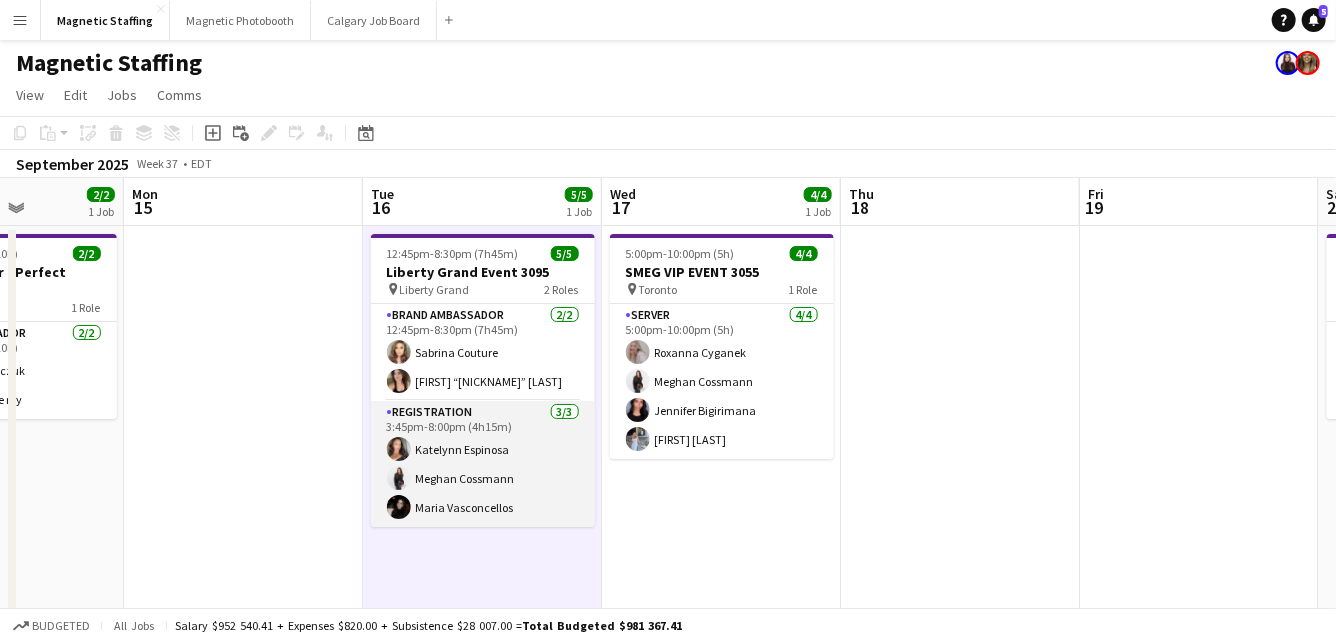 click on "[TITLE]   [NUMBER]/[NUMBER]   [TIME] ([DURATION])
[NAME] [NAME] [NAME]" at bounding box center (483, 464) 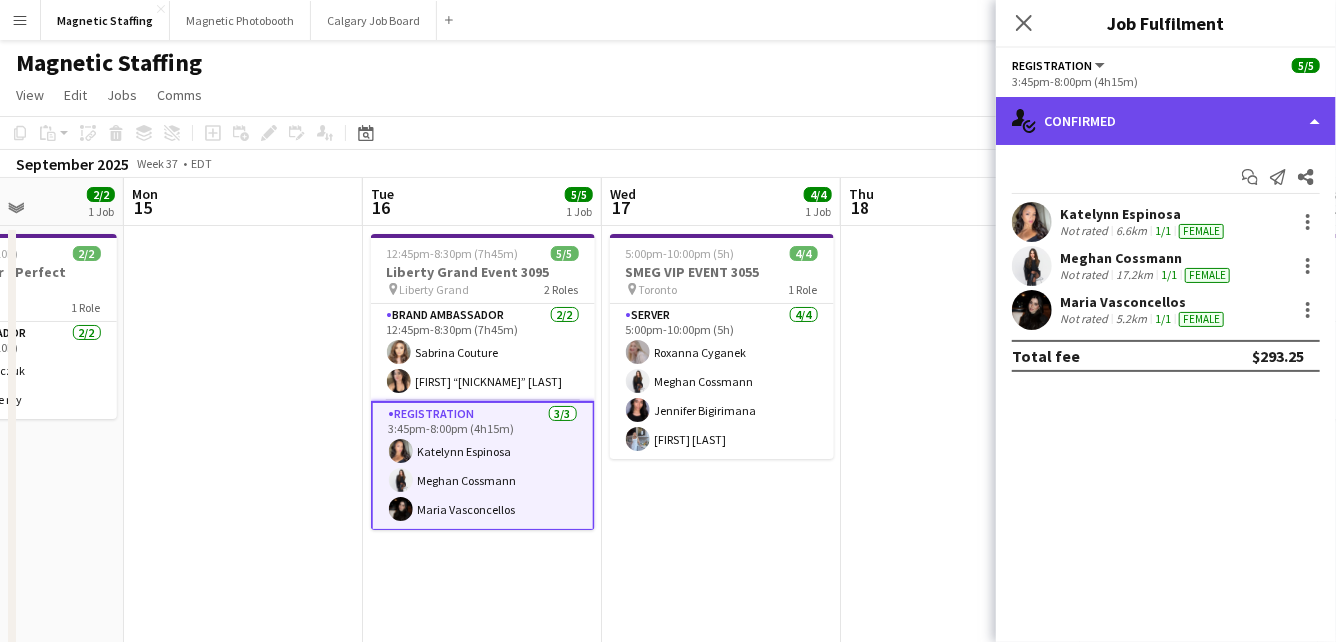 click on "single-neutral-actions-check-2
Confirmed" 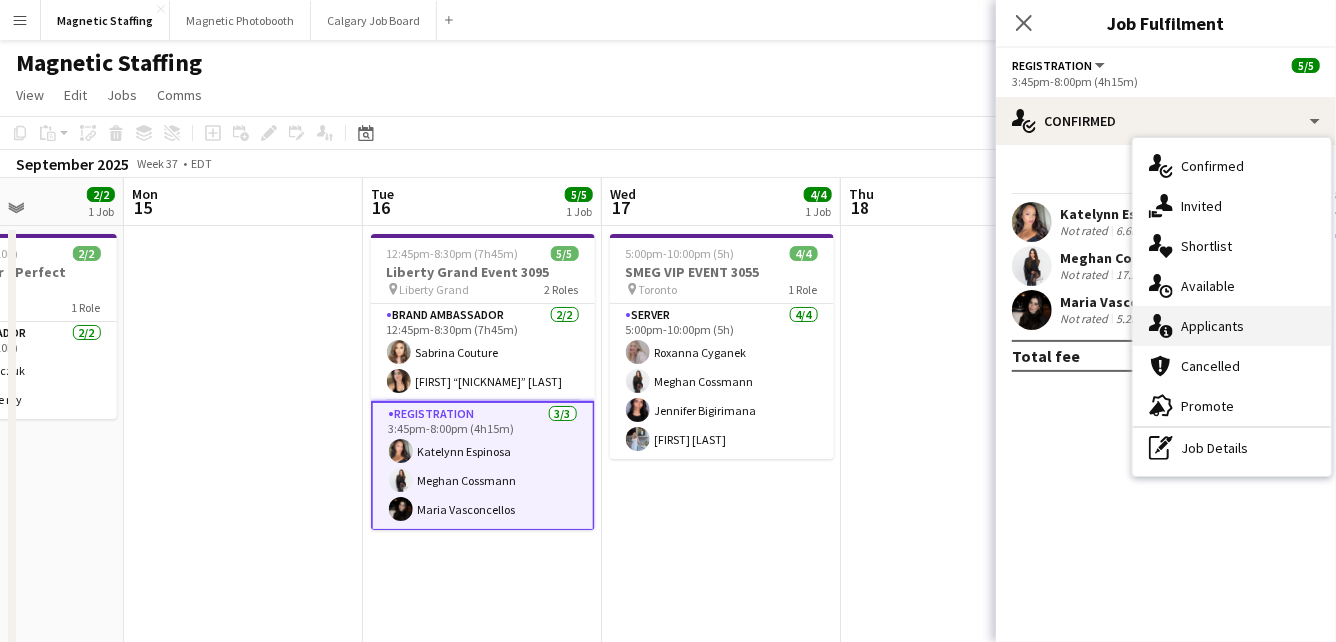 click on "single-neutral-actions-information" 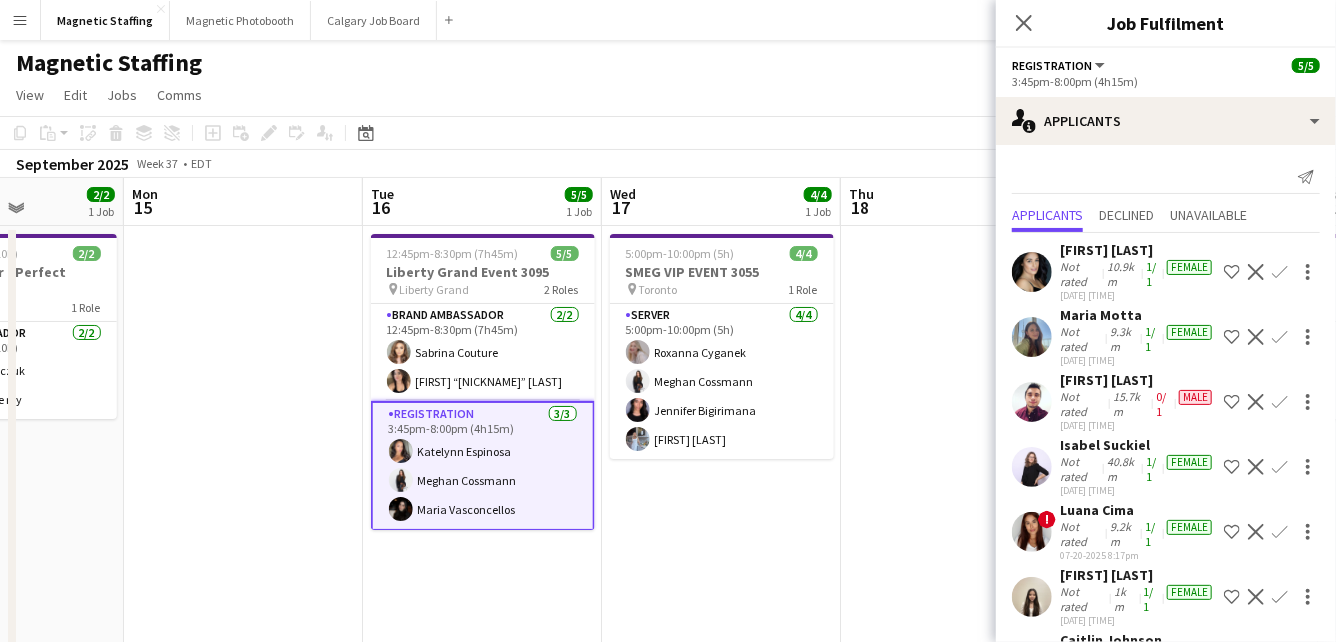 scroll, scrollTop: 134, scrollLeft: 0, axis: vertical 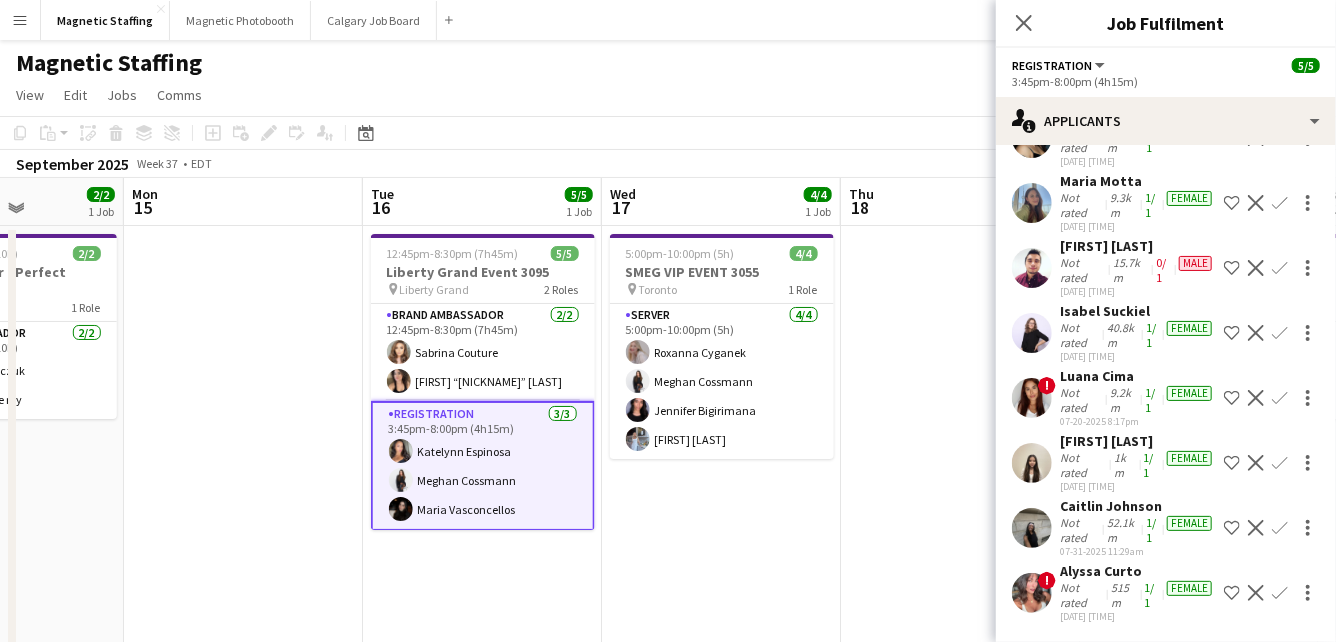 click at bounding box center [960, 730] 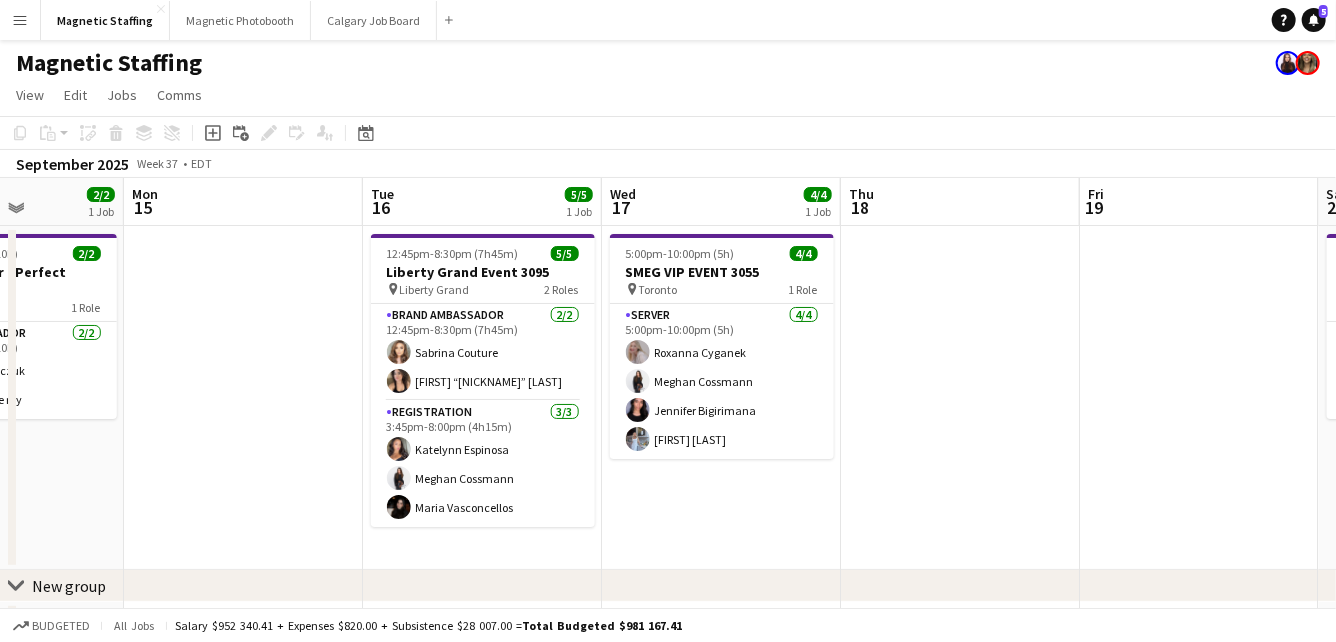 click on "Menu" at bounding box center [20, 20] 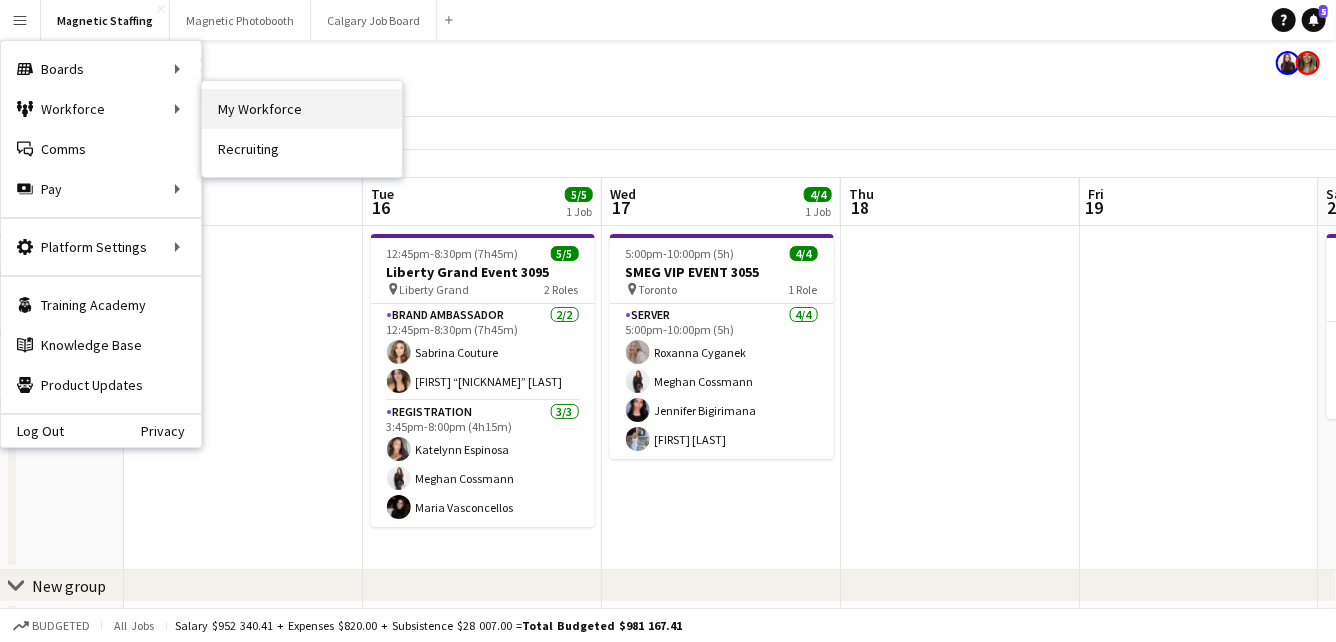 click on "My Workforce" at bounding box center [302, 109] 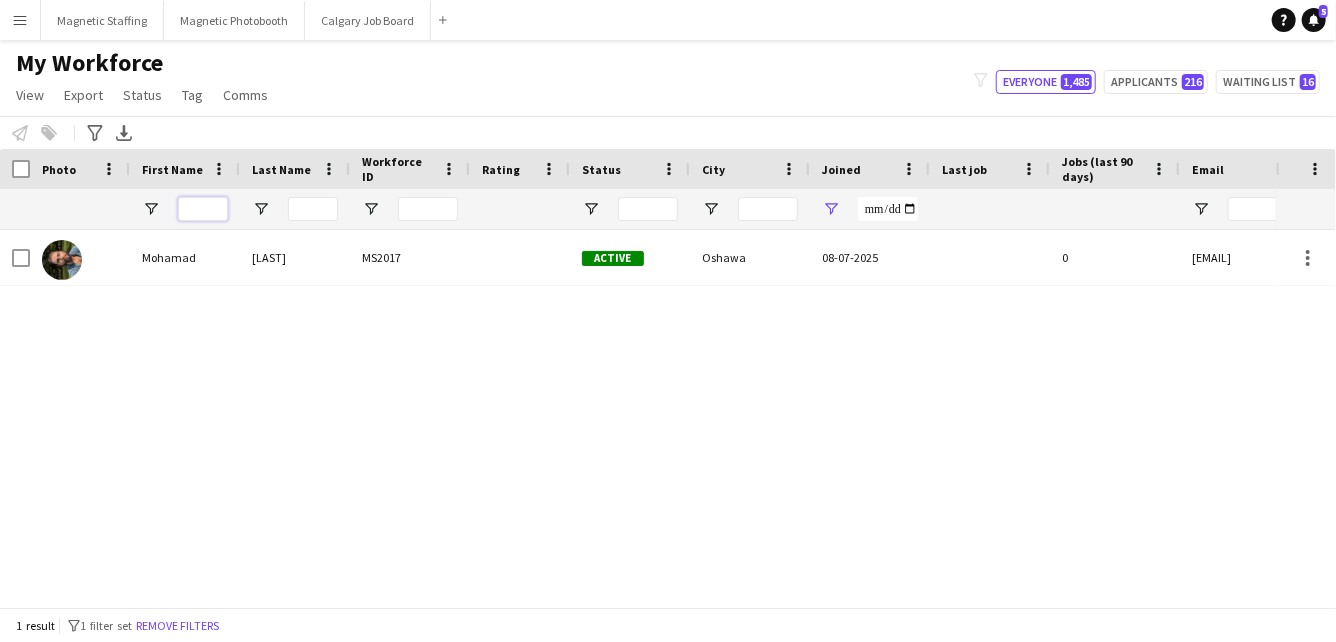 click at bounding box center [203, 209] 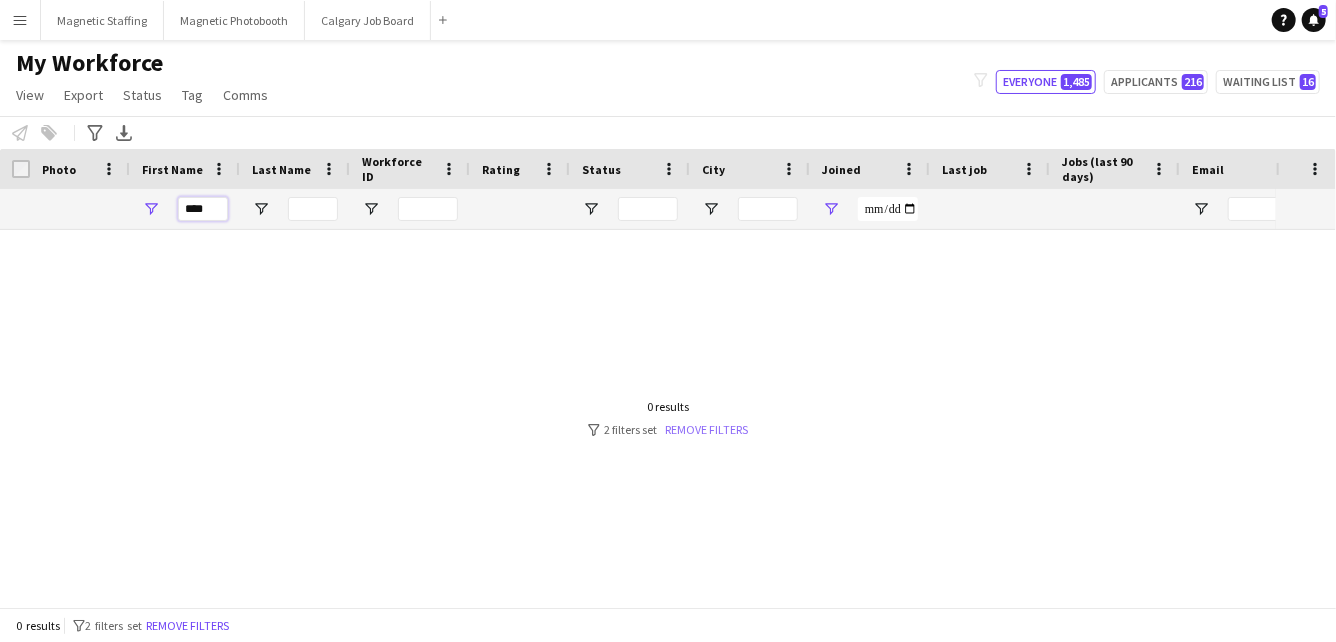 type on "****" 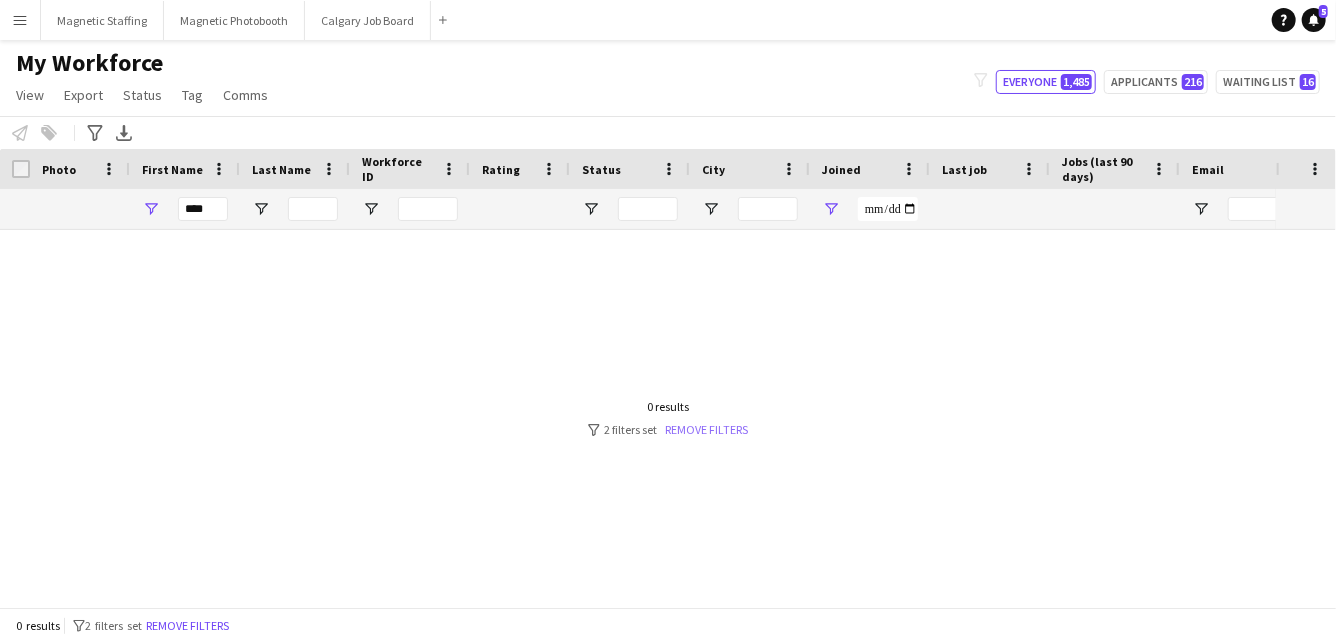click on "Remove filters" at bounding box center (706, 429) 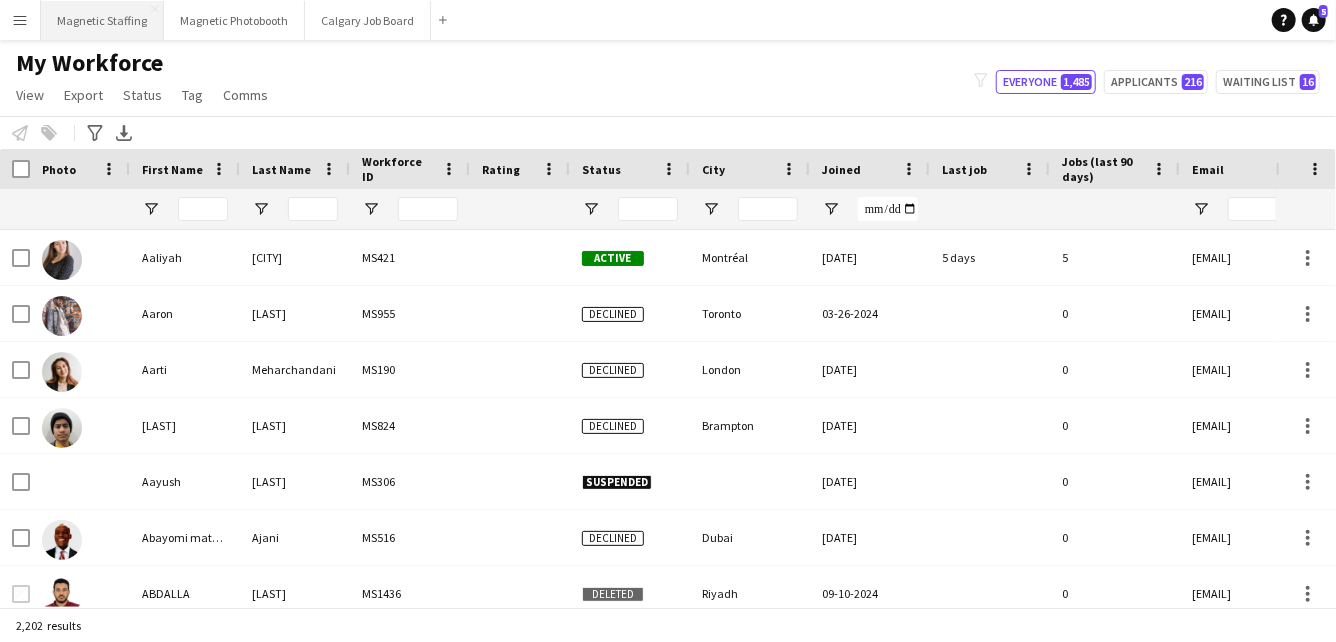click on "Magnetic Staffing
Close" at bounding box center (102, 20) 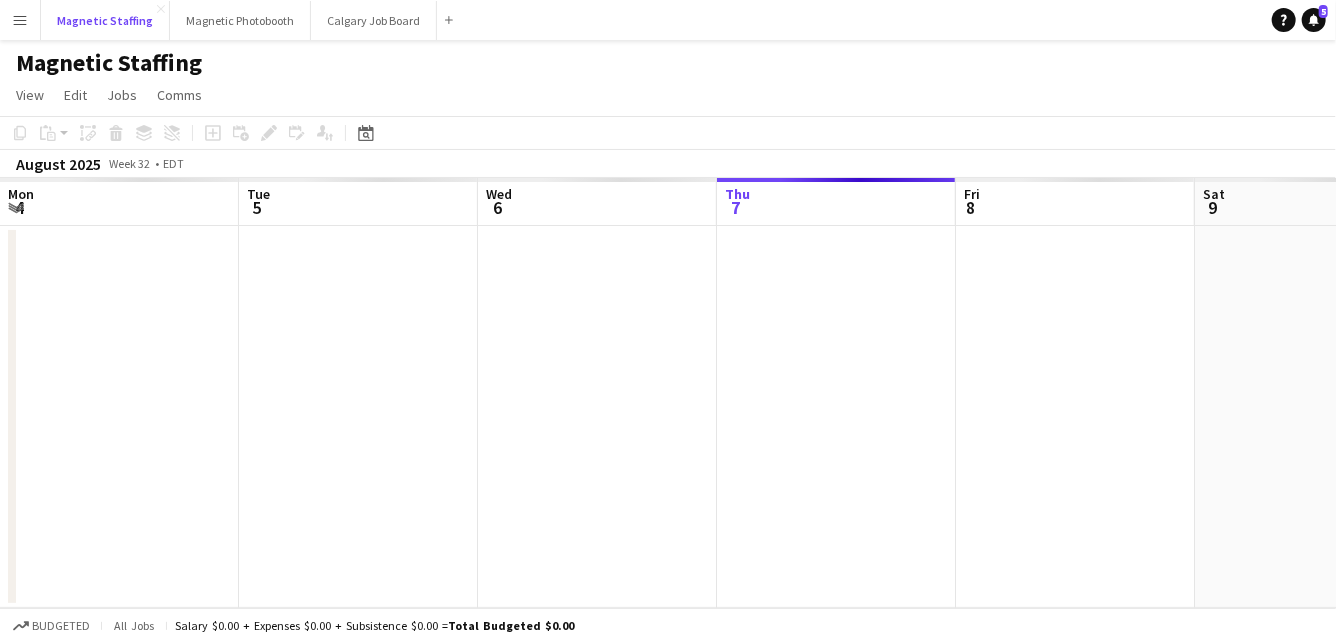 scroll, scrollTop: 0, scrollLeft: 478, axis: horizontal 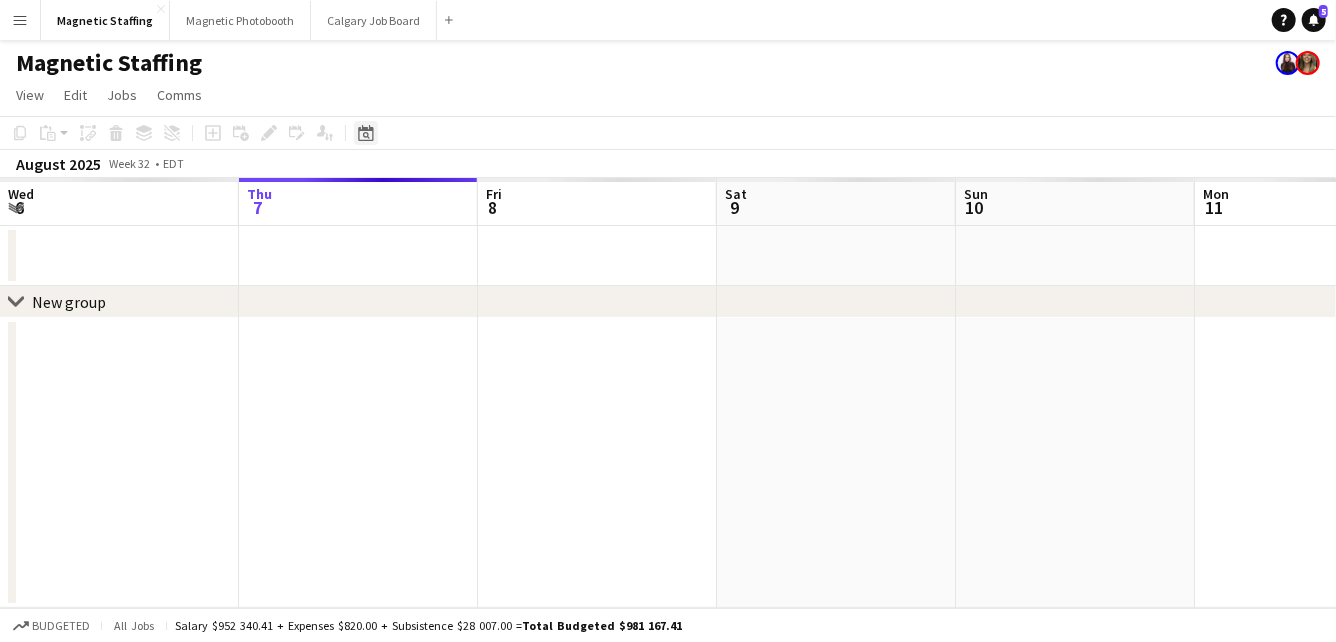 click 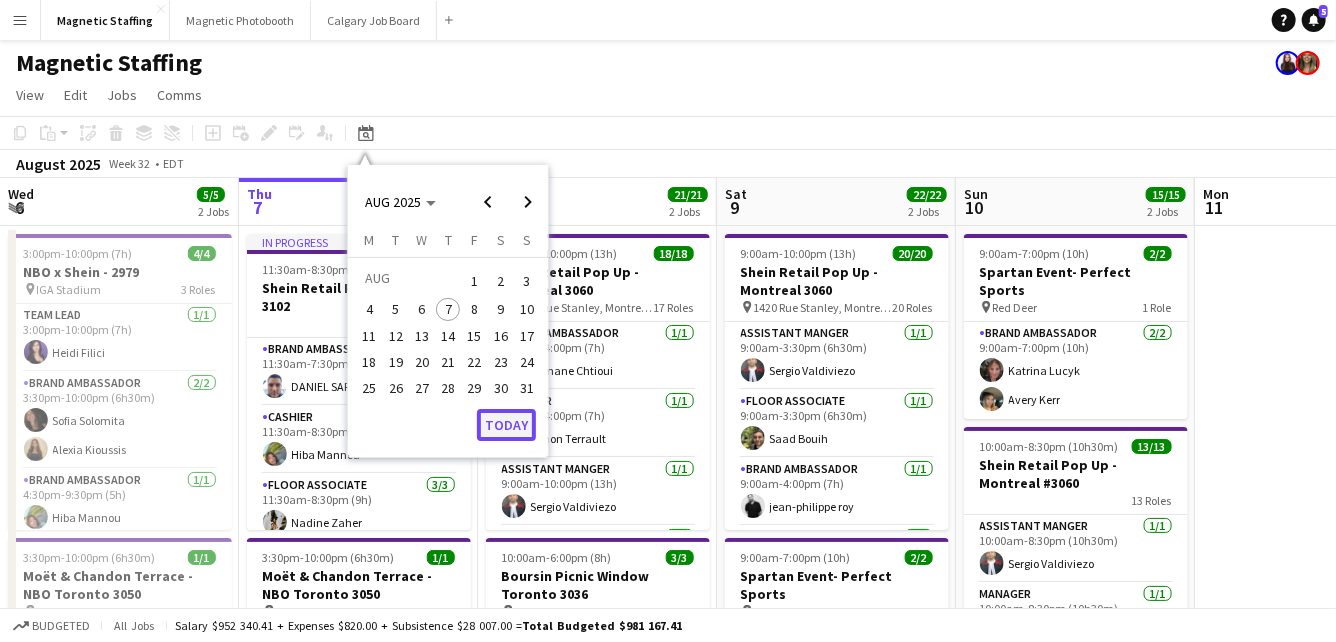 click on "Today" at bounding box center (506, 425) 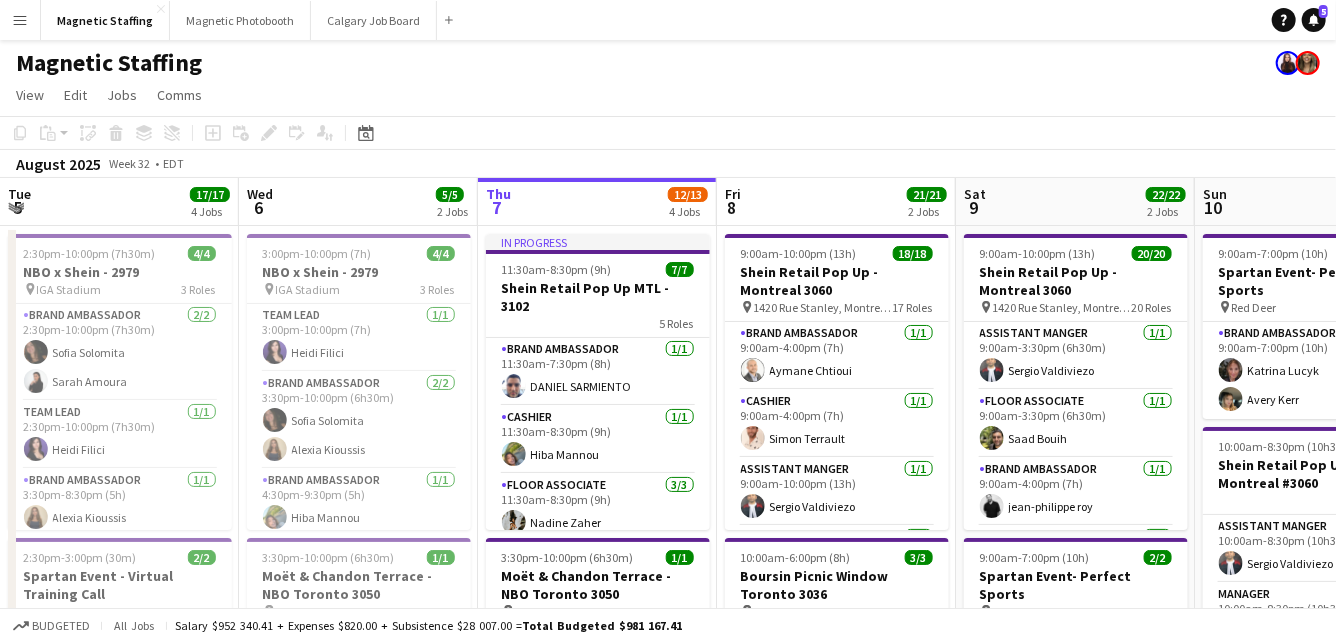 scroll, scrollTop: 0, scrollLeft: 687, axis: horizontal 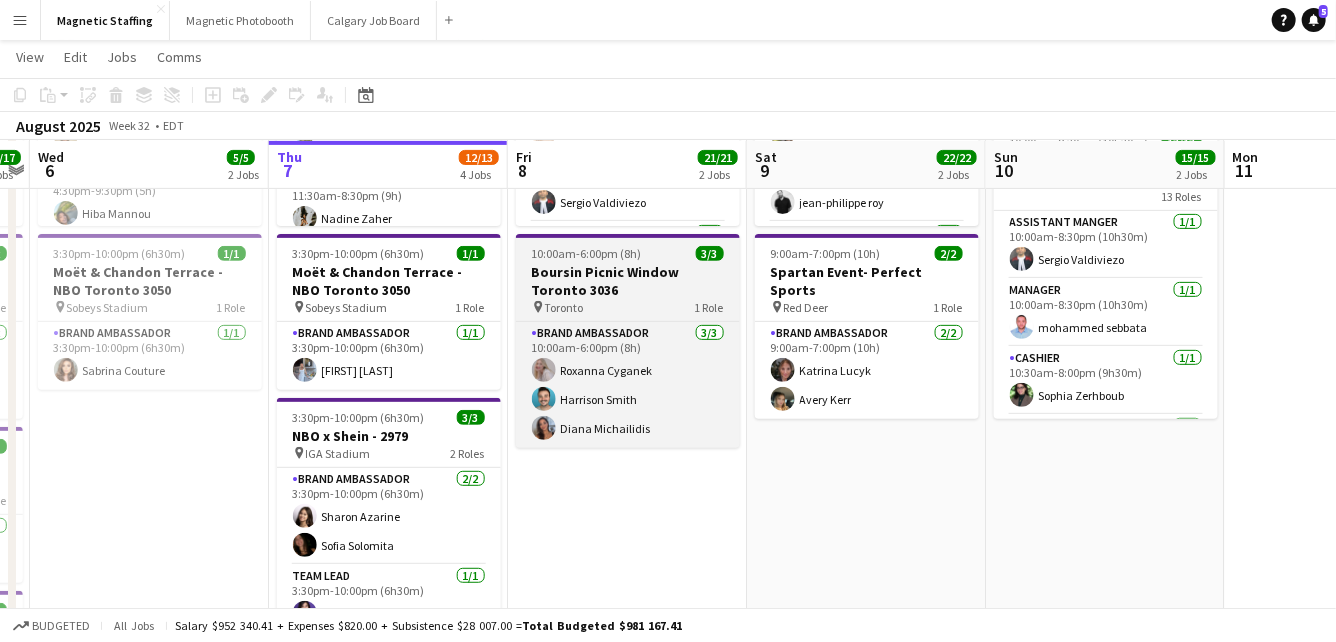 click on "Boursin Picnic Window Toronto 3036" at bounding box center (628, 281) 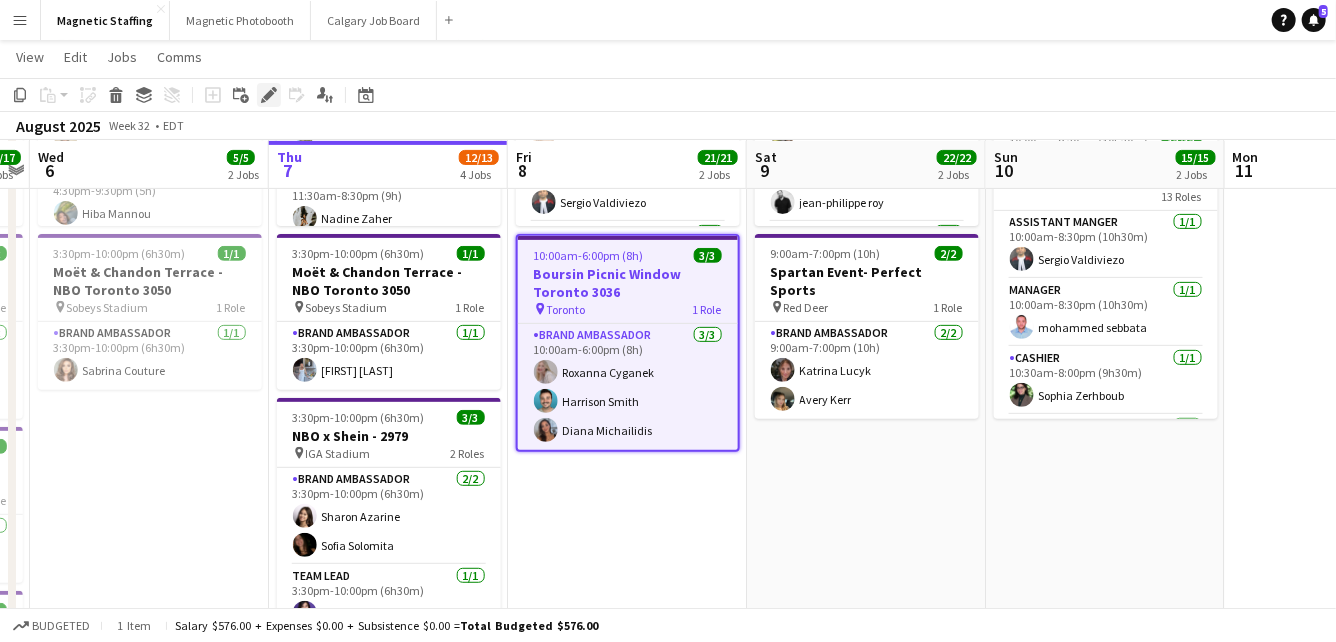 click 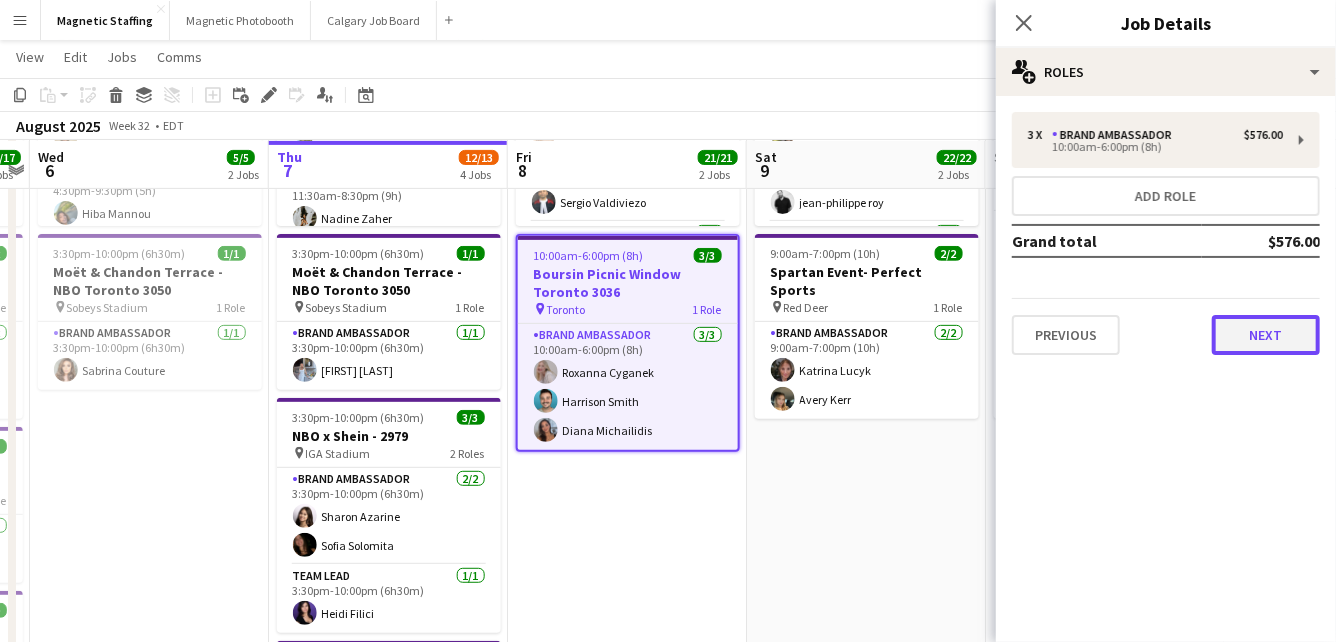 click on "Next" at bounding box center [1266, 335] 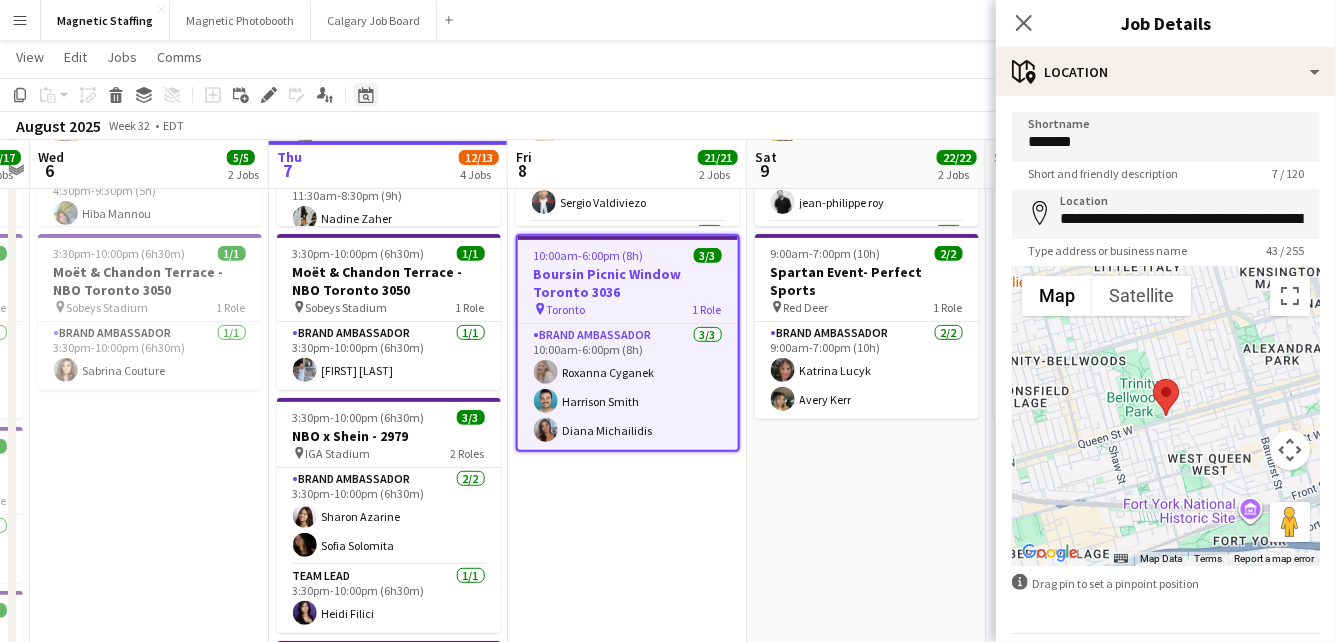 click on "Date picker" 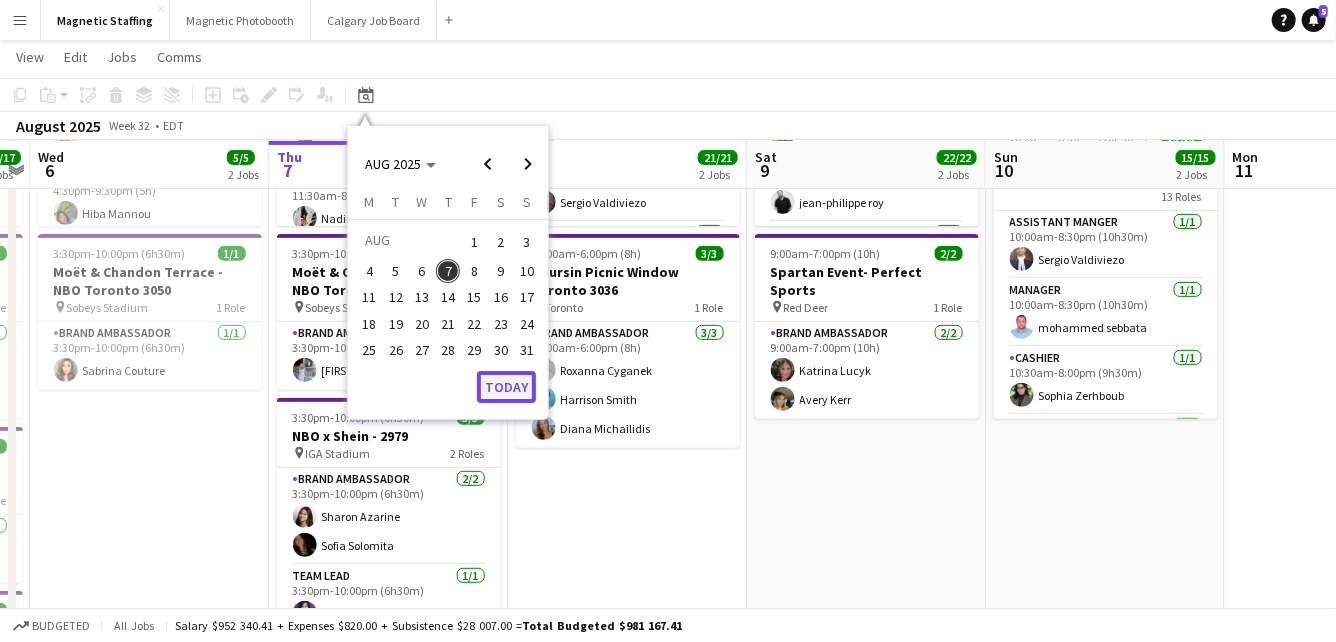 click on "Today" at bounding box center [506, 387] 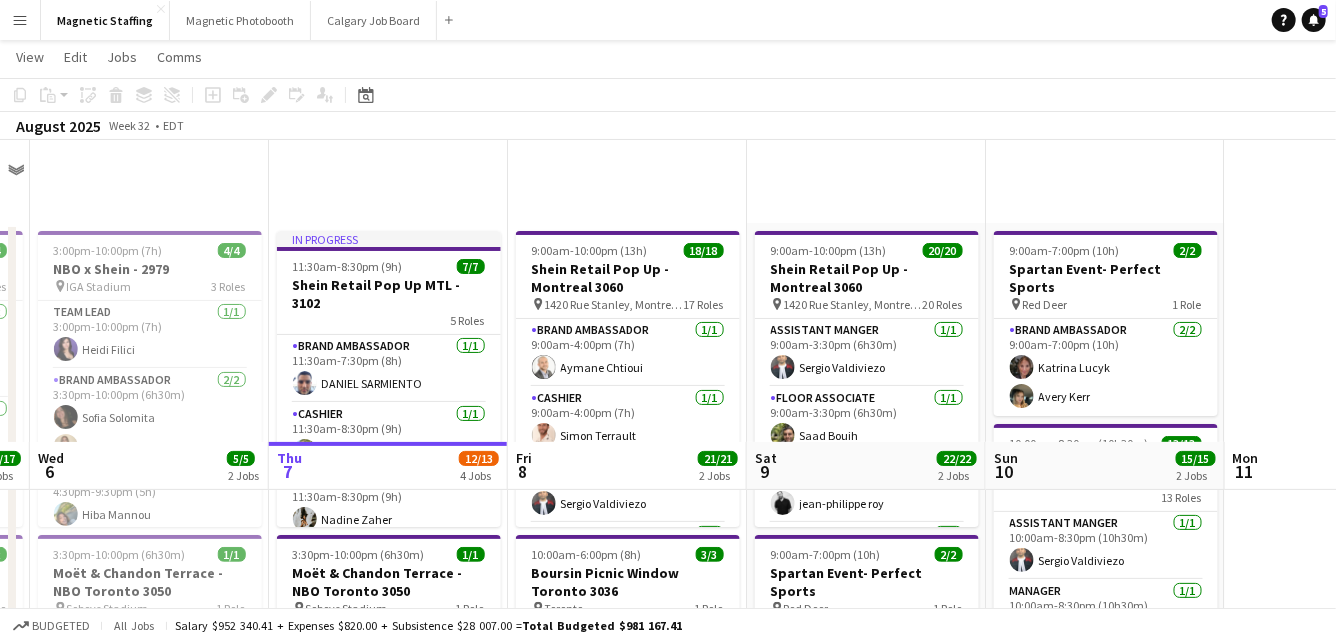 scroll, scrollTop: 0, scrollLeft: 0, axis: both 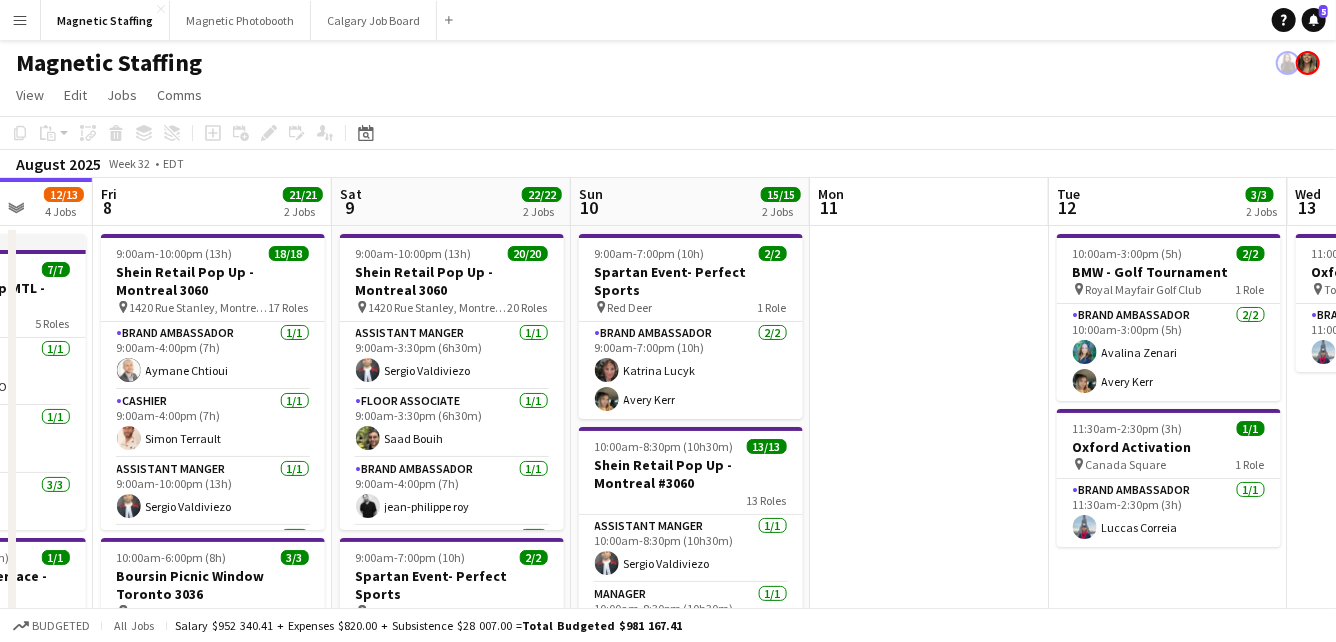 drag, startPoint x: 660, startPoint y: 408, endPoint x: 187, endPoint y: 494, distance: 480.7546 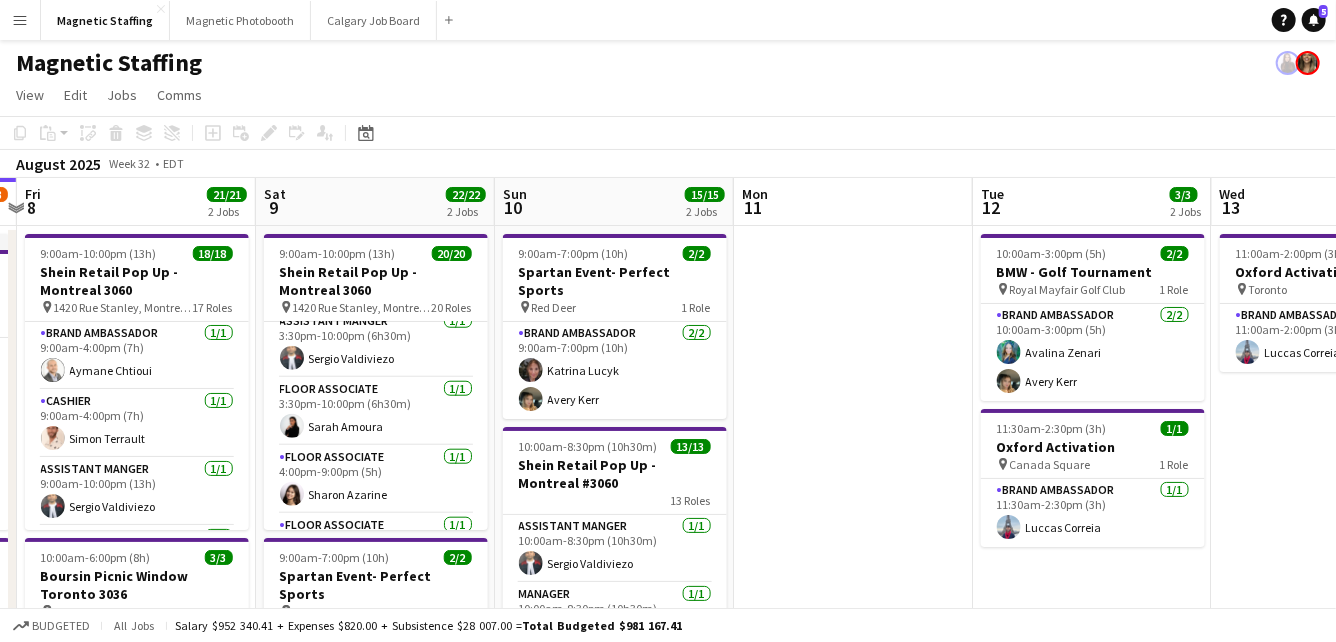 scroll, scrollTop: 1151, scrollLeft: 0, axis: vertical 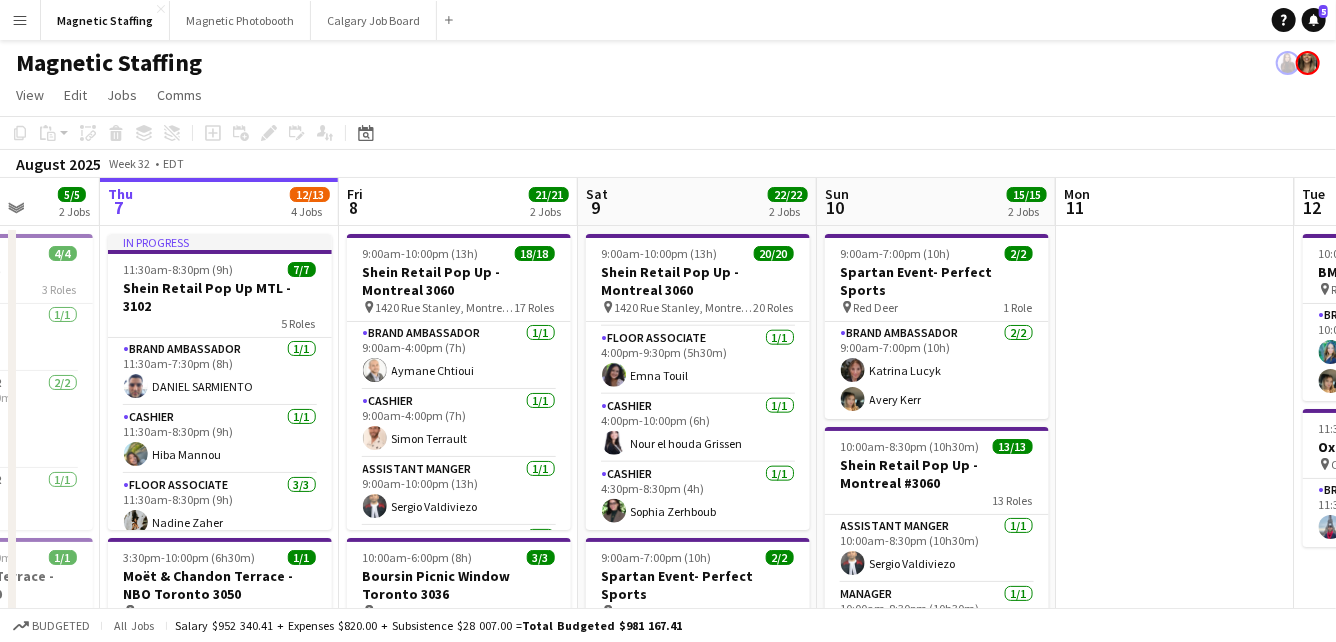 drag, startPoint x: 335, startPoint y: 522, endPoint x: 656, endPoint y: 508, distance: 321.30515 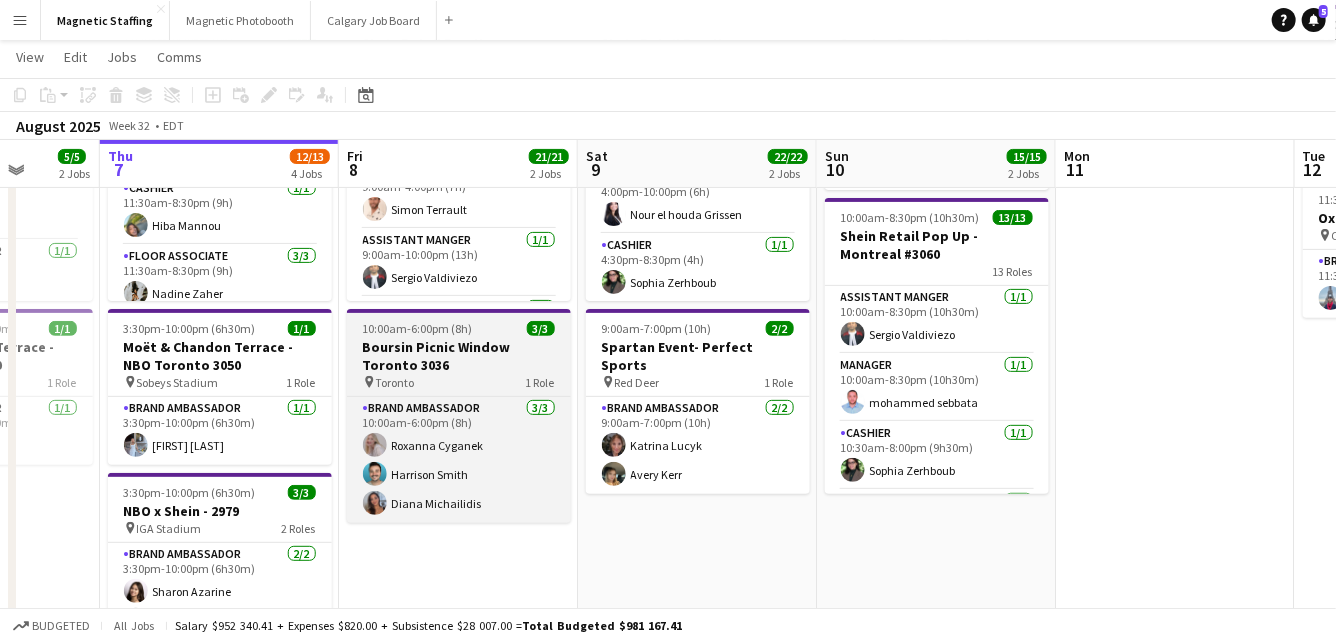 scroll, scrollTop: 0, scrollLeft: 0, axis: both 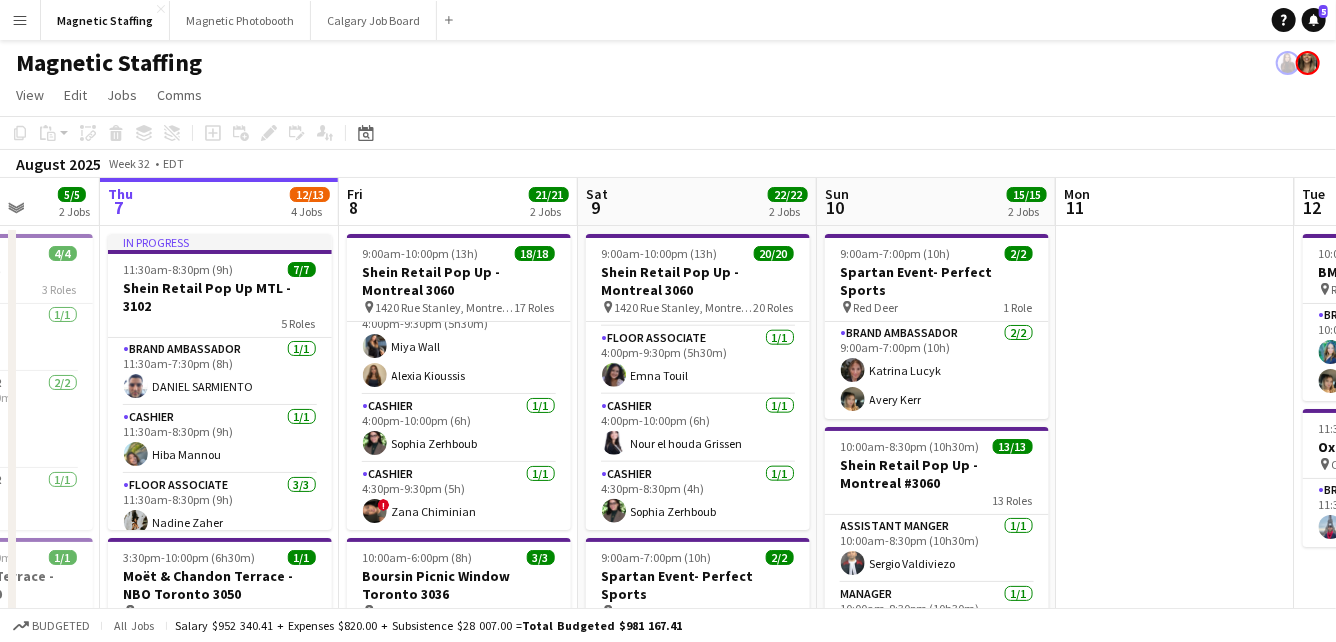 click on "Menu" at bounding box center (20, 20) 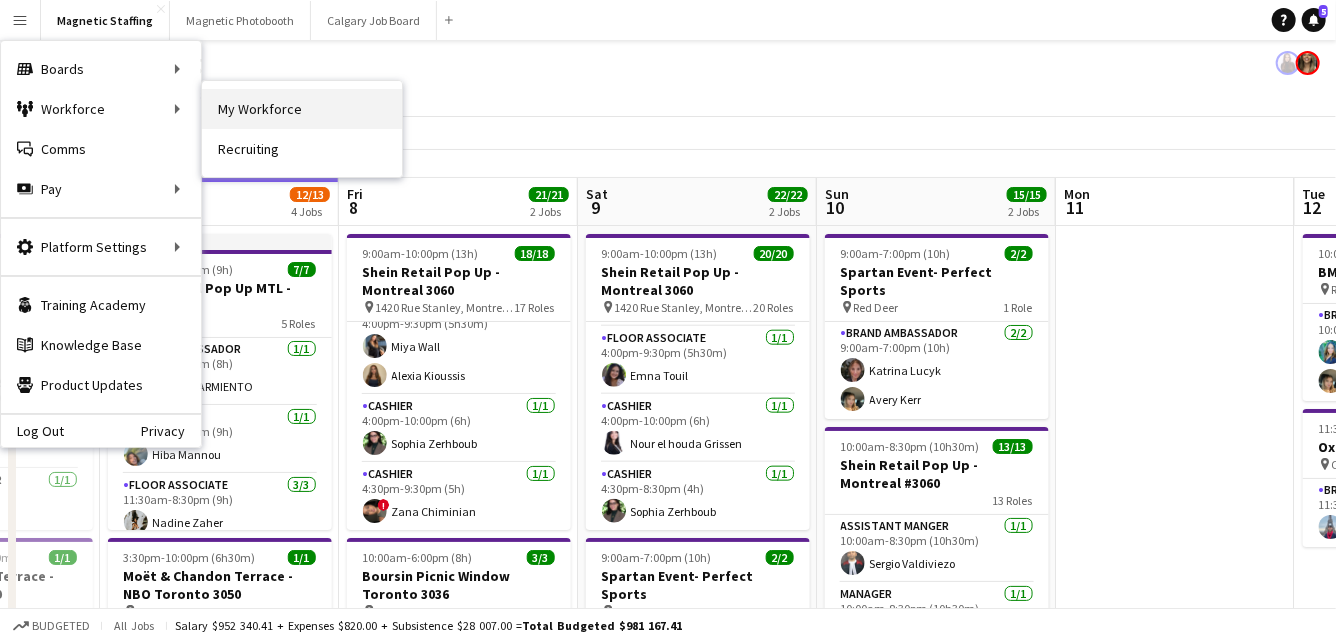 click on "My Workforce" at bounding box center (302, 109) 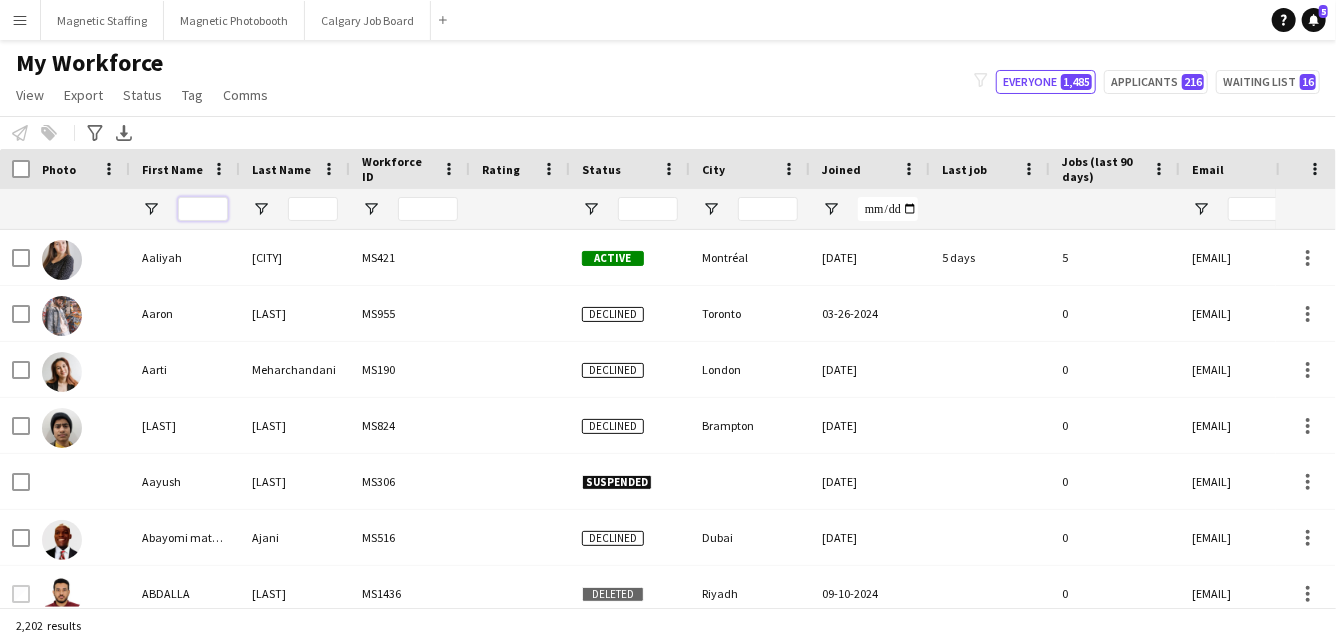 click at bounding box center (203, 209) 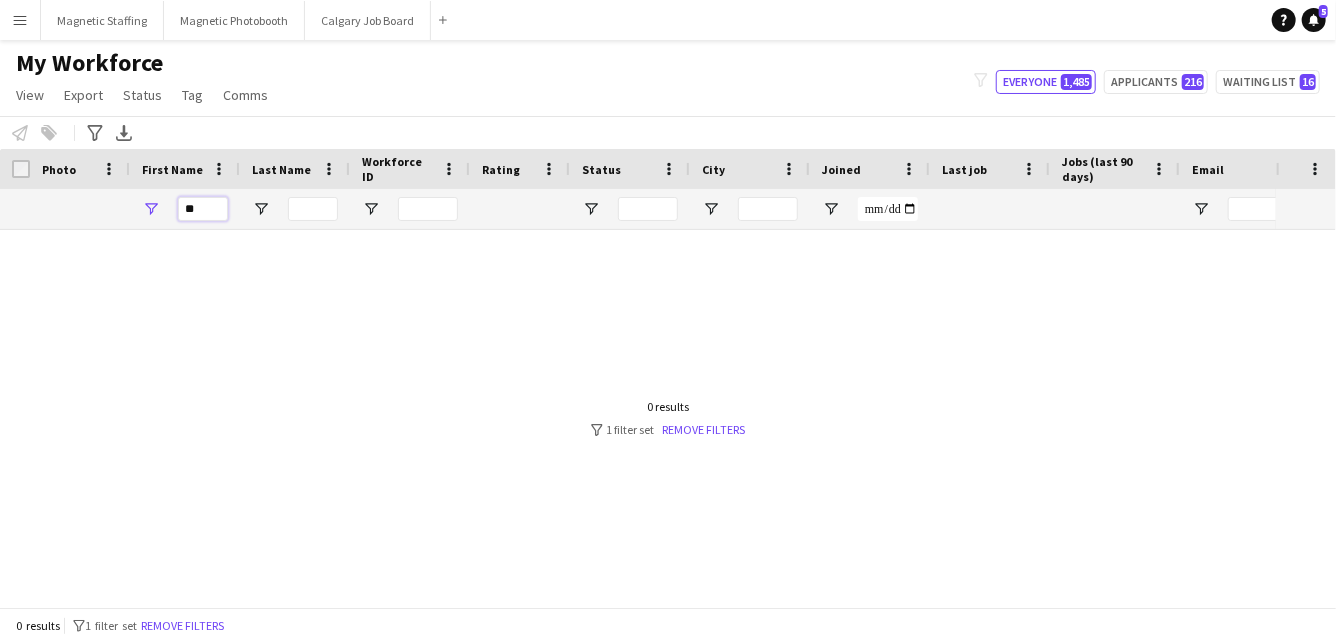 type on "*" 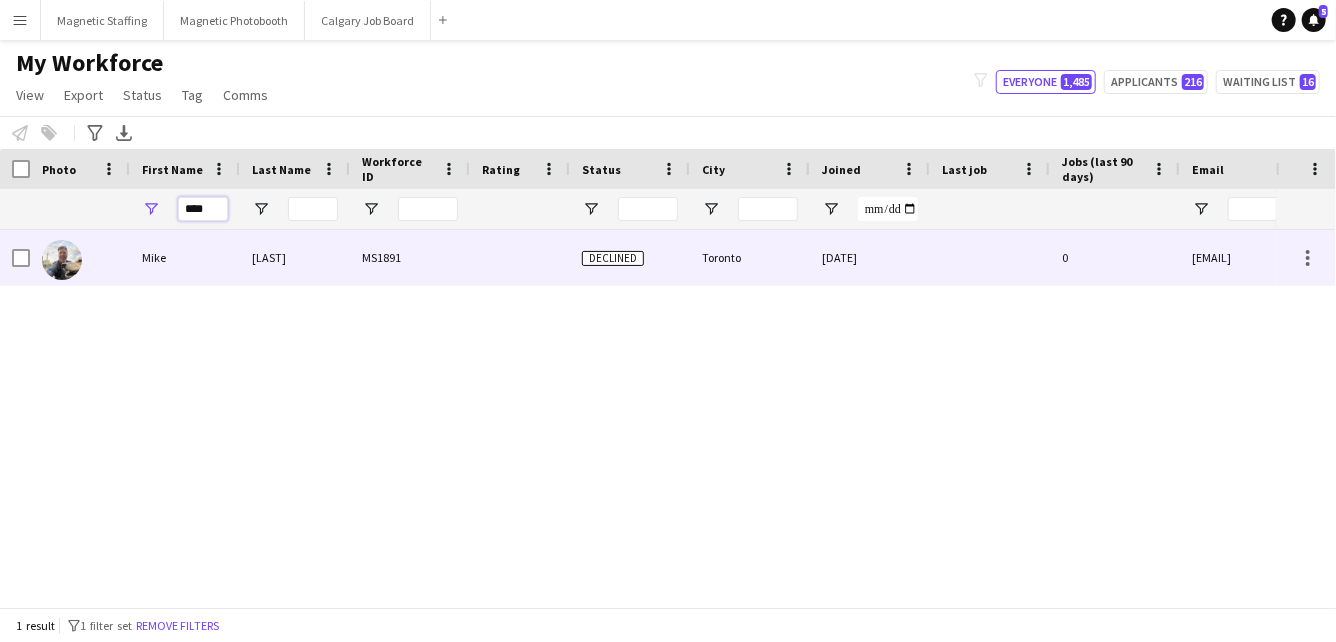 type on "****" 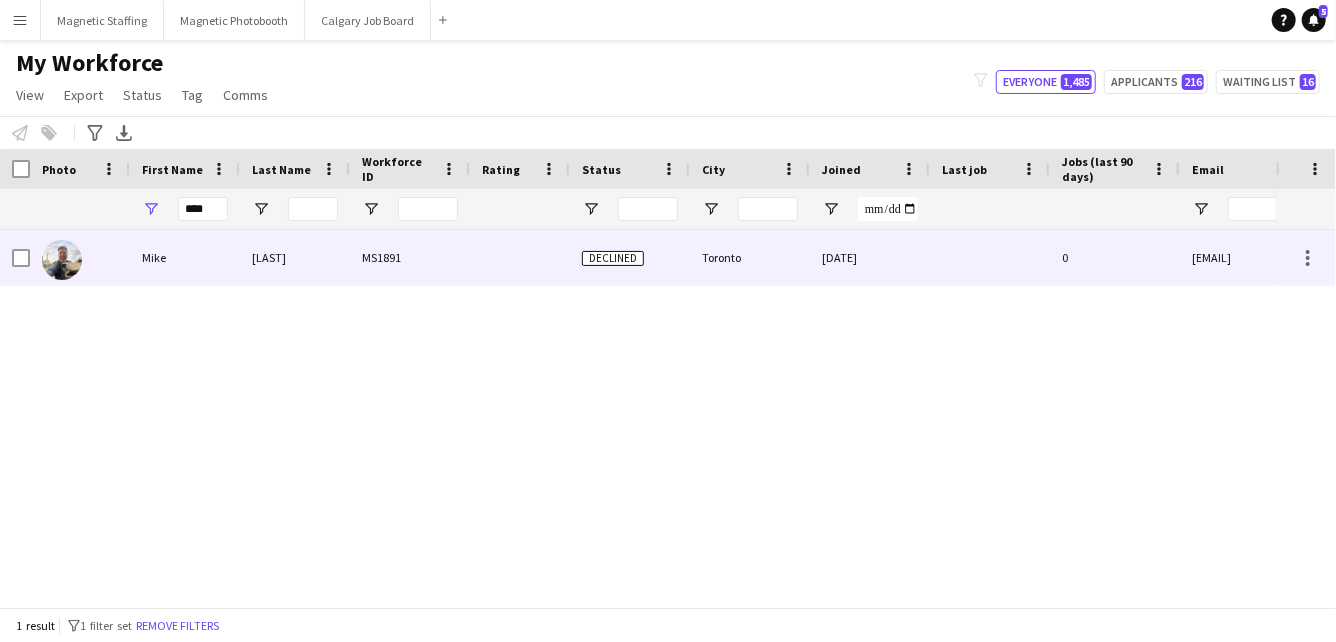 click on "Mike" at bounding box center (185, 257) 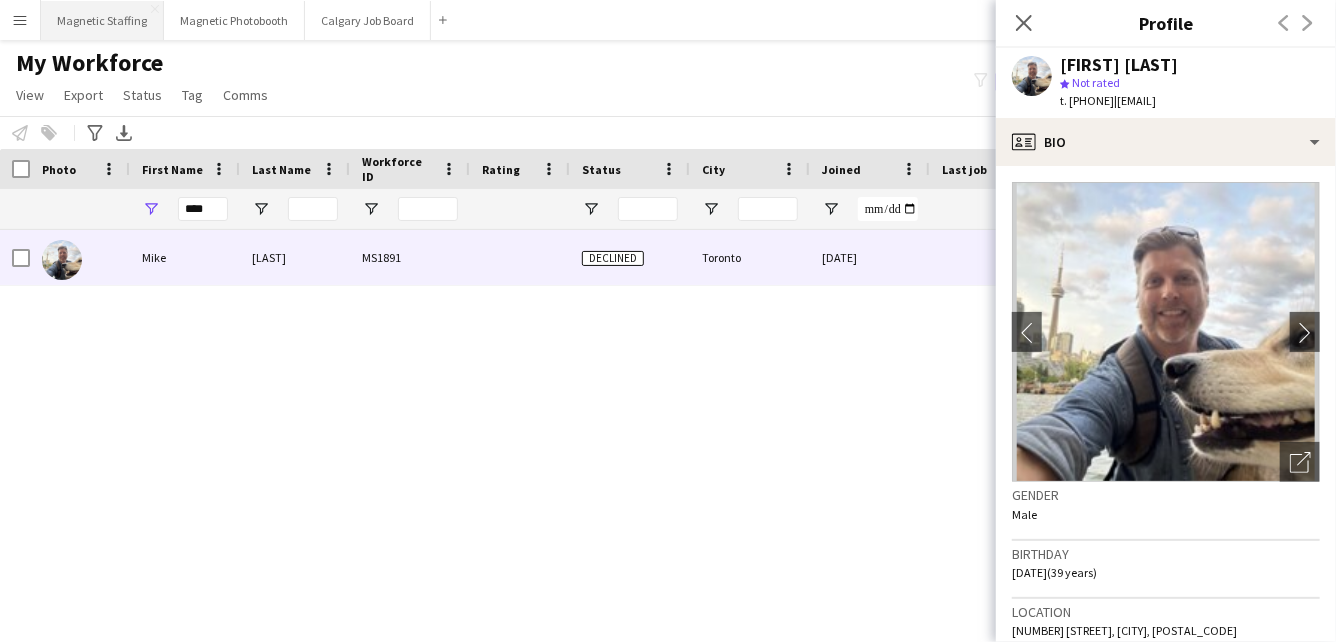 click on "Magnetic Staffing
Close" at bounding box center (102, 20) 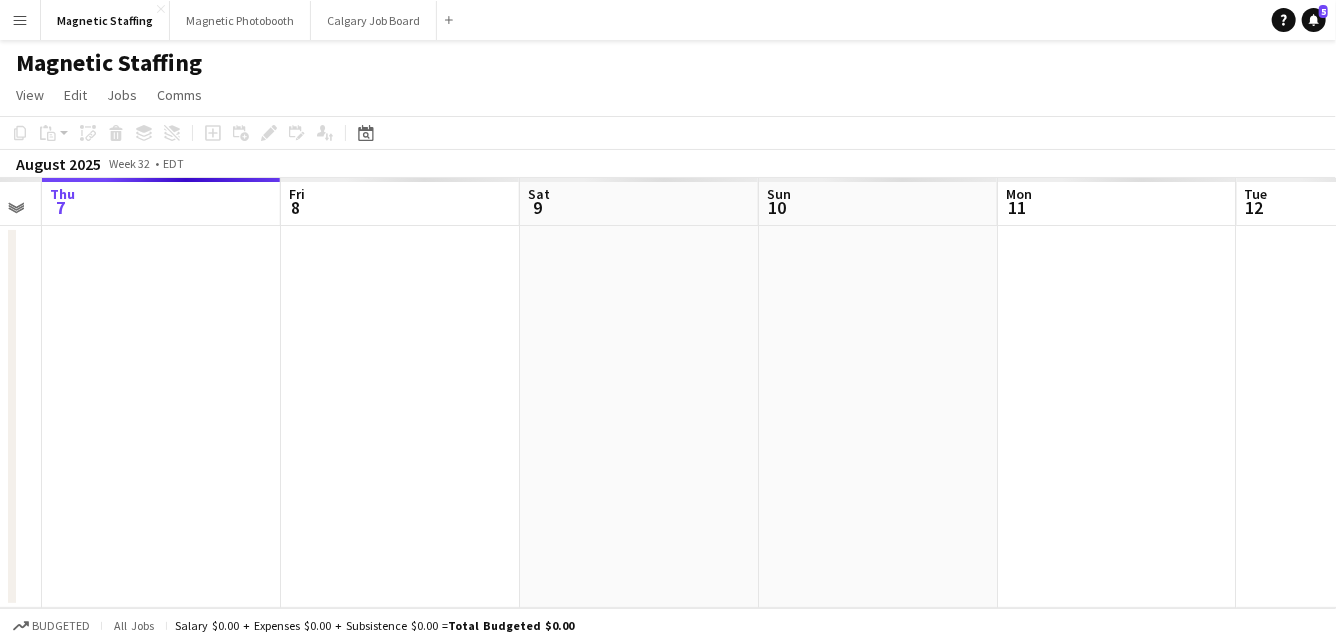 drag, startPoint x: 554, startPoint y: 382, endPoint x: 91, endPoint y: 442, distance: 466.8715 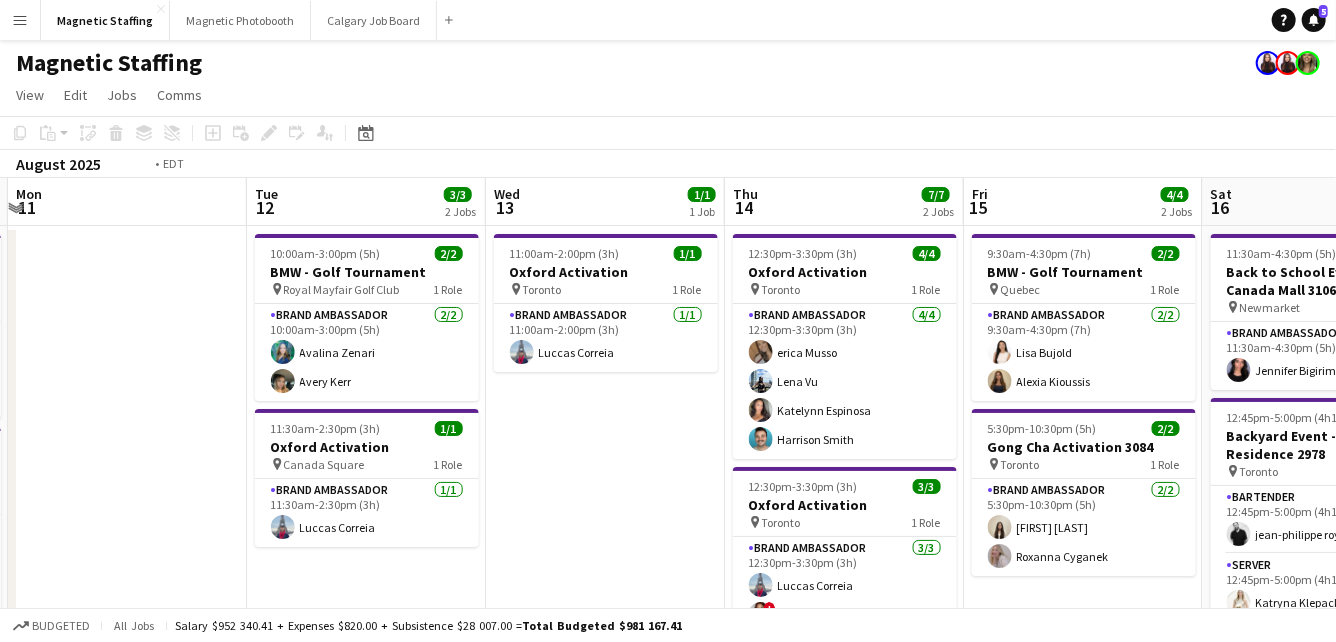drag, startPoint x: 354, startPoint y: 452, endPoint x: 276, endPoint y: 466, distance: 79.24645 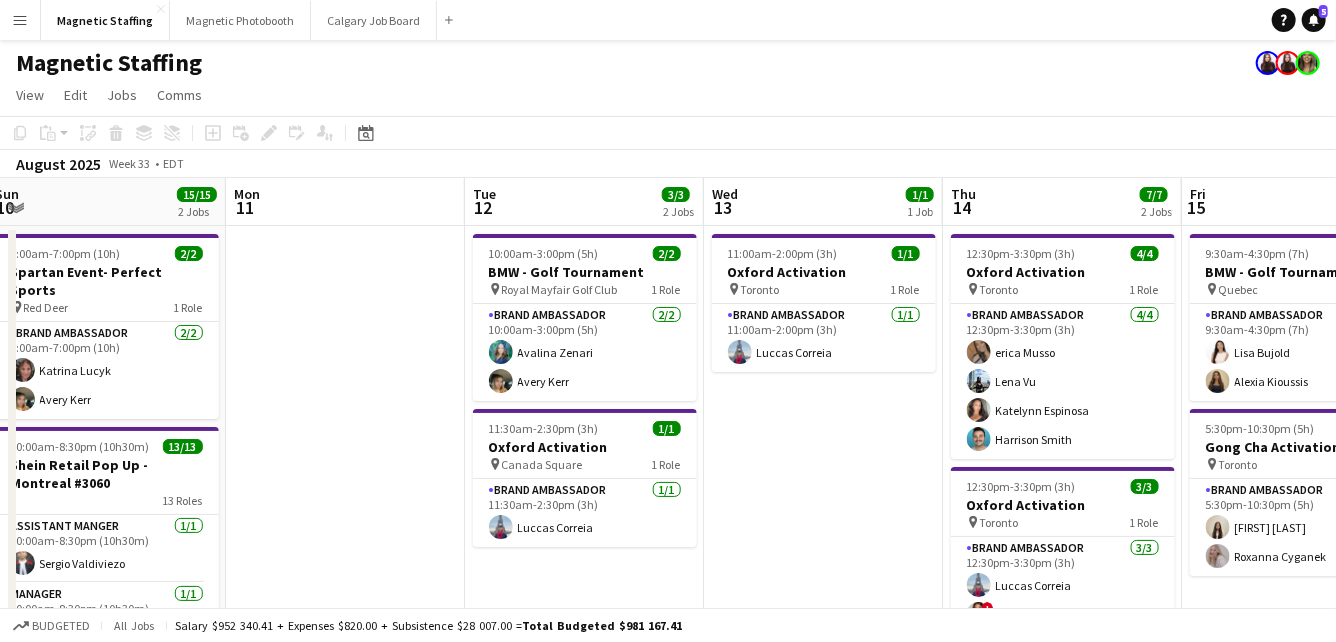 drag, startPoint x: 615, startPoint y: 408, endPoint x: 216, endPoint y: 430, distance: 399.60605 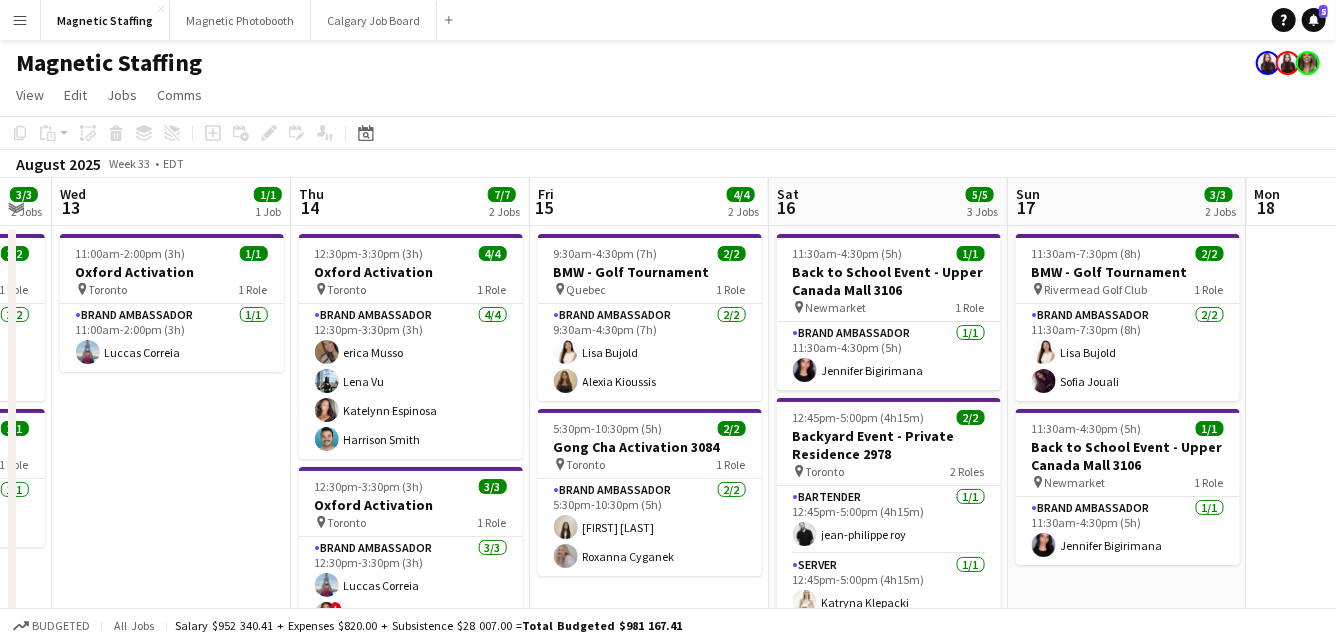 scroll, scrollTop: 0, scrollLeft: 697, axis: horizontal 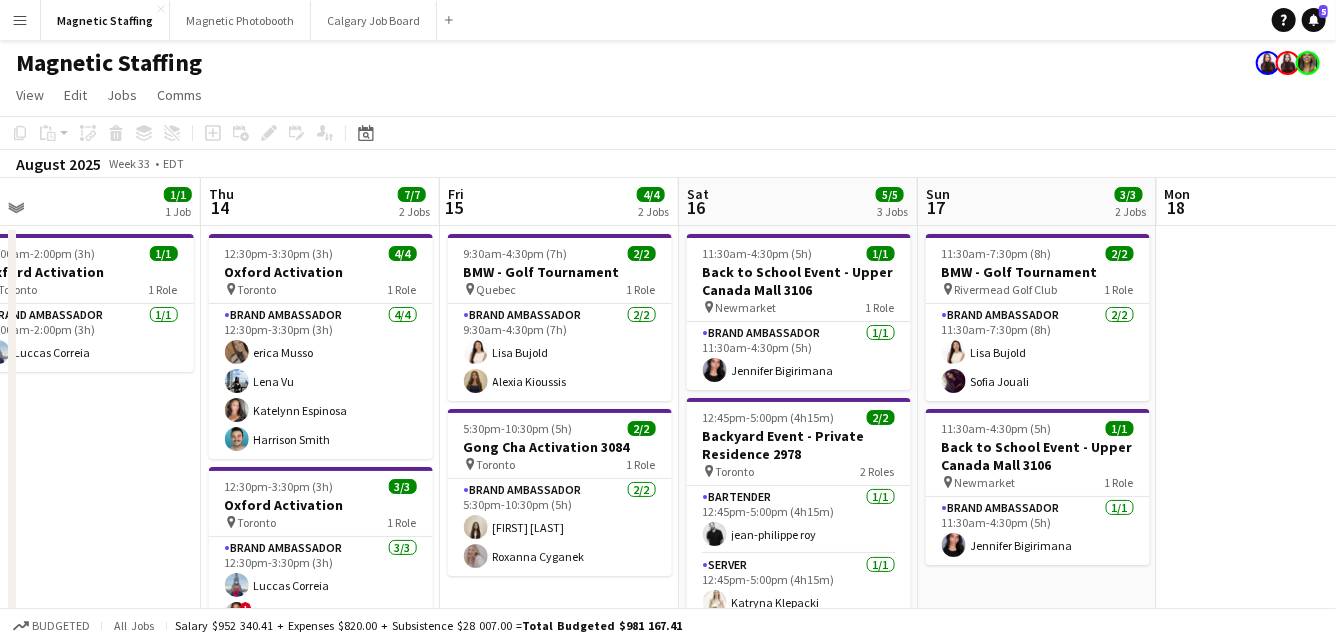 drag, startPoint x: 684, startPoint y: 439, endPoint x: 411, endPoint y: 448, distance: 273.14832 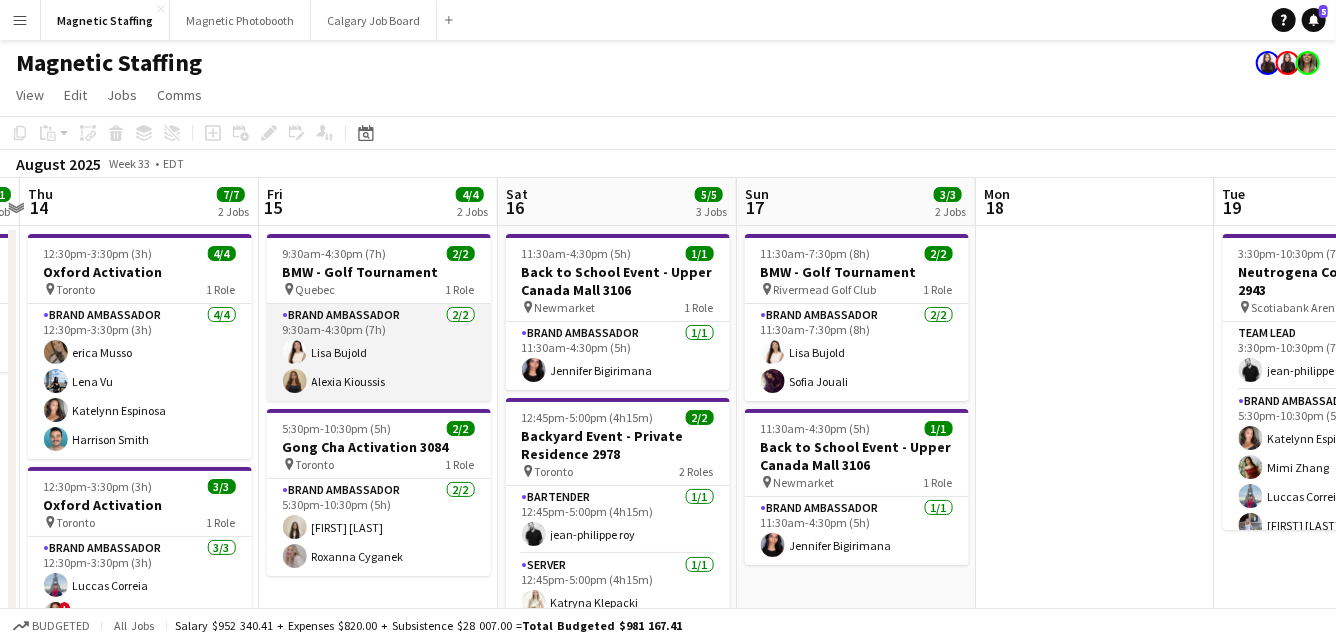 click on "Brand Ambassador   2/2   [TIME]-[TIME] ([DURATION])
[FIRST] [LAST] [FIRST] [LAST]" at bounding box center [379, 352] 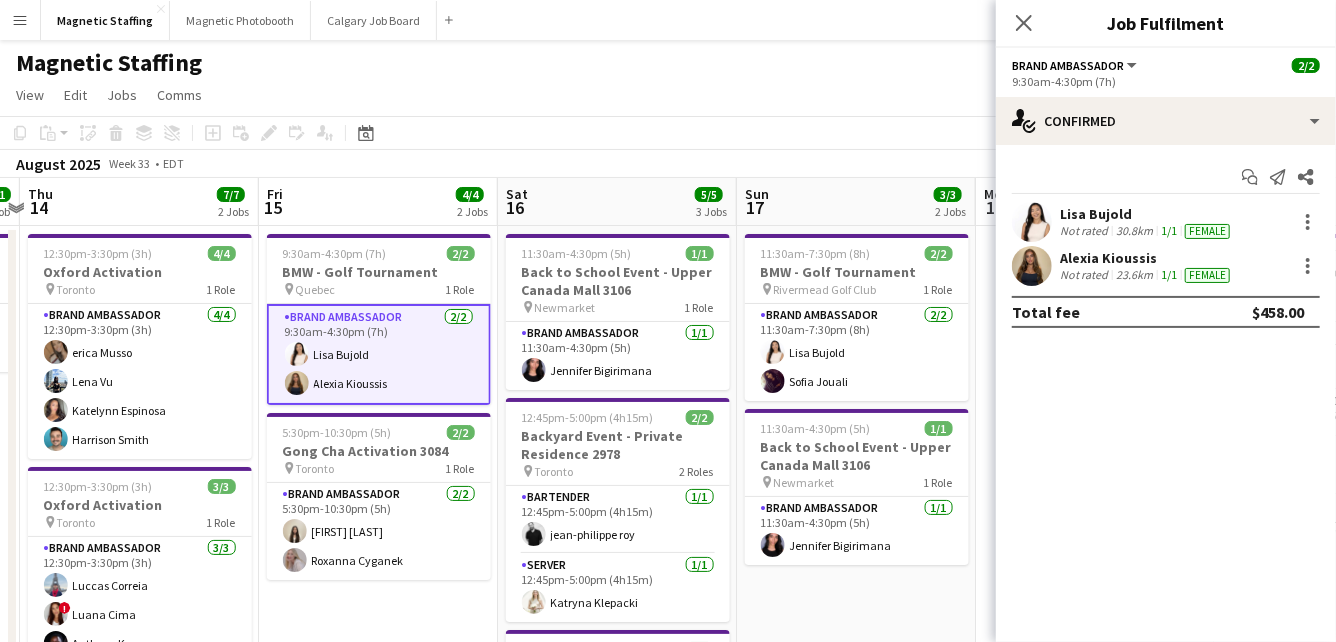 click on "Menu" at bounding box center (20, 20) 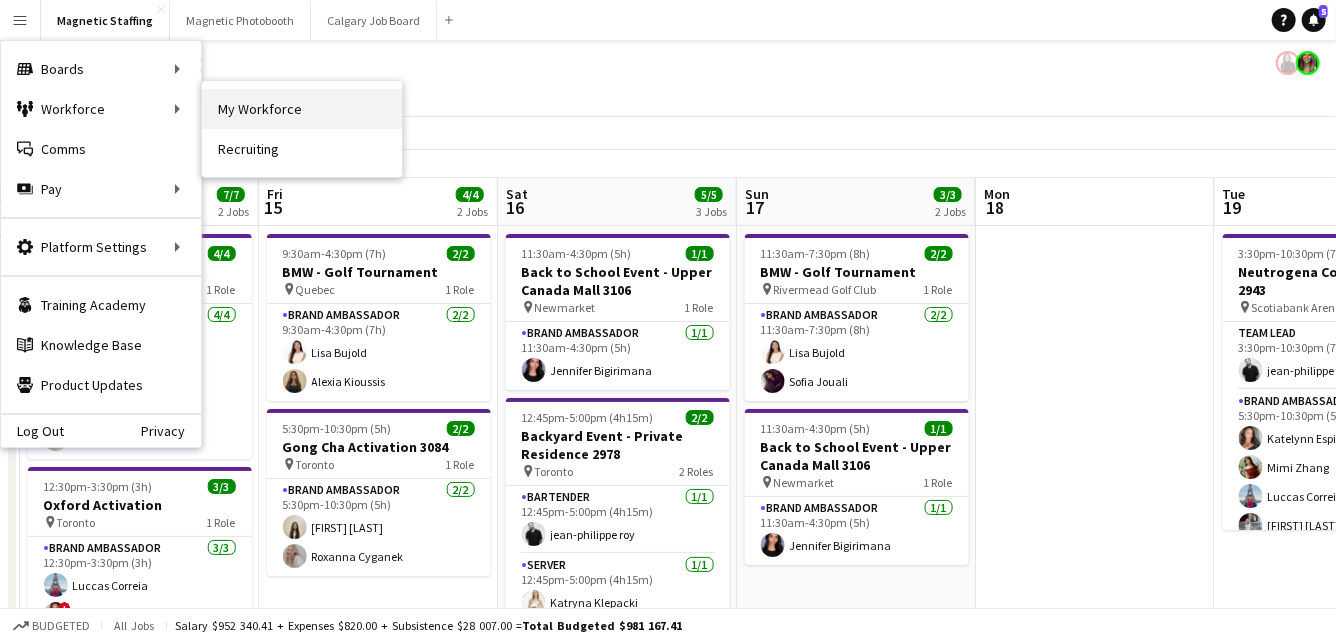 click on "My Workforce" at bounding box center [302, 109] 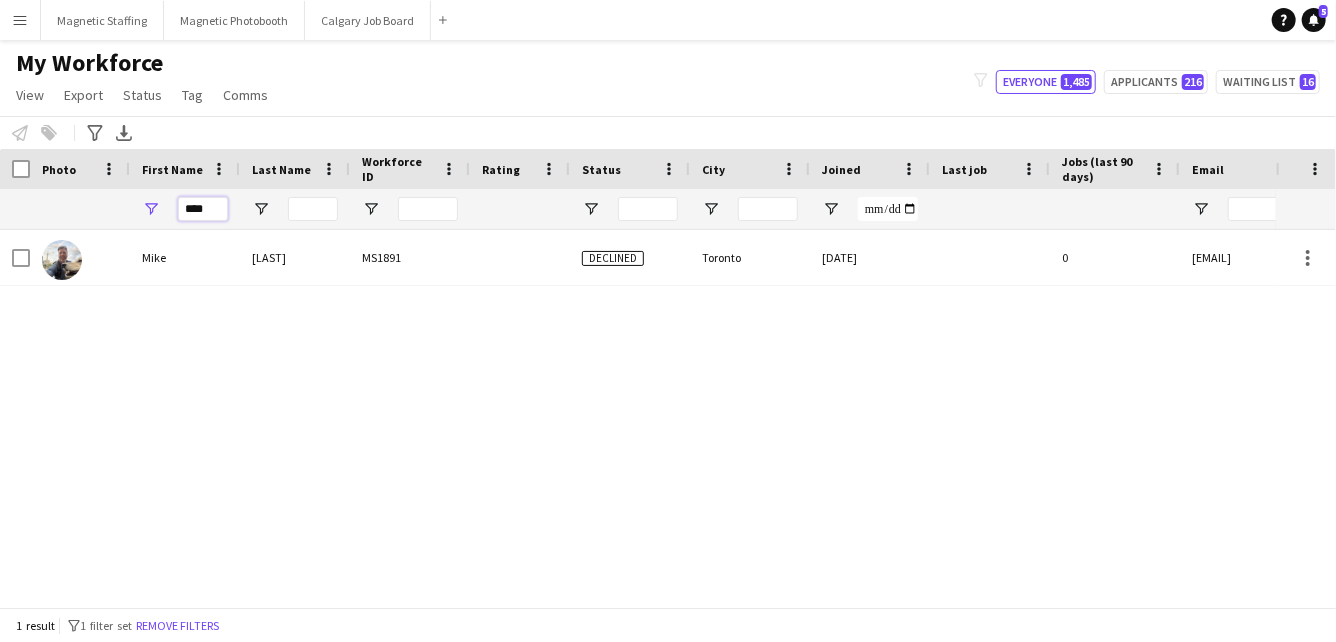 drag, startPoint x: 216, startPoint y: 212, endPoint x: 90, endPoint y: 211, distance: 126.00397 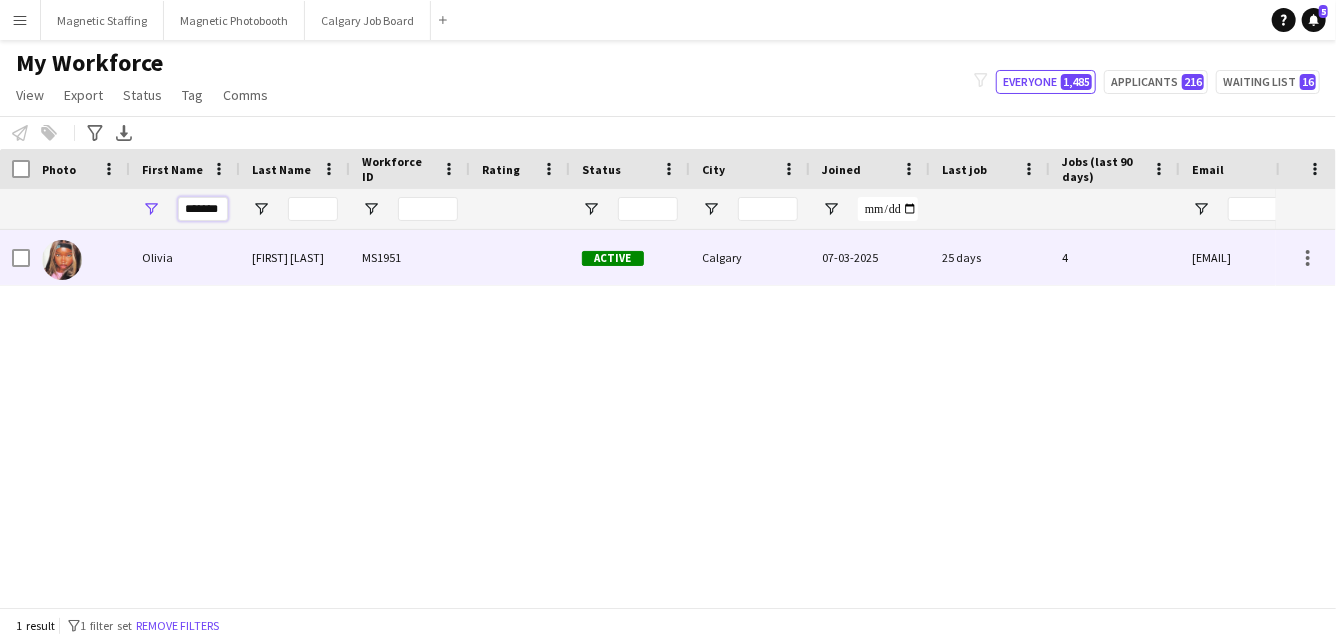 type on "******" 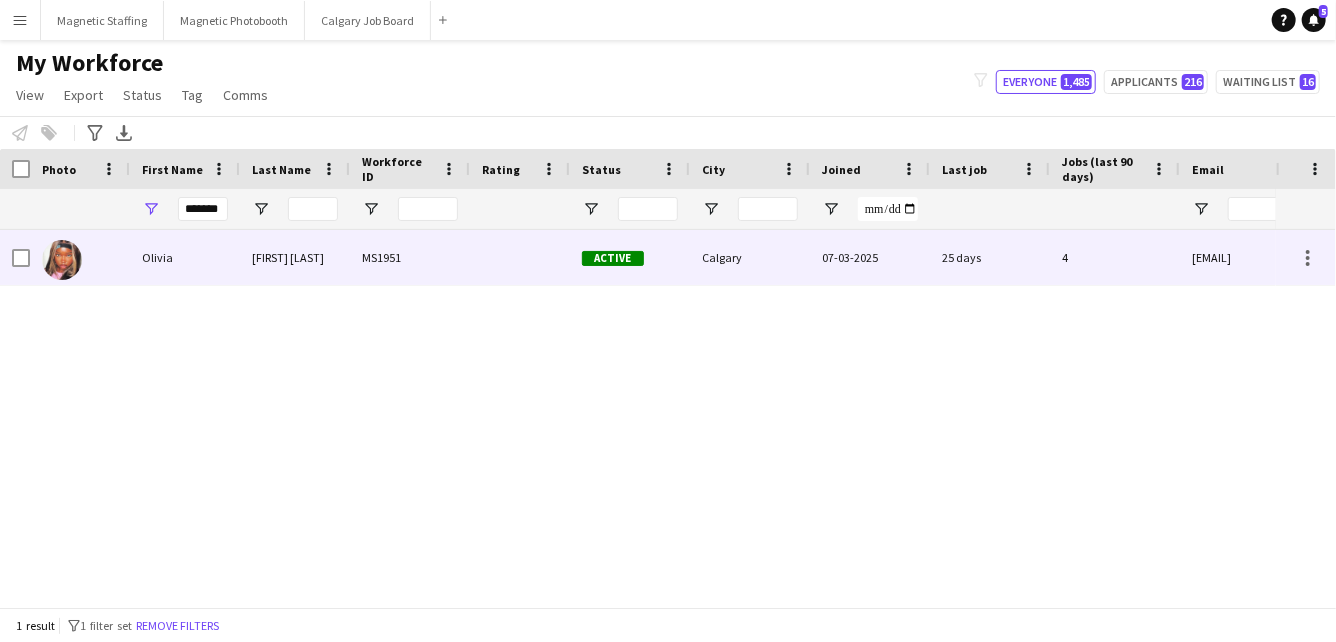 click on "Olivia" at bounding box center [185, 257] 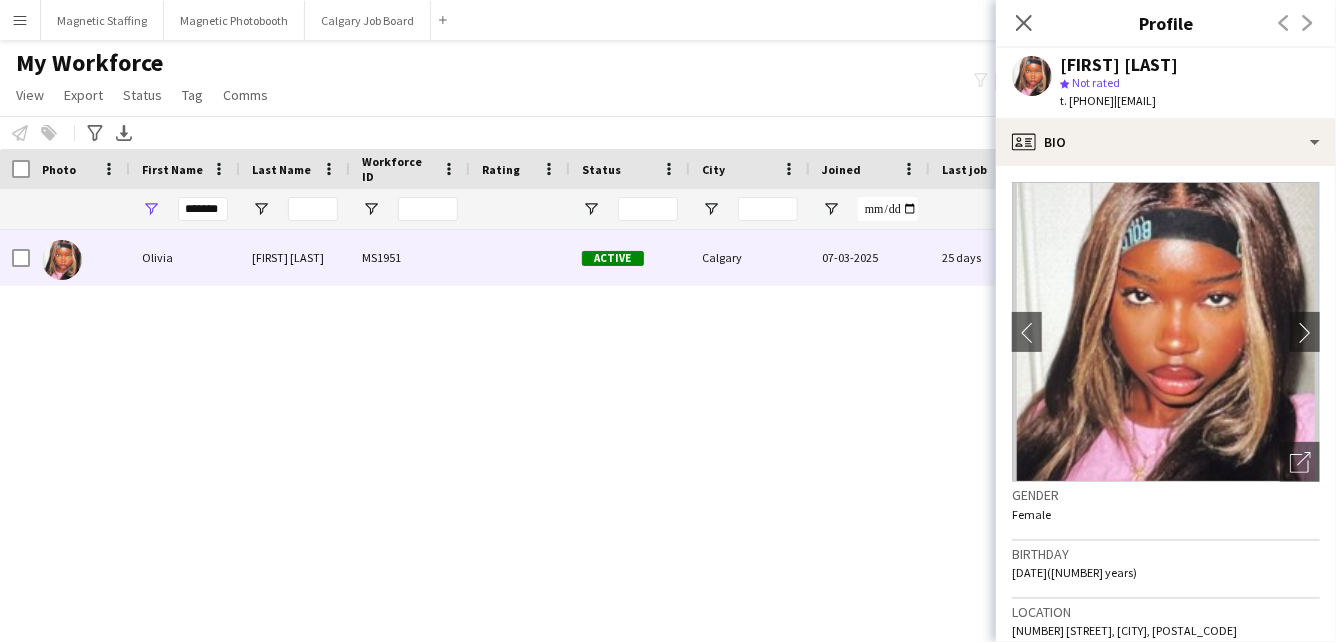 scroll, scrollTop: 715, scrollLeft: 0, axis: vertical 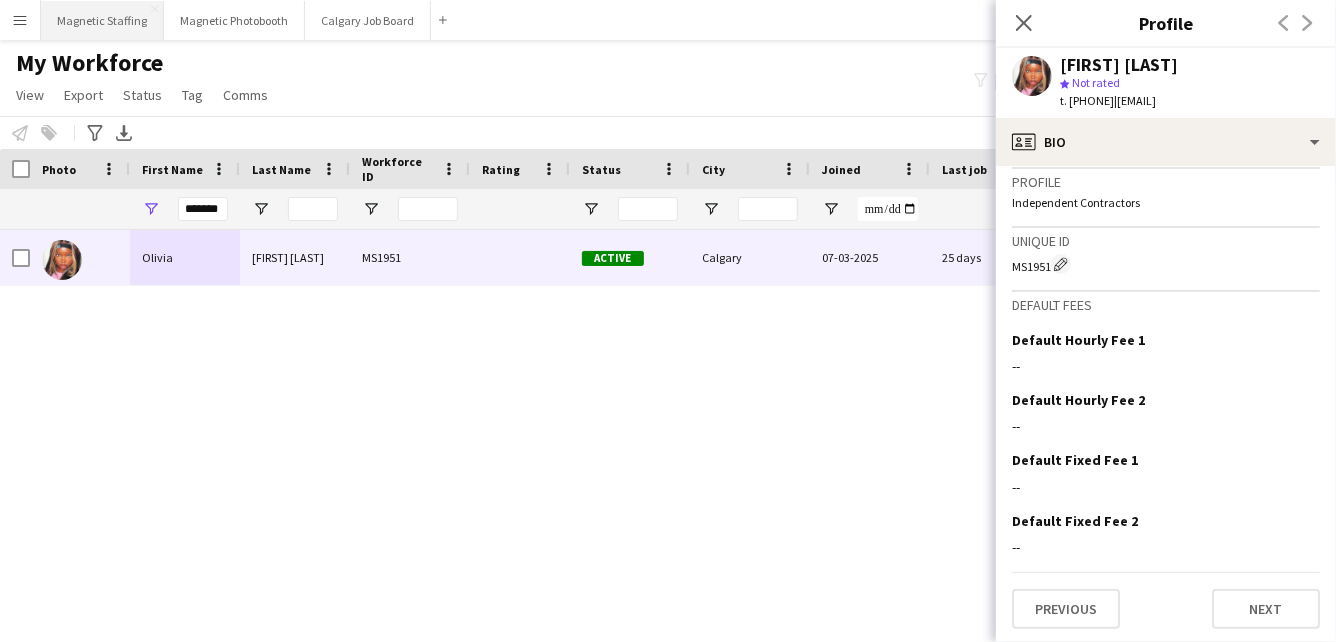 click on "Magnetic Staffing
Close" at bounding box center (102, 20) 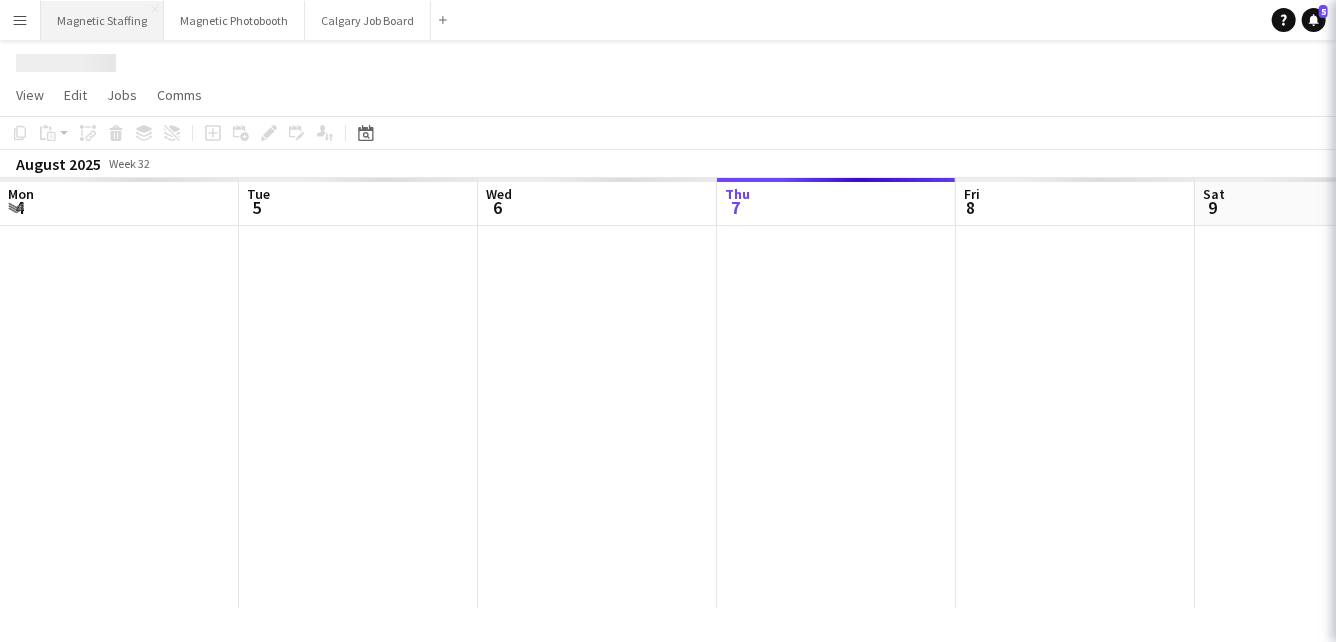 scroll, scrollTop: 0, scrollLeft: 478, axis: horizontal 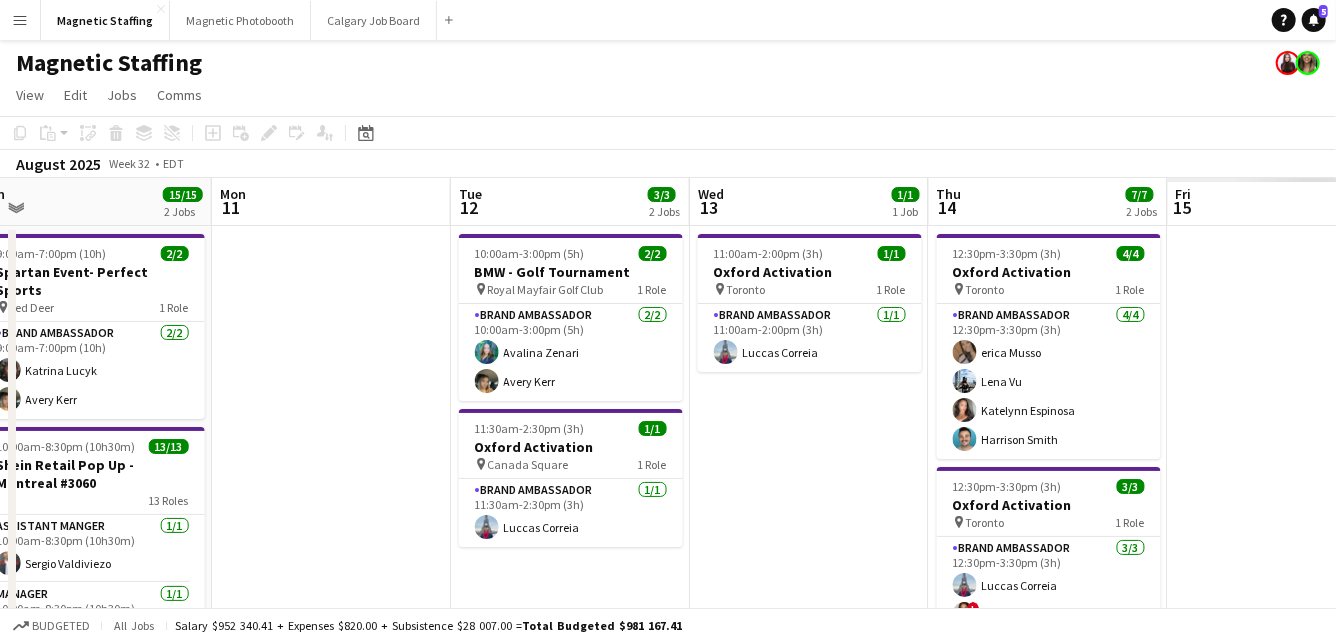 drag, startPoint x: 540, startPoint y: 318, endPoint x: 201, endPoint y: 347, distance: 340.23816 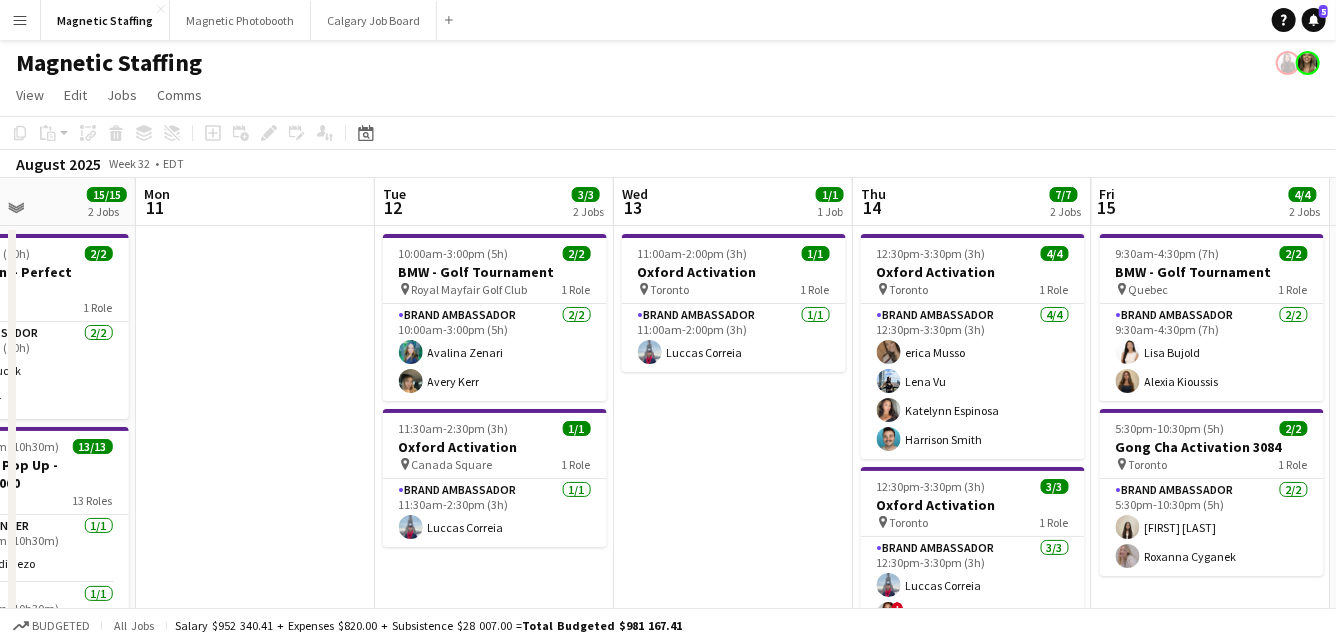 drag, startPoint x: 434, startPoint y: 365, endPoint x: 257, endPoint y: 383, distance: 177.9129 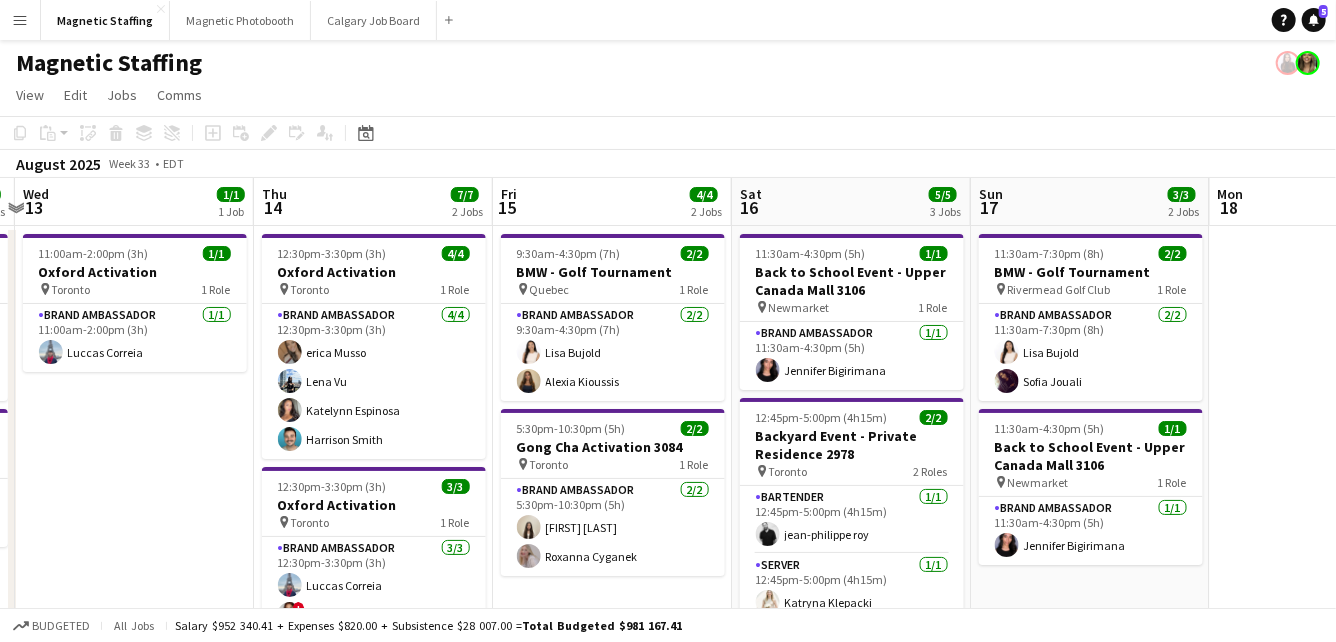 drag, startPoint x: 865, startPoint y: 340, endPoint x: 377, endPoint y: 369, distance: 488.86093 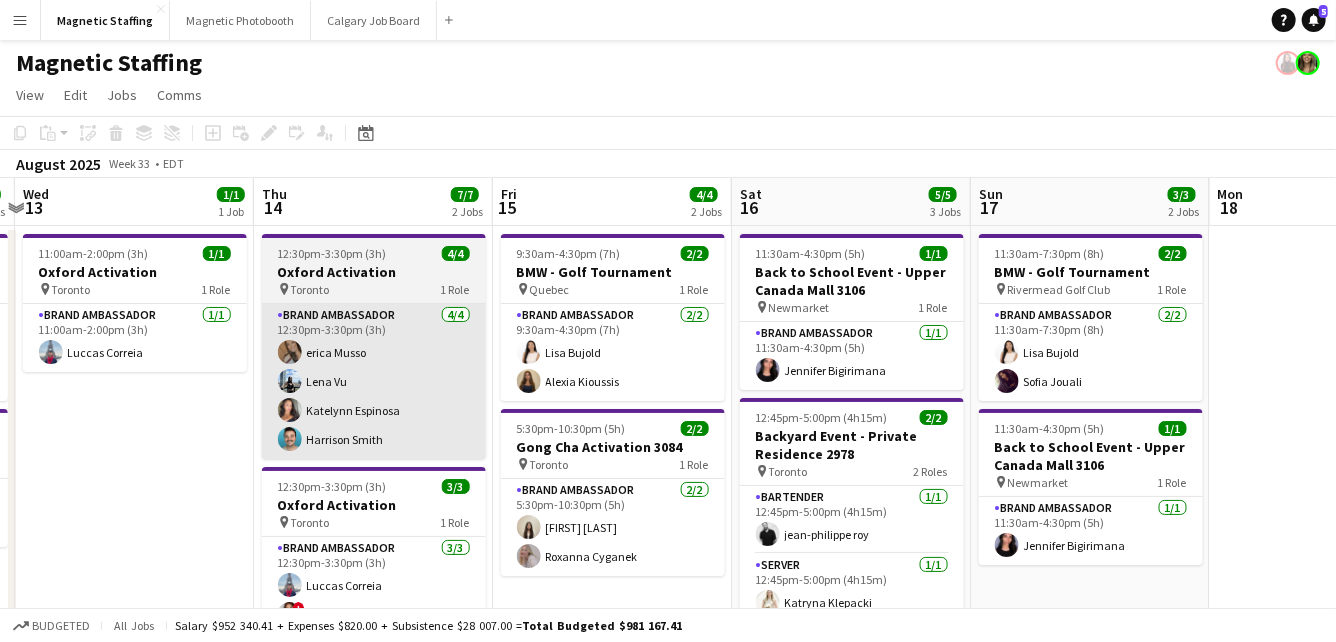 click on "[DAY]   [NUMBER]   [NUMBER]/[NUMBER]   [NUMBER] Jobs   [DAY]   [NUMBER]   [DAY]   [NUMBER]   [NUMBER]/[NUMBER]   [NUMBER] Jobs   [DAY]   [NUMBER]   [NUMBER]/[NUMBER]   [NUMBER] Job   [DAY]   [NUMBER]   [NUMBER]/[NUMBER]   [NUMBER] Jobs   [DAY]   [NUMBER]   [NUMBER]/[NUMBER]   [NUMBER] Jobs   [DAY]   [NUMBER]   [NUMBER]/[NUMBER]   [NUMBER] Jobs   [DAY]   [NUMBER]   [NUMBER]/[NUMBER]   [NUMBER] Jobs   [DAY]   [NUMBER]   [NUMBER]/[NUMBER]   [NUMBER] Jobs   [DAY]   [NUMBER]   [DAY]   [NUMBER]      [TIME] ([DURATION])    [NUMBER]/[NUMBER]   [BRAND] - [EVENT]
pin
[CITY]   [NUMBER] Role   [TITLE]   [NUMBER]/[NUMBER]   [TIME] ([DURATION])
[NAME] [NAME]     [TIME] ([DURATION])    [NUMBER]/[NUMBER]   [BRAND] Retail Pop Up - [CITY] #[NUMBER]    [NUMBER] Roles   [TITLE]    [NUMBER]/[NUMBER]   [TIME] ([DURATION])
[NAME]  [TITLE]   [NUMBER]/[NUMBER]   [TIME] ([DURATION])
[NAME]  [TITLE]   [NUMBER]/[NUMBER]   [TIME] ([DURATION])
[NAME]  [TITLE]   [NUMBER]/[NUMBER]   [TIME] ([DURATION])
[NAME]  [TITLE]   [NUMBER]/[NUMBER]   [TIME] ([DURATION])
[NAME]  [TITLE]   [NUMBER]/[NUMBER]   [TIME] ([DURATION])
[NAME]  [TITLE]   [NUMBER]/[NUMBER]   [TIME] ([DURATION])
[NAME]  [TITLE]   [NUMBER]/[NUMBER]   [TIME] ([DURATION])
[NAME]  [TITLE]   [NUMBER]/[NUMBER]" at bounding box center (668, 752) 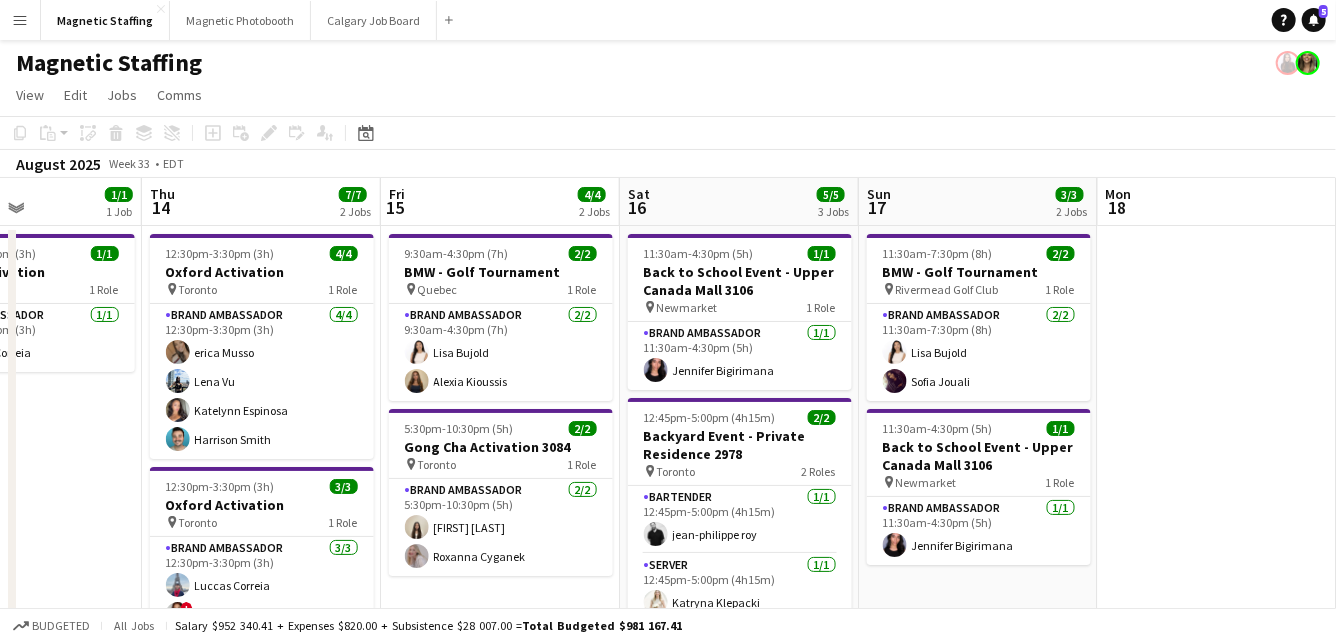drag, startPoint x: 657, startPoint y: 384, endPoint x: 498, endPoint y: 389, distance: 159.0786 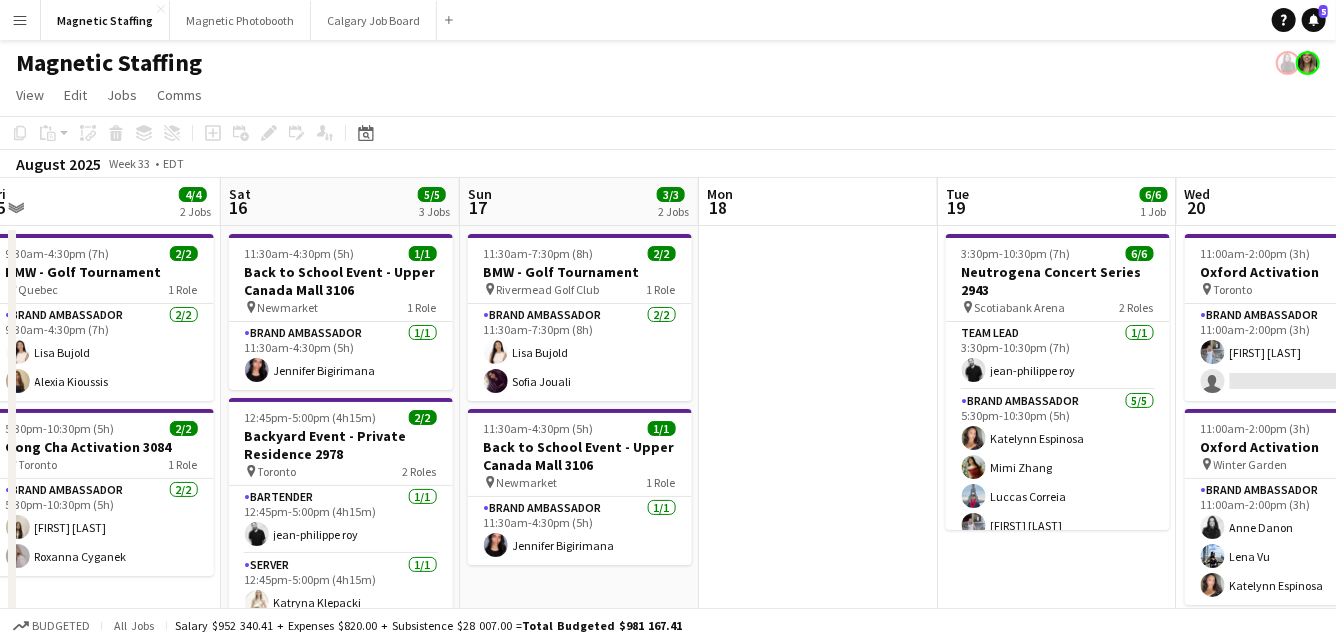 scroll, scrollTop: 0, scrollLeft: 826, axis: horizontal 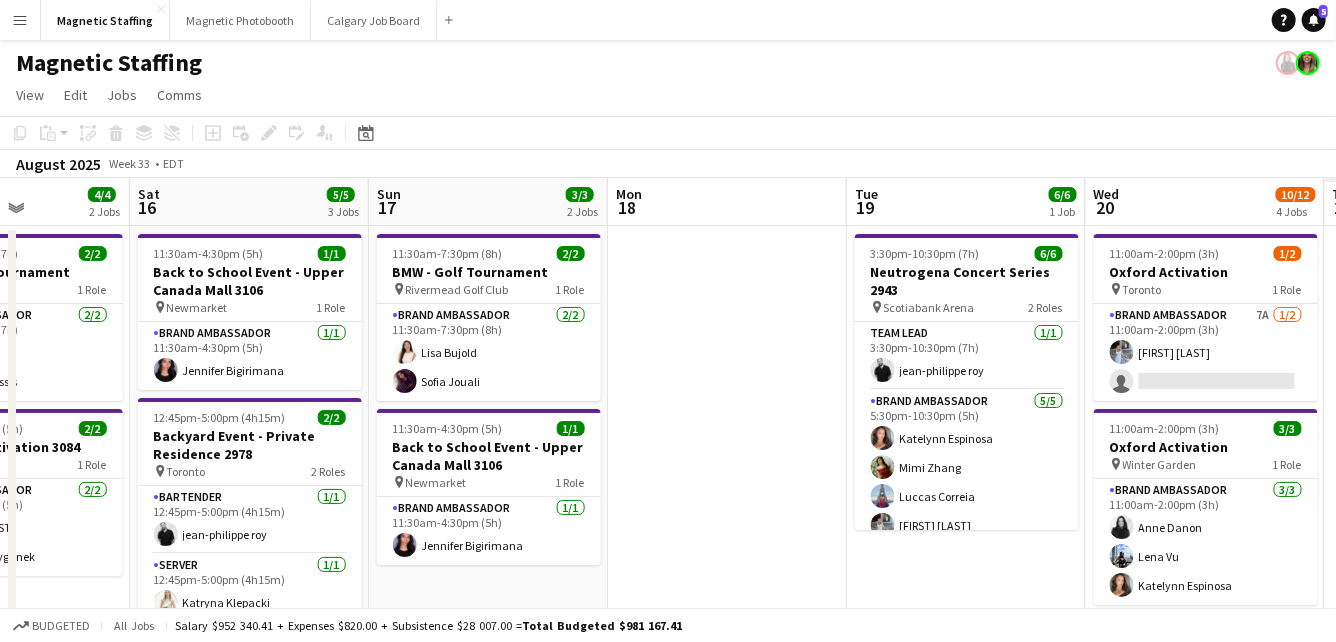 drag, startPoint x: 583, startPoint y: 437, endPoint x: 149, endPoint y: 460, distance: 434.609 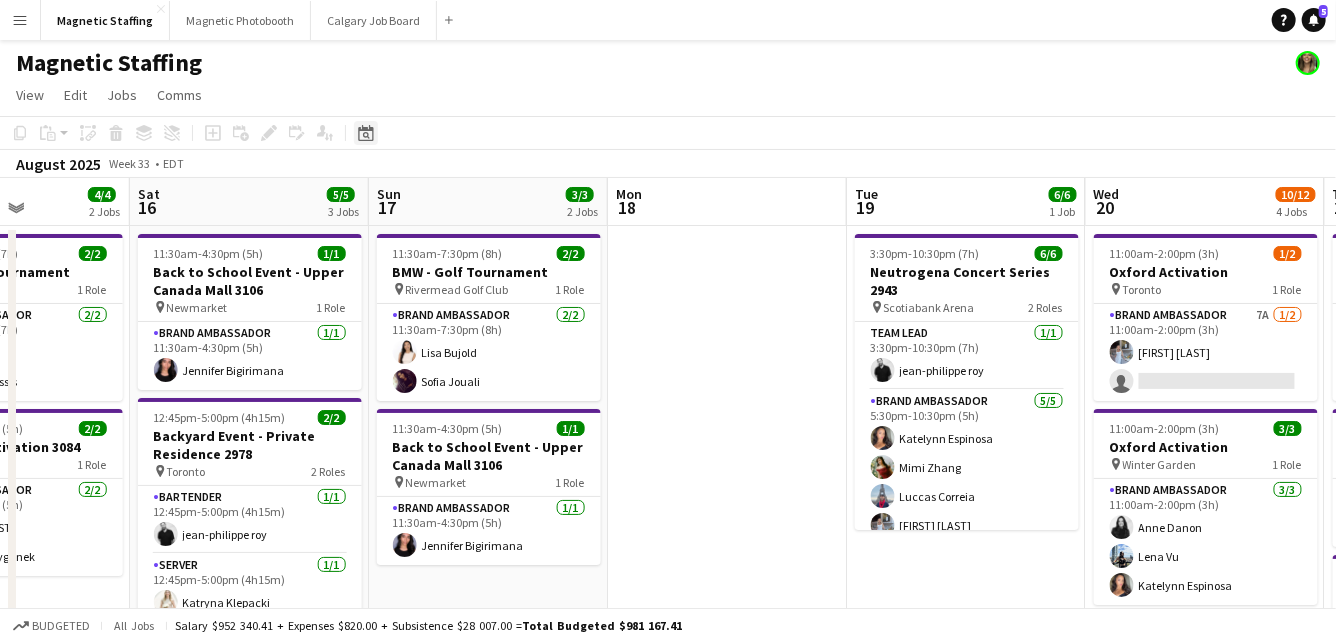 click on "Date picker" 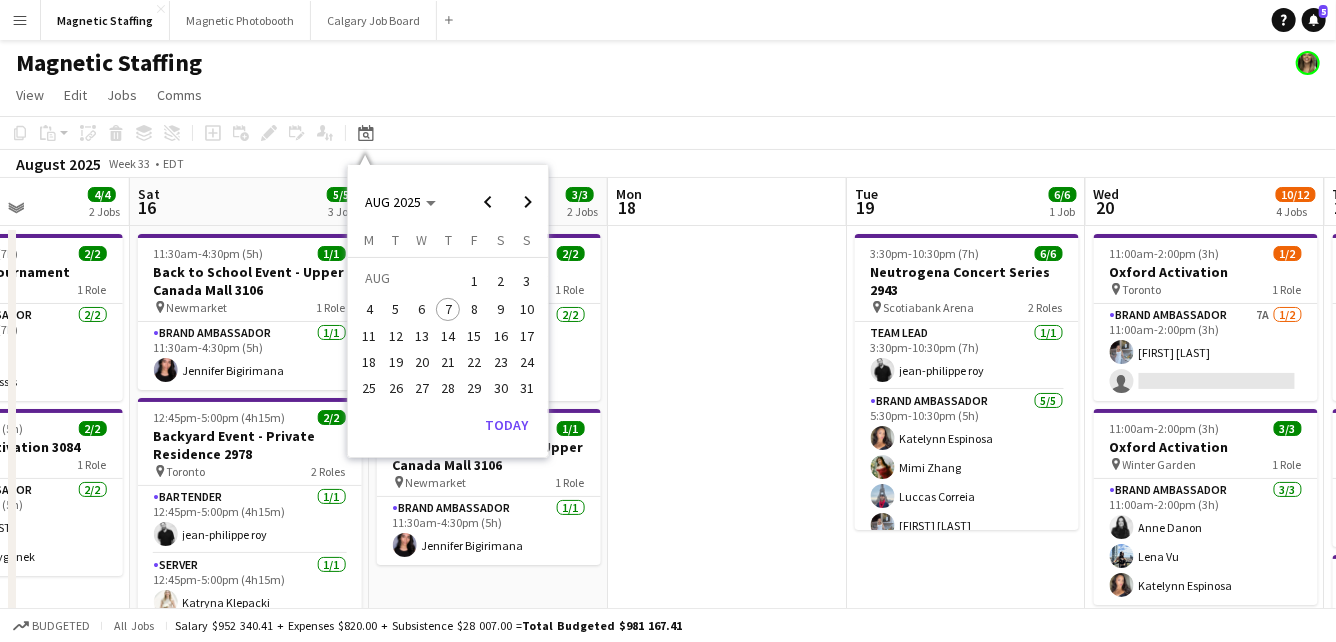 click on "21" at bounding box center [448, 362] 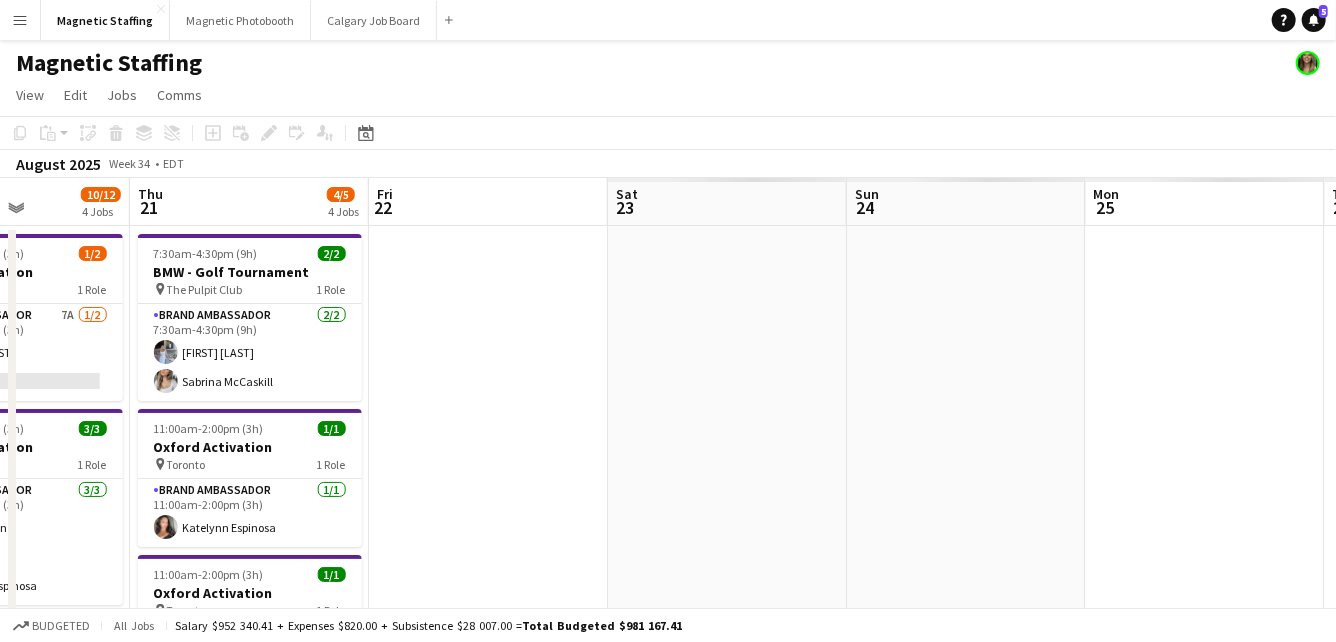 scroll, scrollTop: 0, scrollLeft: 687, axis: horizontal 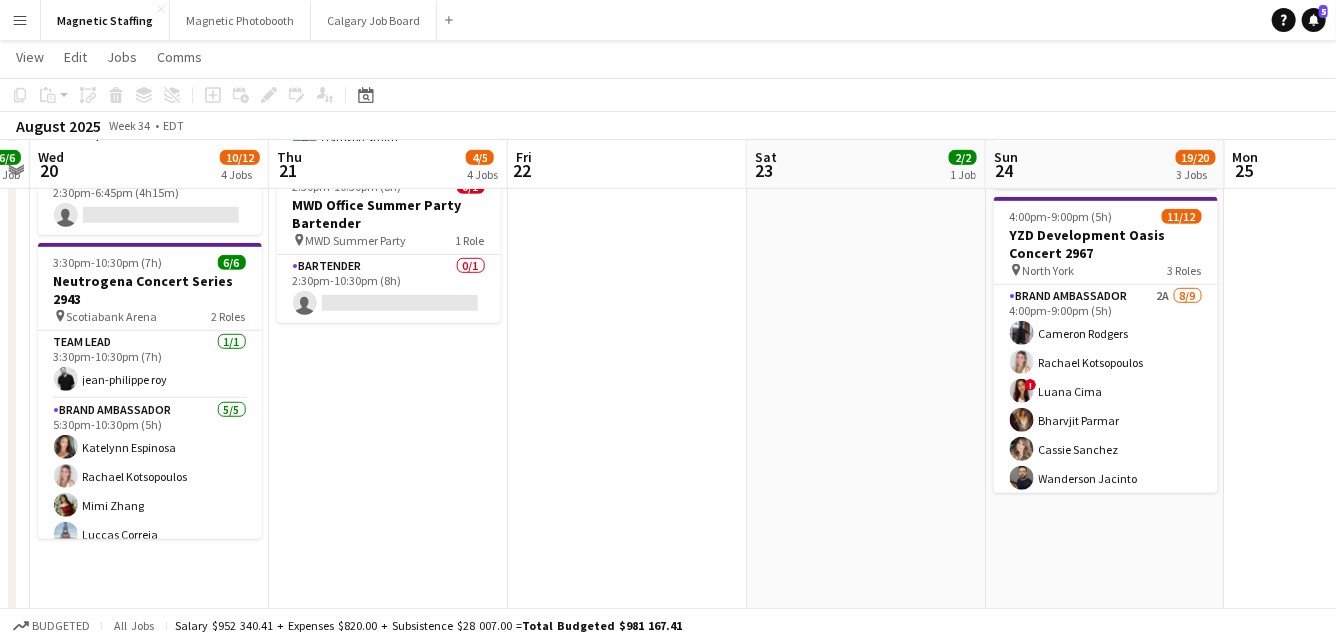 click on "[TIME]-[TIME] ([DURATION])    2/2   BMW - Golf Tournament
pin
The Pulpit Club   1 Role   Brand Ambassador   2/2   [TIME]-[TIME] ([DURATION])
[FIRST] [LAST] [FIRST] [LAST]     [TIME]-[TIME] ([DURATION])    1/1   Oxford Activation
pin
[CITY]   1 Role   Brand Ambassador   1/1   [TIME]-[TIME] ([DURATION])
[FIRST] [LAST]     [TIME]-[TIME] ([DURATION])    1/1   Oxford Activation
pin
[CITY]   1 Role   Brand Ambassador   1/1   [TIME]-[TIME] ([DURATION])
[FIRST] [LAST]     [TIME]-[TIME] ([DURATION])    0/1   MWD Office Summer Party Bartender
pin
MWD Summer Party   1 Role   Bartender   0/1   [TIME]-[TIME] ([DURATION])
single-neutral-actions" at bounding box center [388, 196] 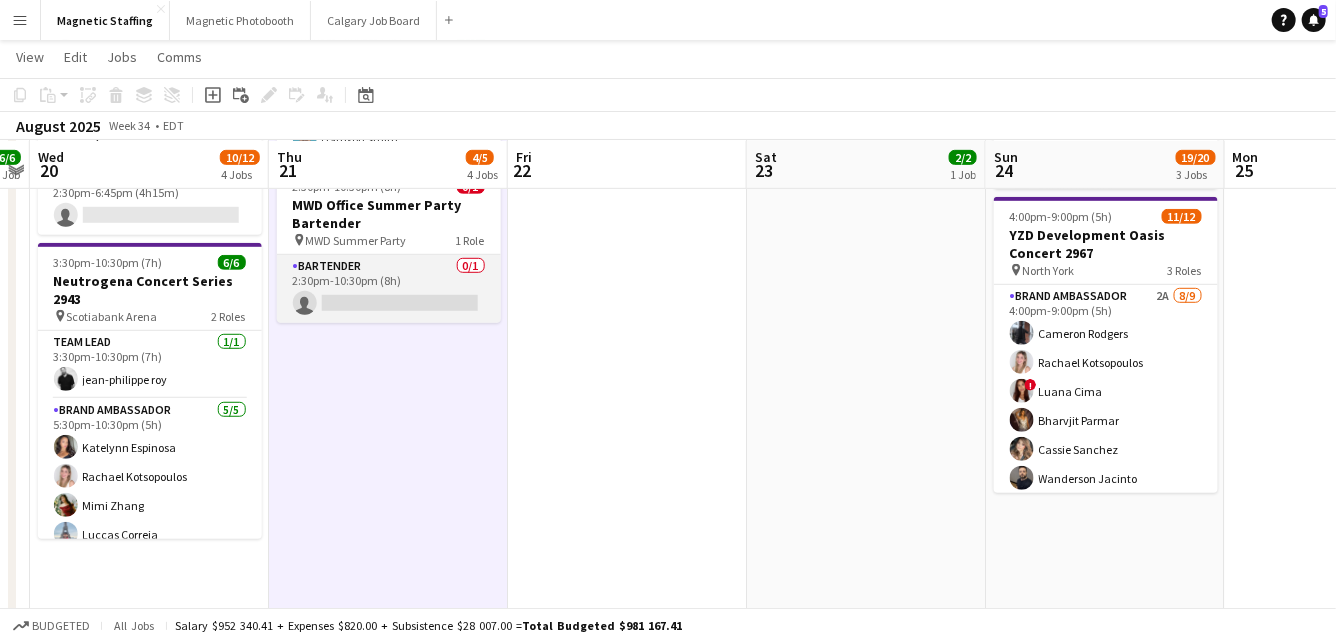 click on "Bartender   0/1   2:30pm-10:30pm (8h)
single-neutral-actions" at bounding box center [389, 289] 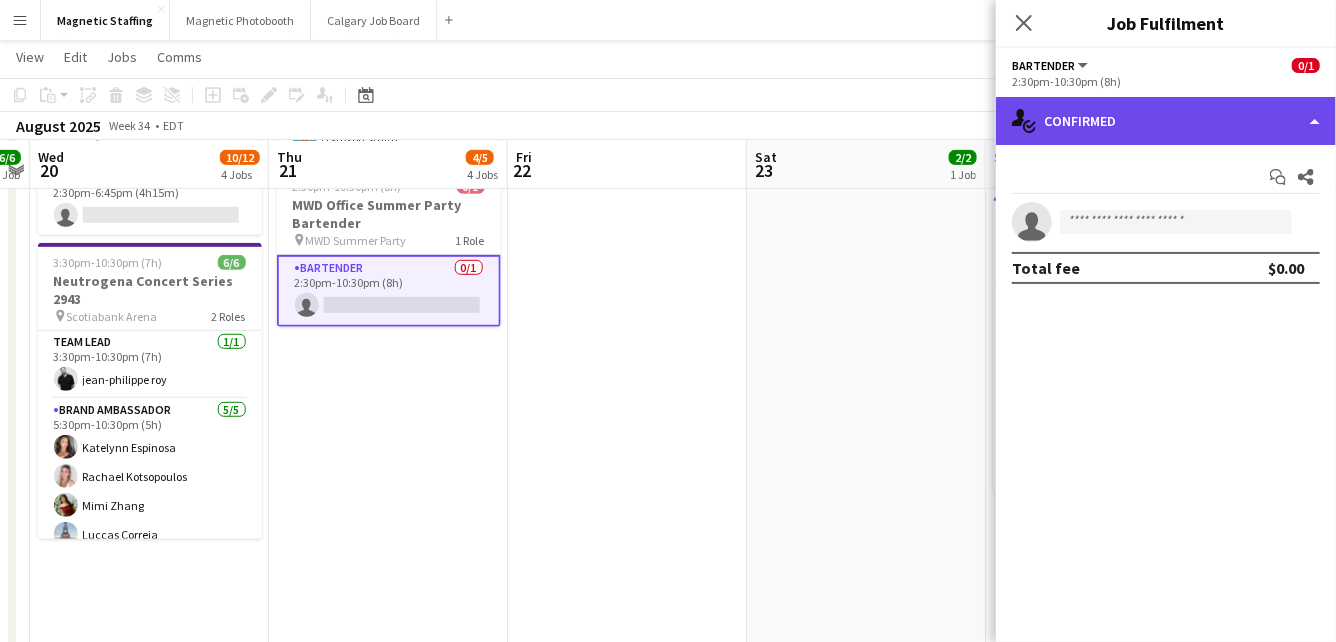 click on "single-neutral-actions-check-2
Confirmed" 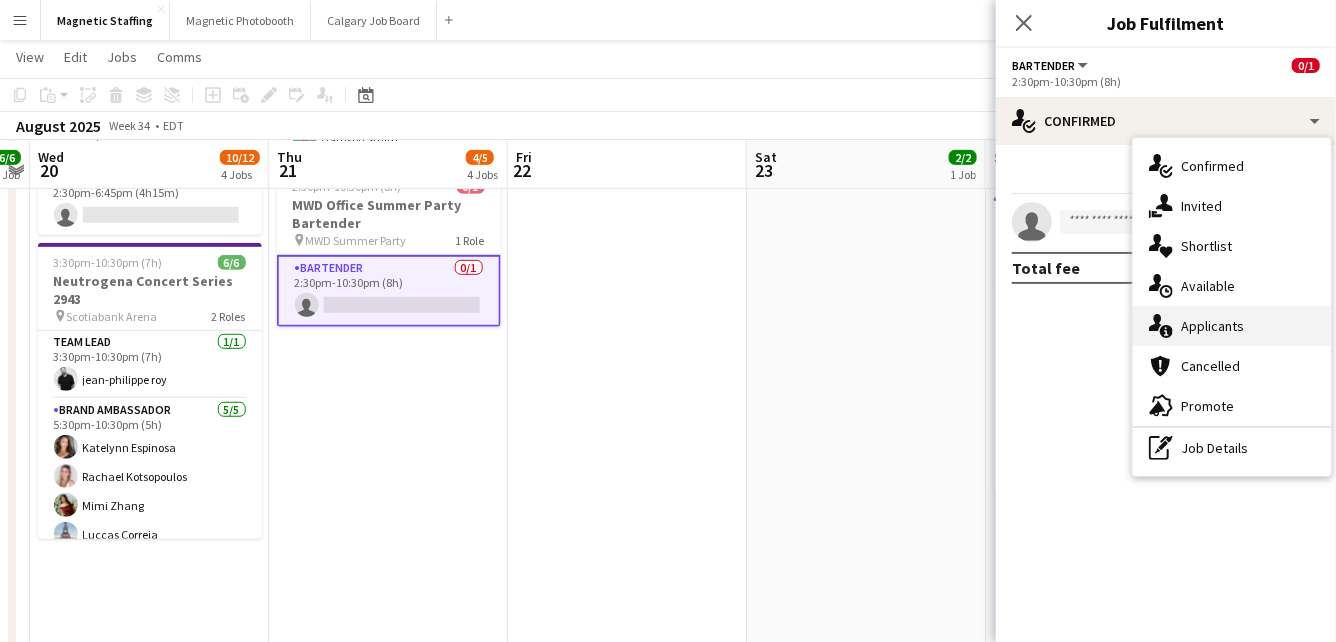 click on "single-neutral-actions-information
Applicants" at bounding box center [1232, 326] 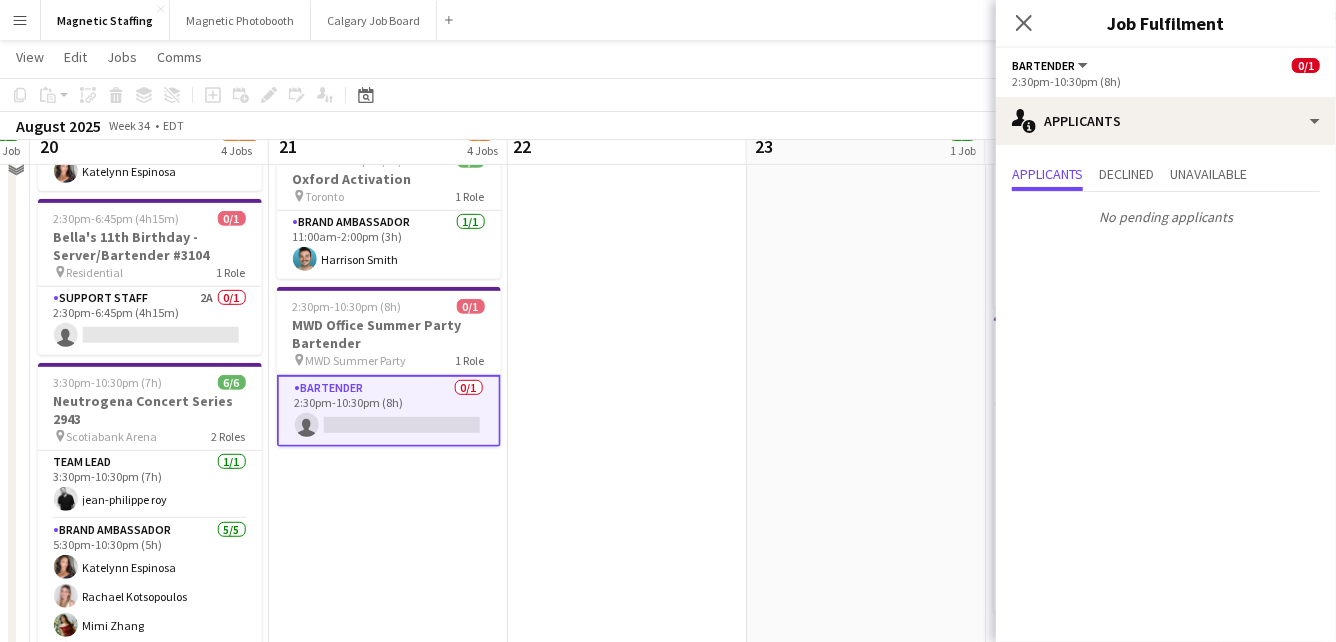 scroll, scrollTop: 317, scrollLeft: 0, axis: vertical 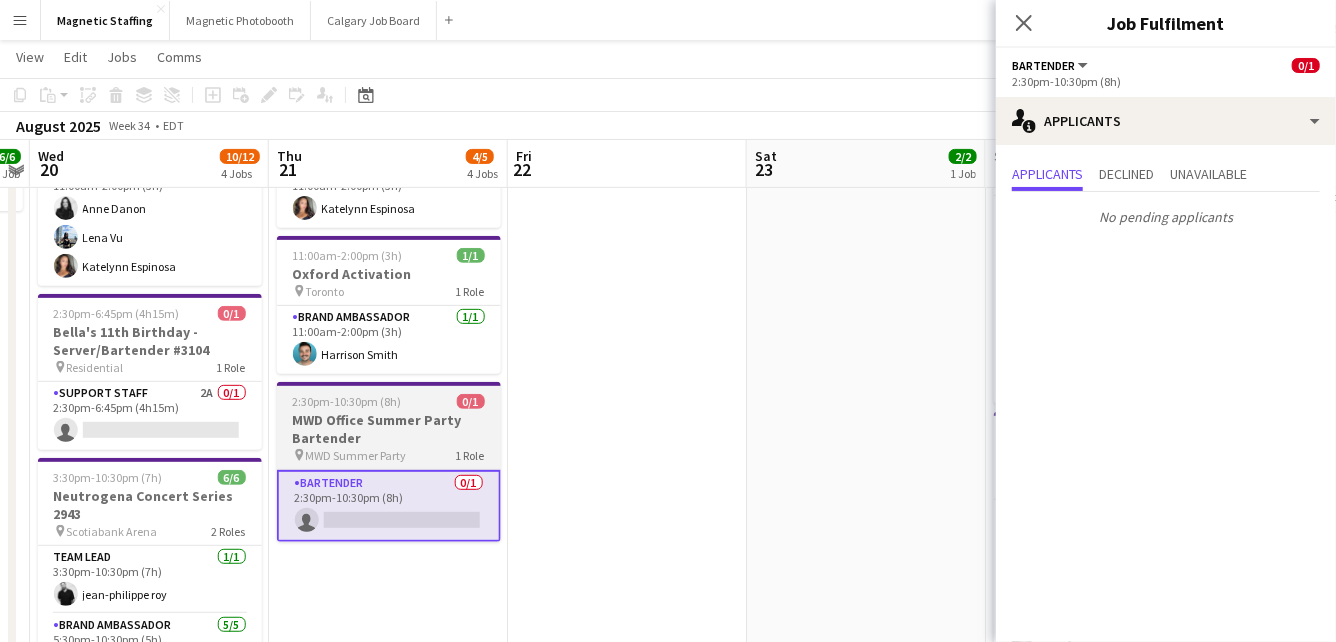 click on "MWD Office Summer Party Bartender" at bounding box center (389, 429) 